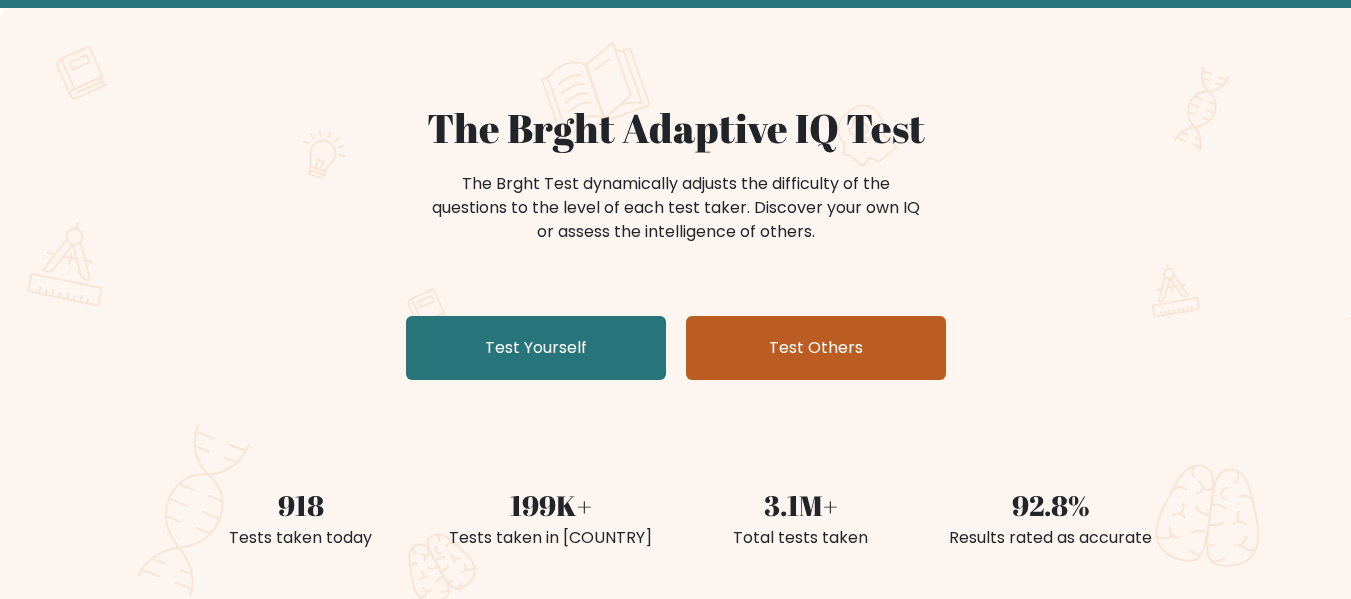 scroll, scrollTop: 200, scrollLeft: 0, axis: vertical 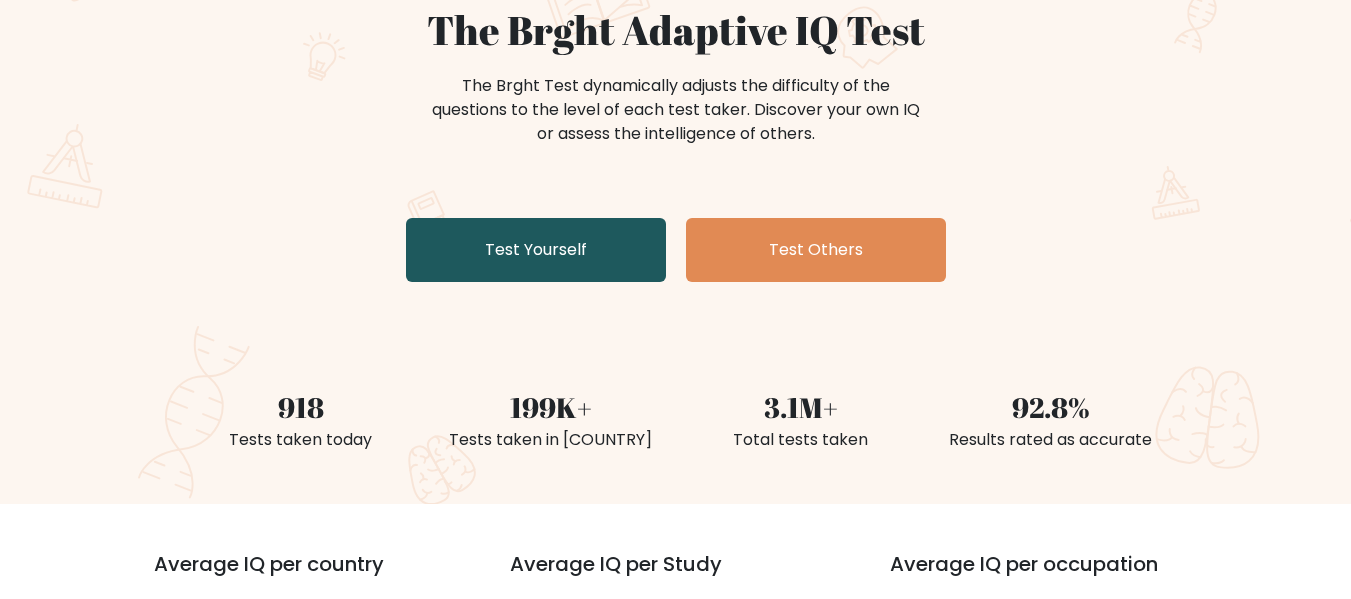 click on "Test Yourself" at bounding box center [536, 250] 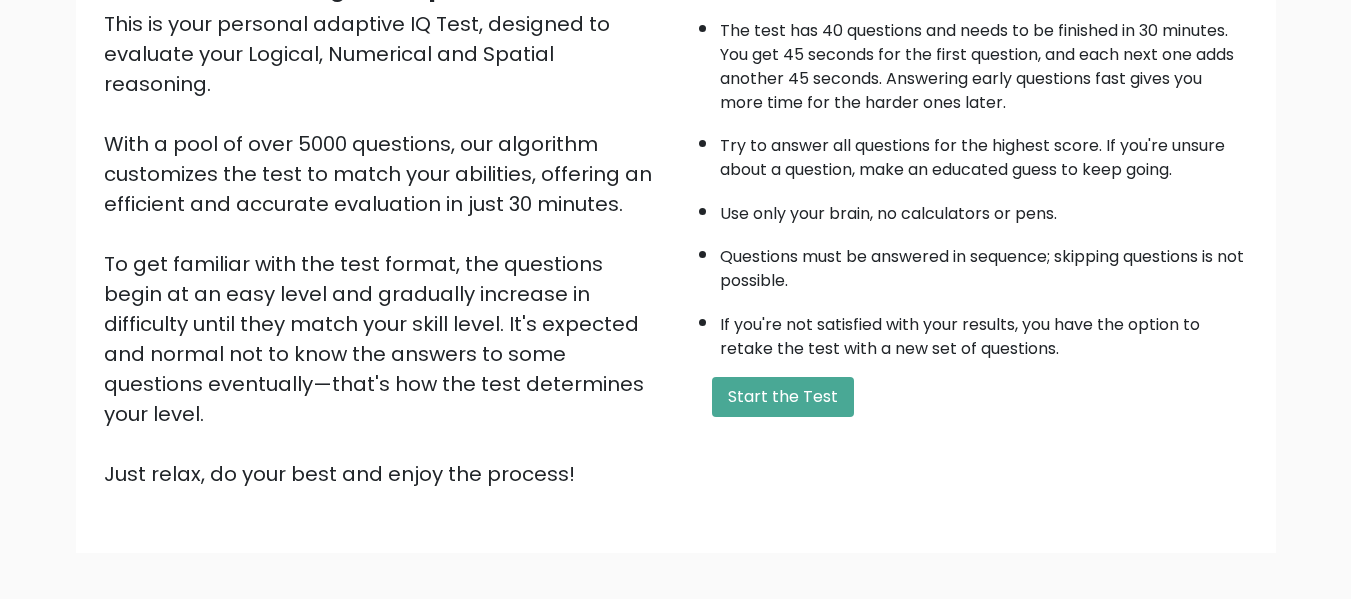 scroll, scrollTop: 300, scrollLeft: 0, axis: vertical 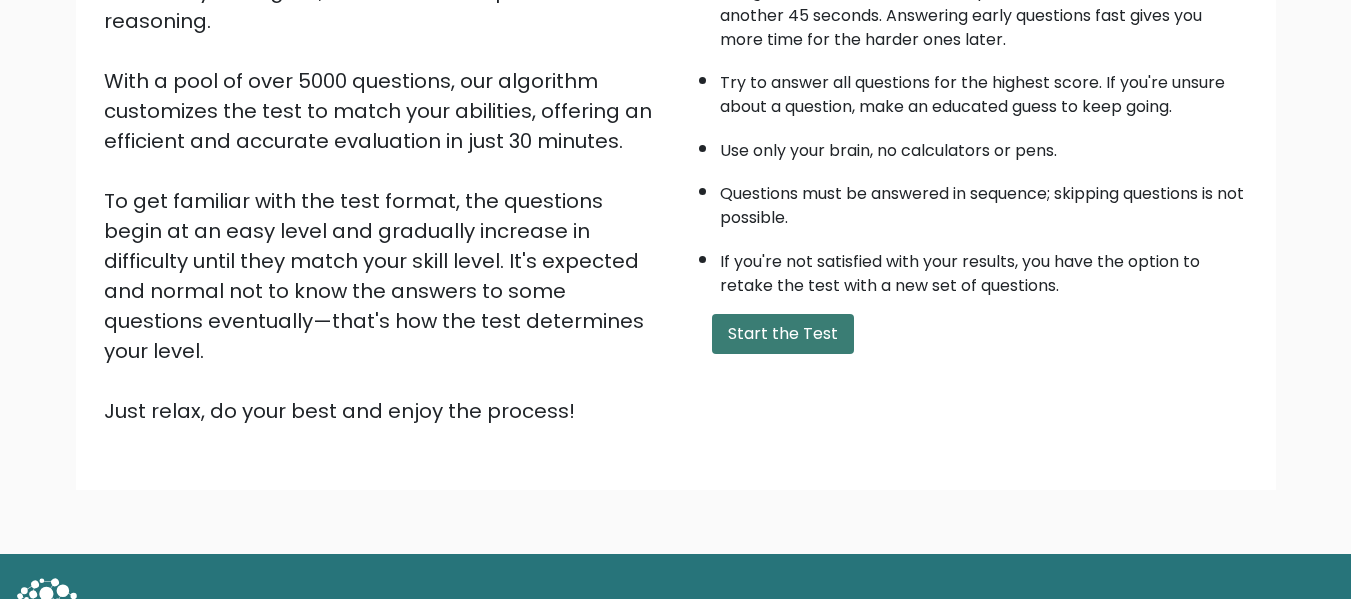 click on "Start the Test" at bounding box center [783, 334] 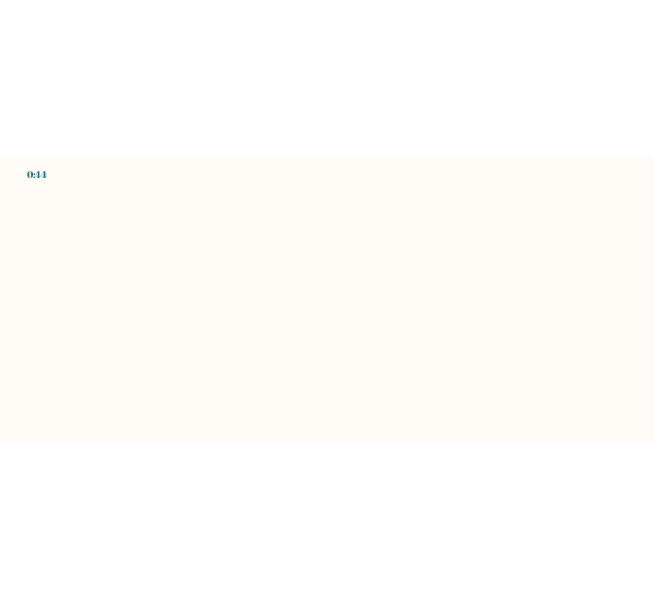 scroll, scrollTop: 0, scrollLeft: 0, axis: both 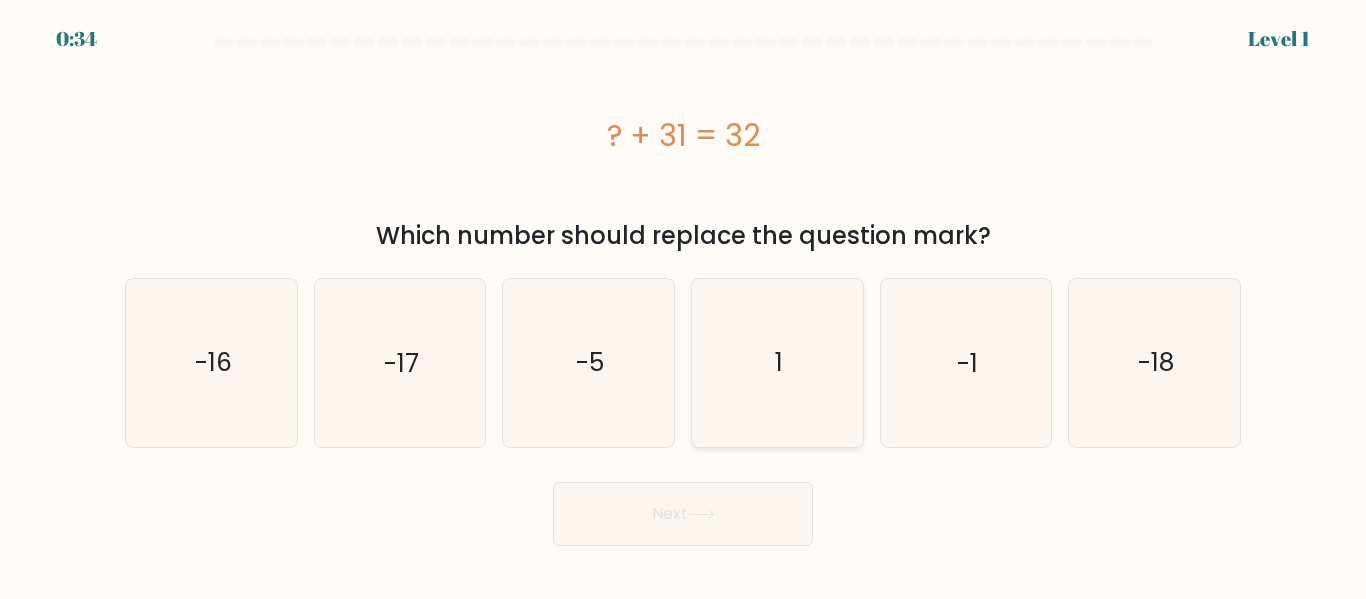 click on "1" 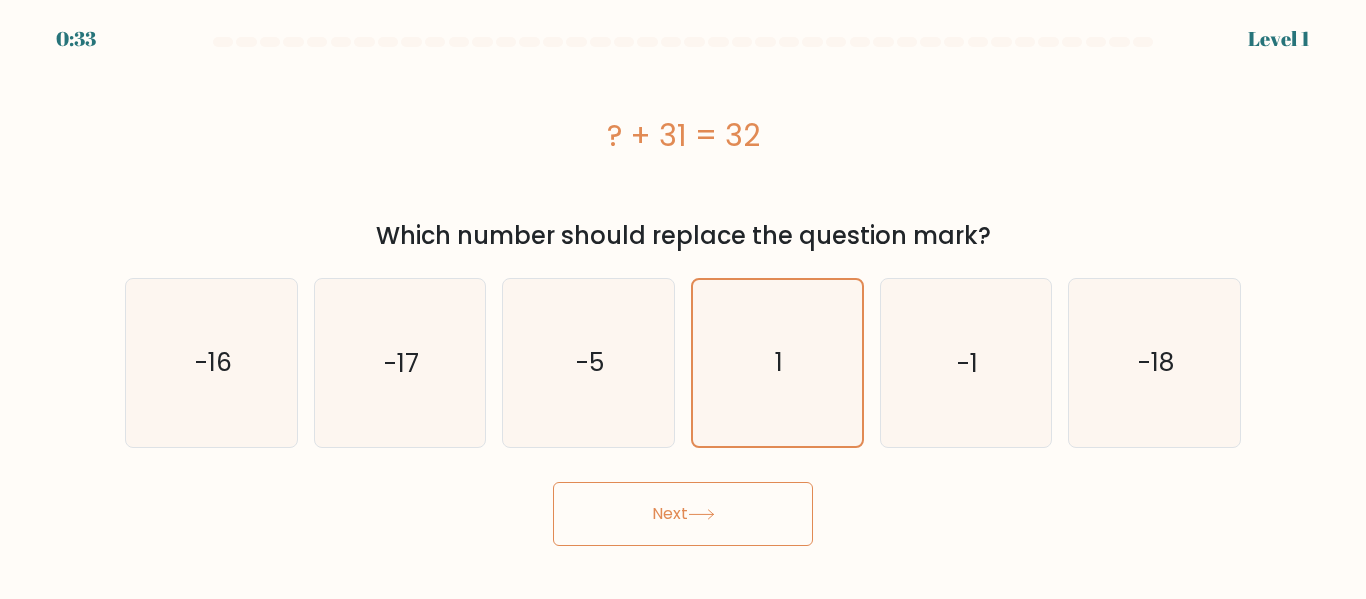 click on "Next" at bounding box center (683, 514) 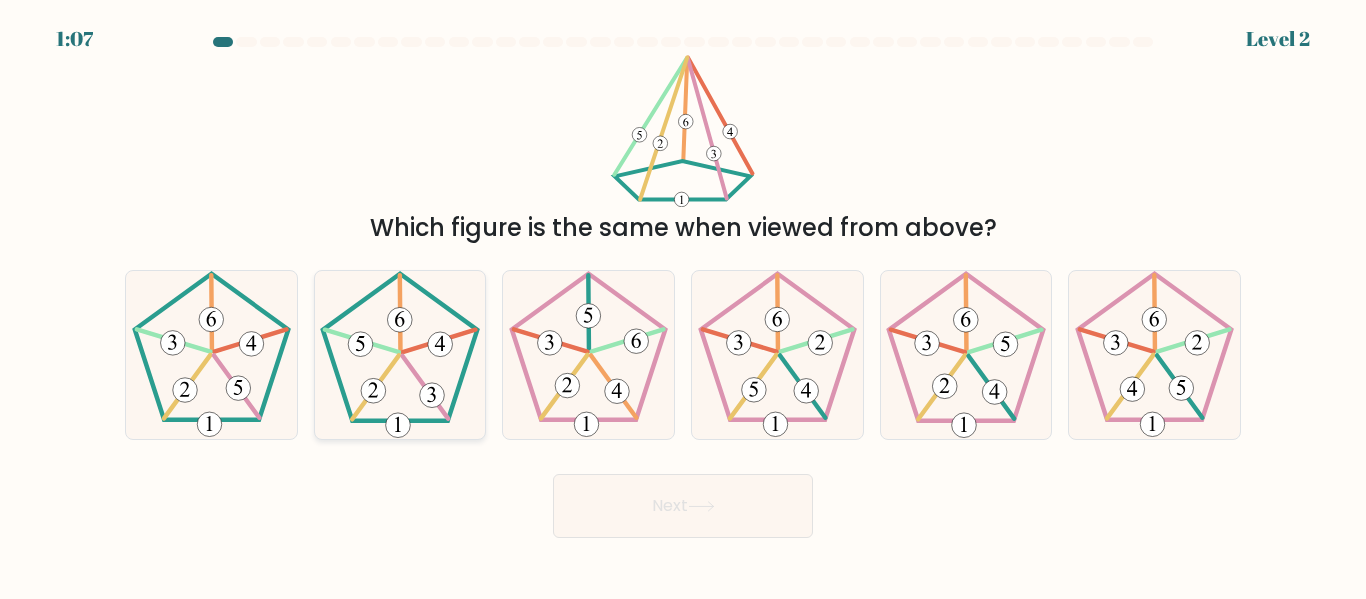 click 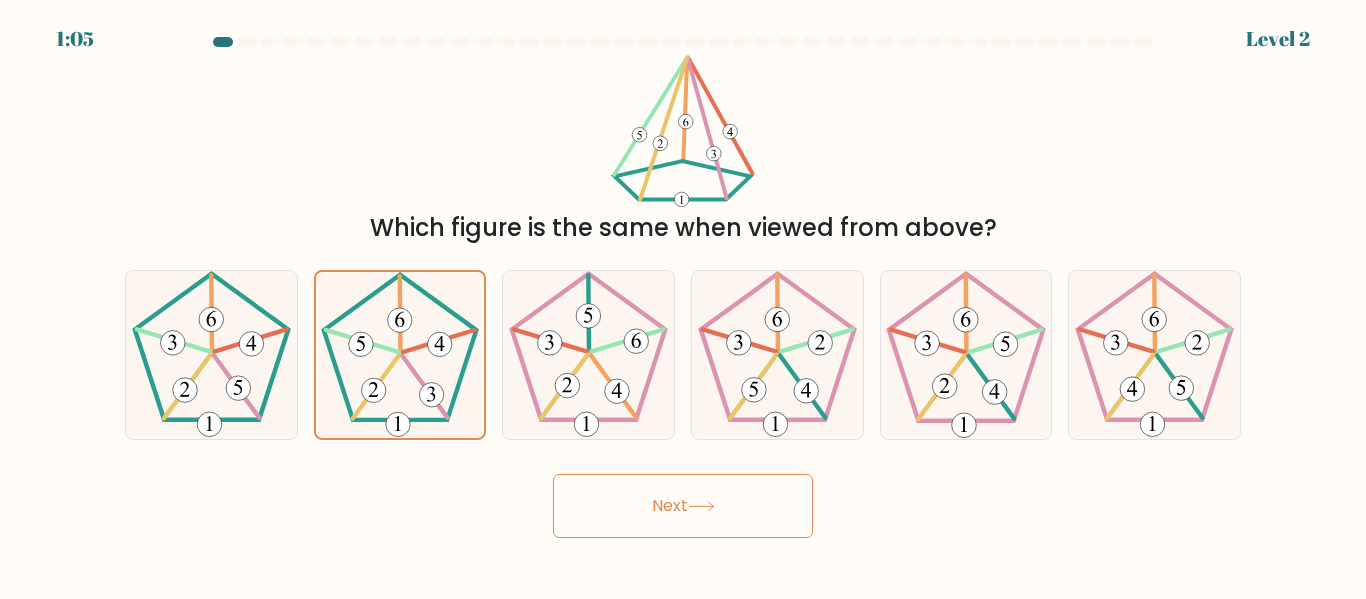 click on "Next" at bounding box center [683, 506] 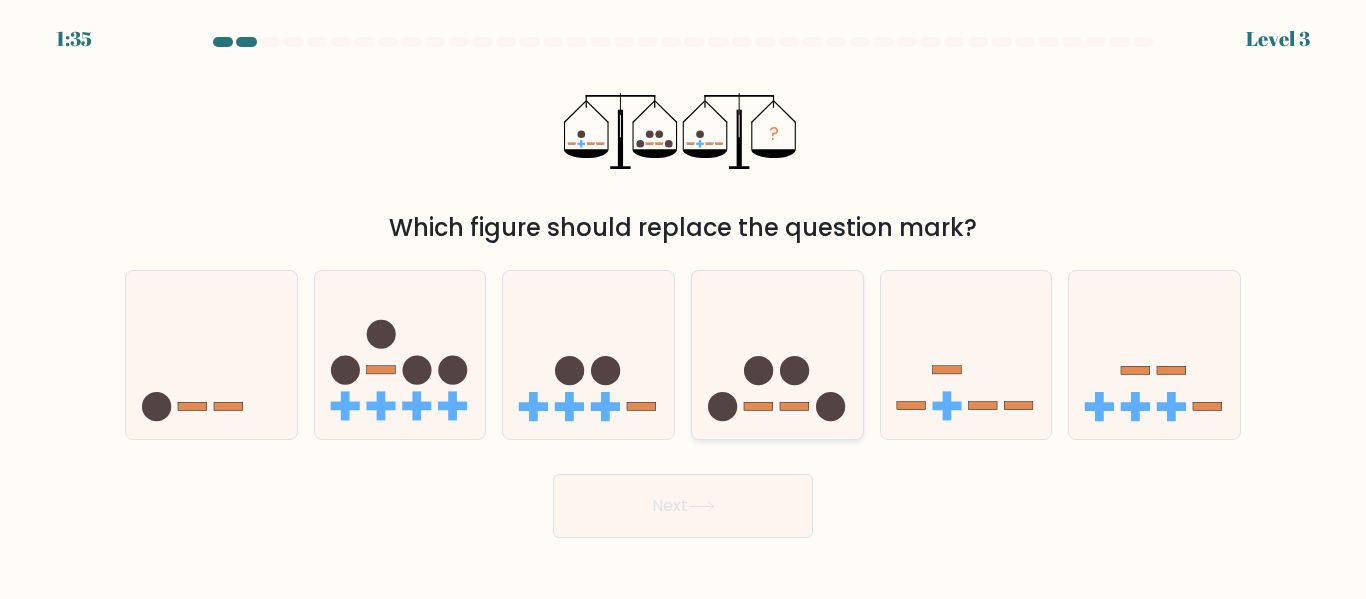 click 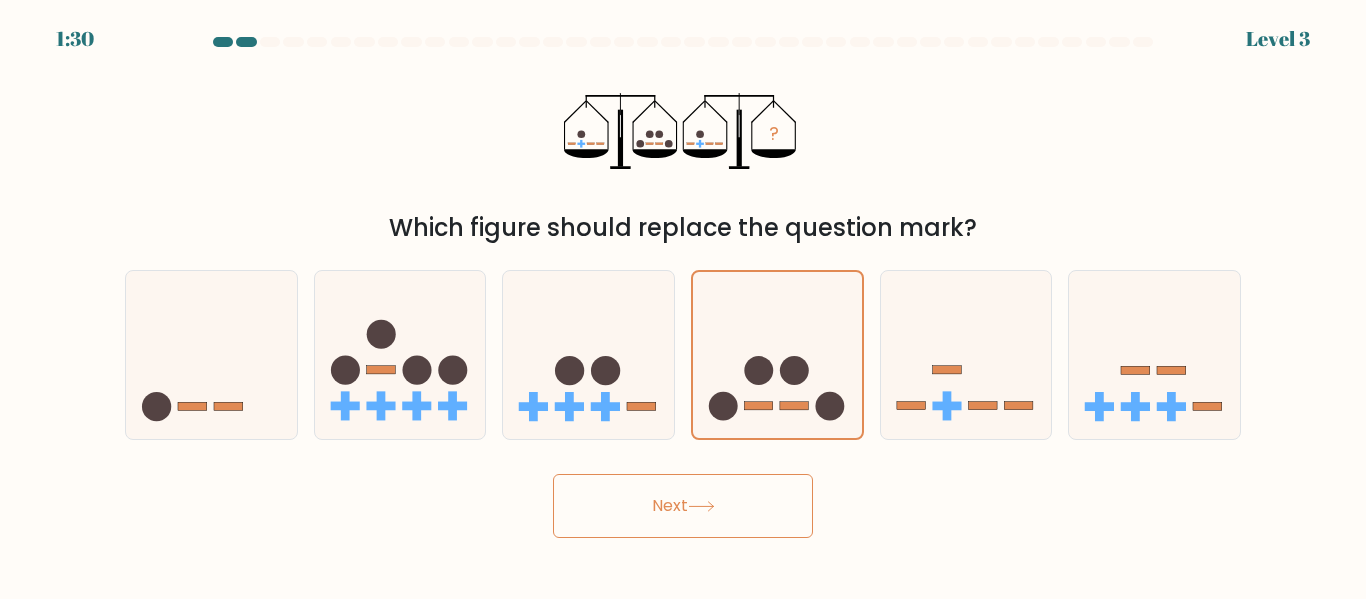 click on "Next" at bounding box center [683, 506] 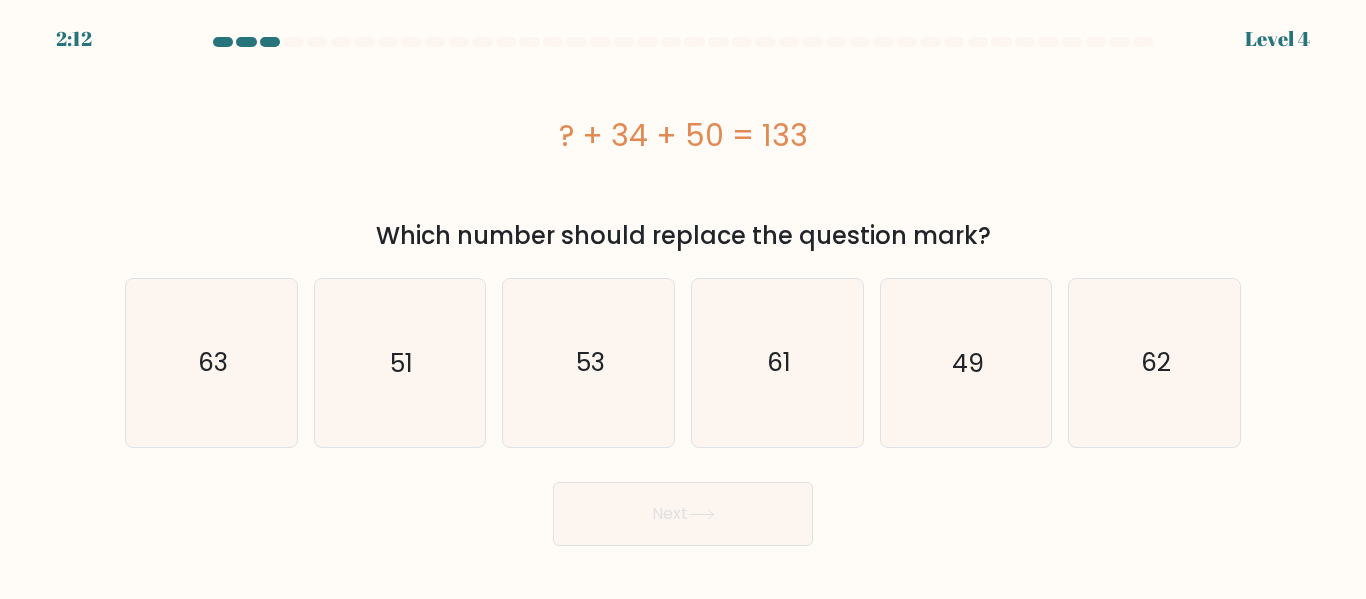type 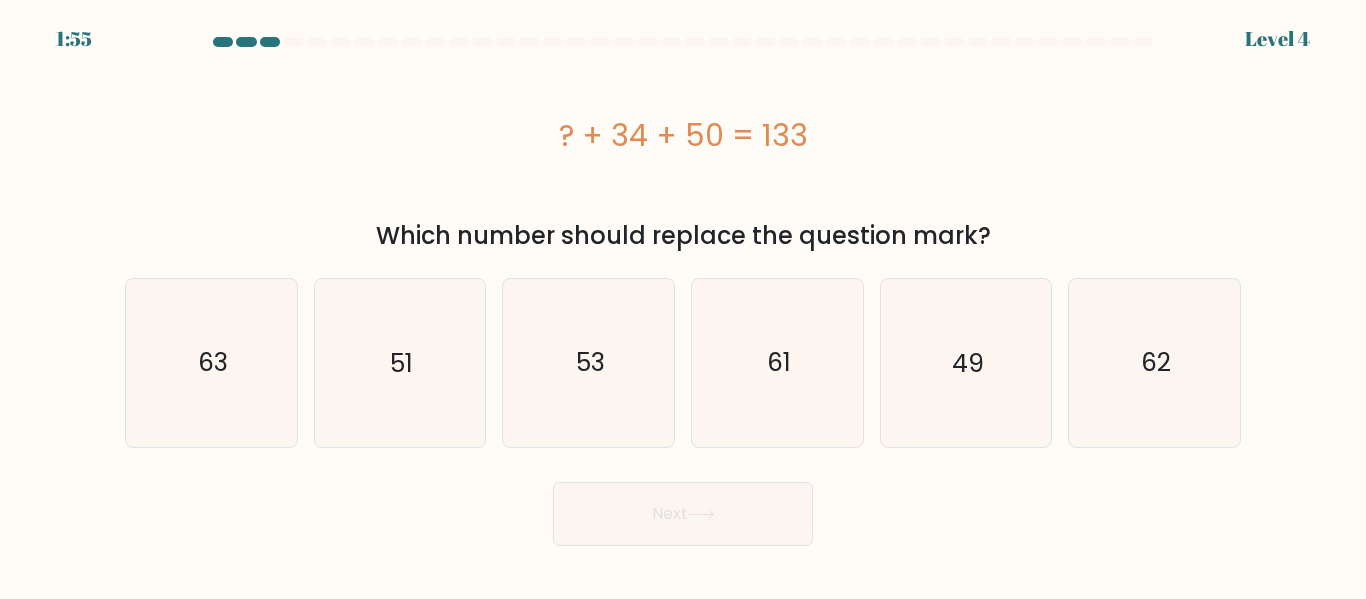 click on "Next" at bounding box center [683, 514] 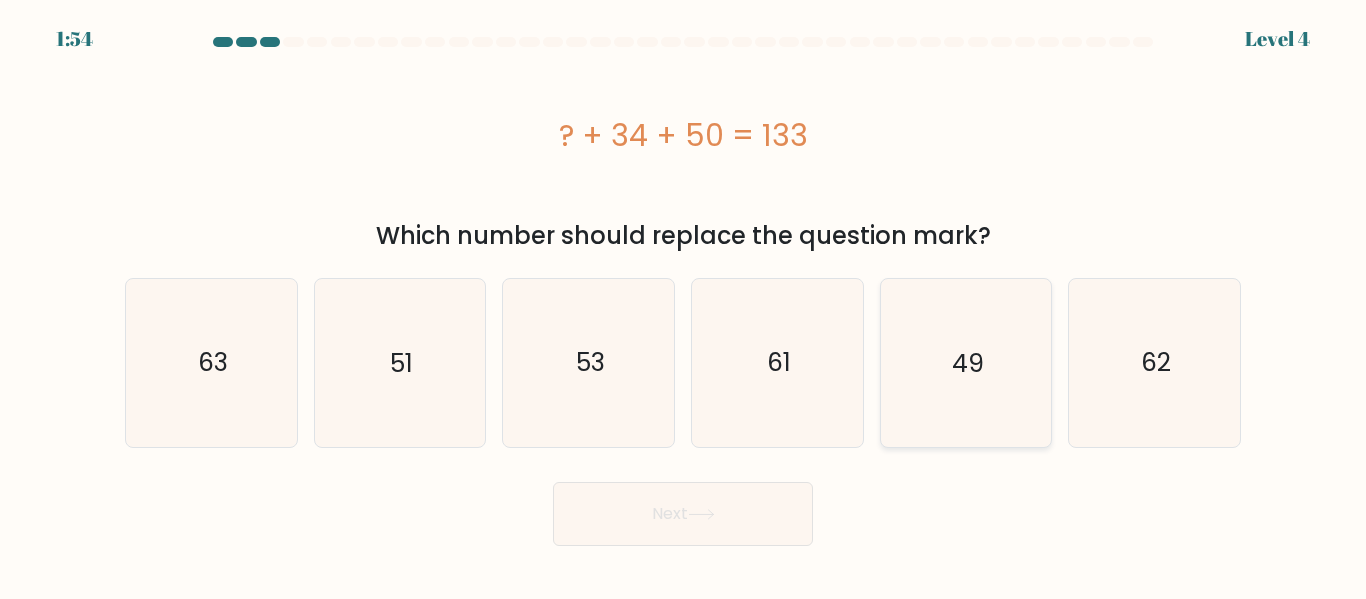click on "49" 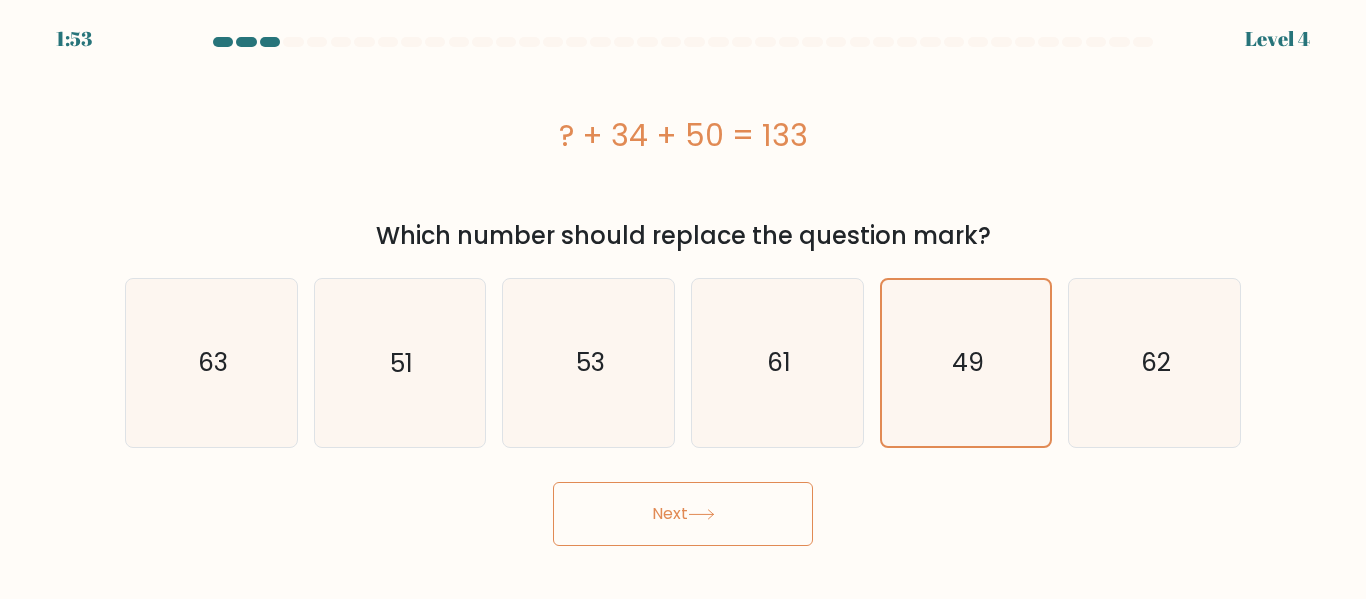 click on "Next" at bounding box center [683, 514] 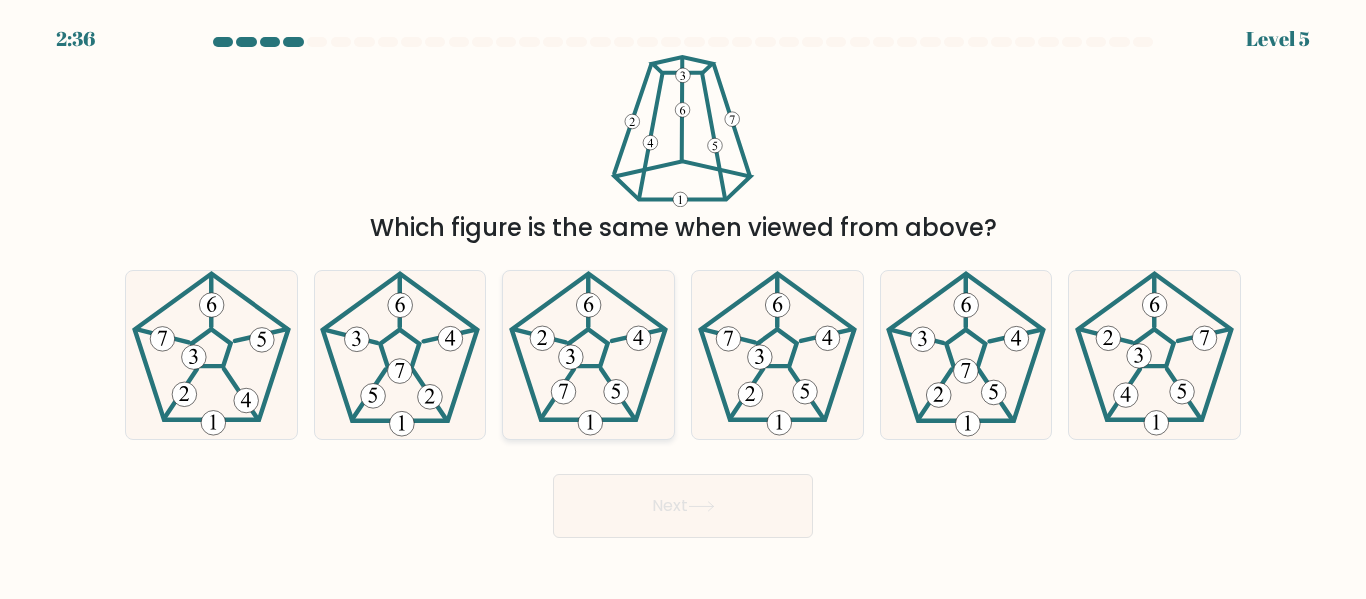 type 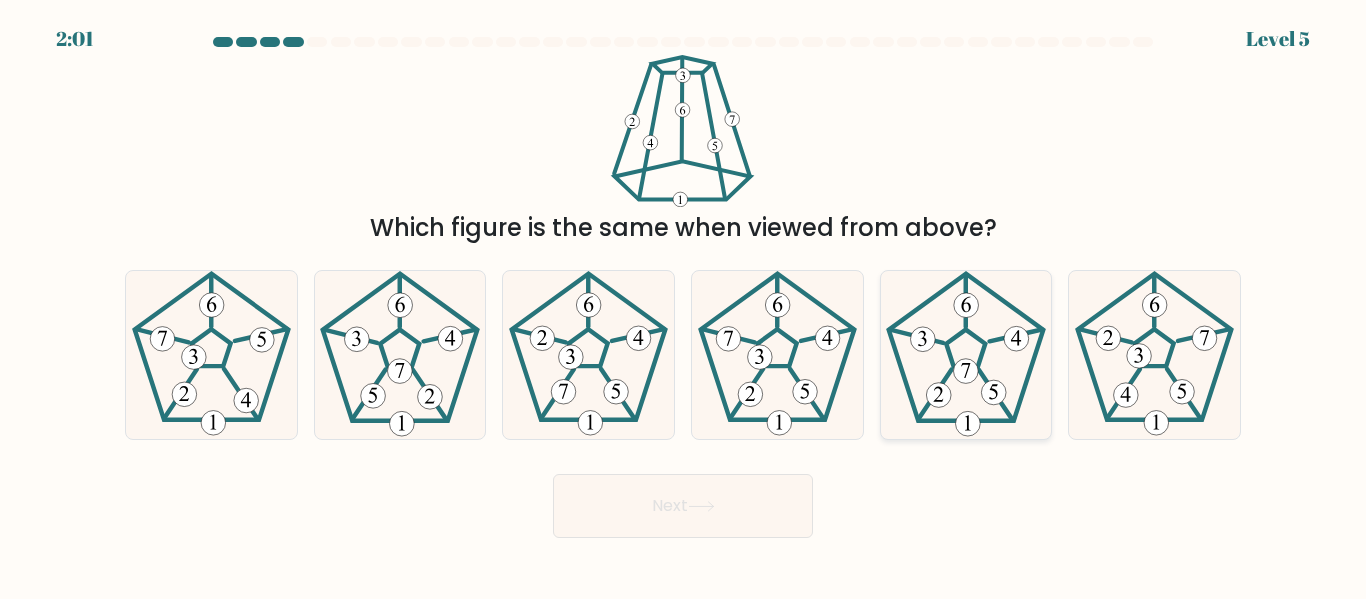 click 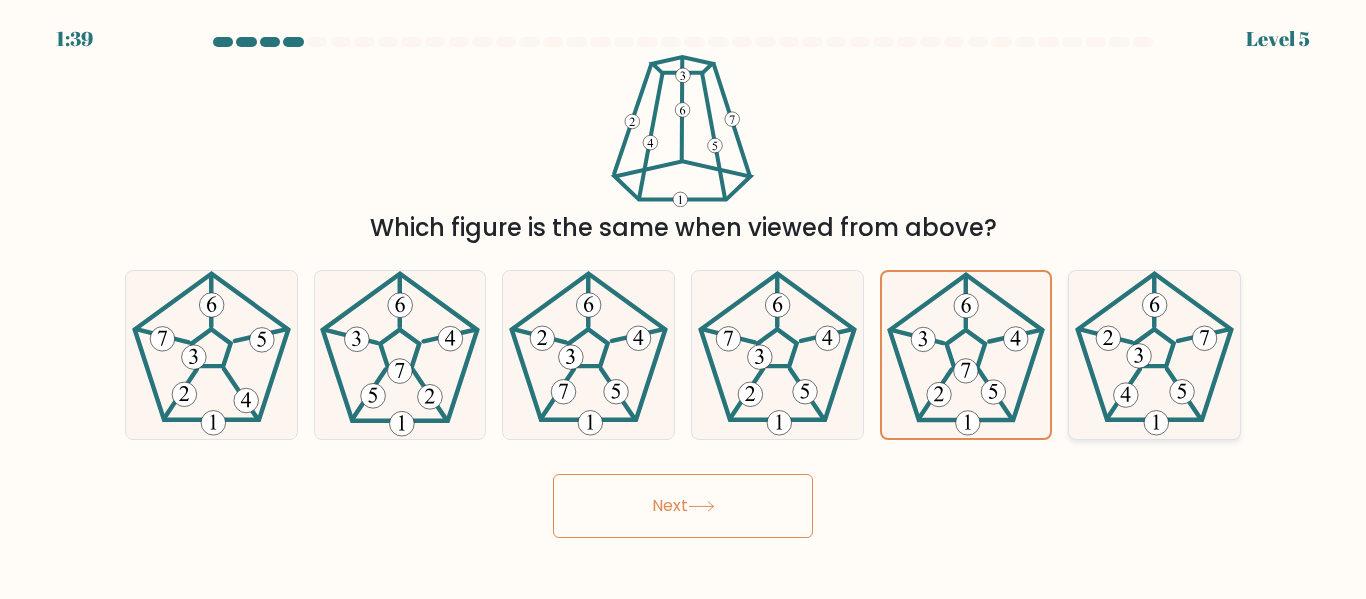click 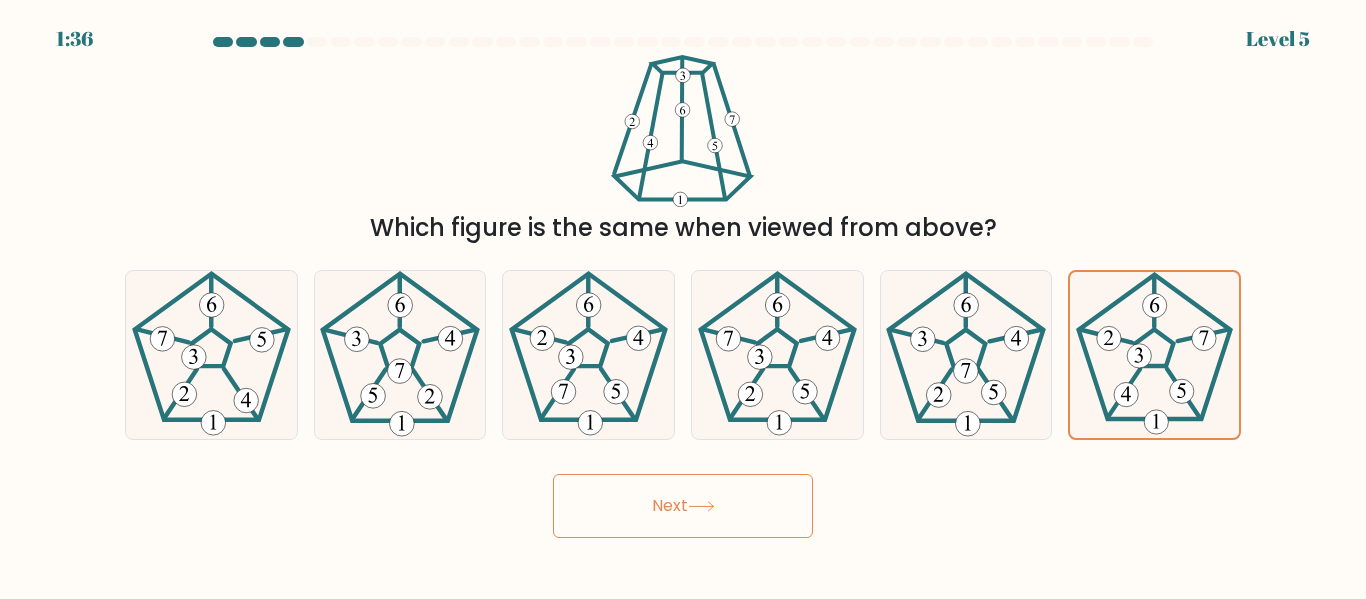 click on "Next" at bounding box center [683, 506] 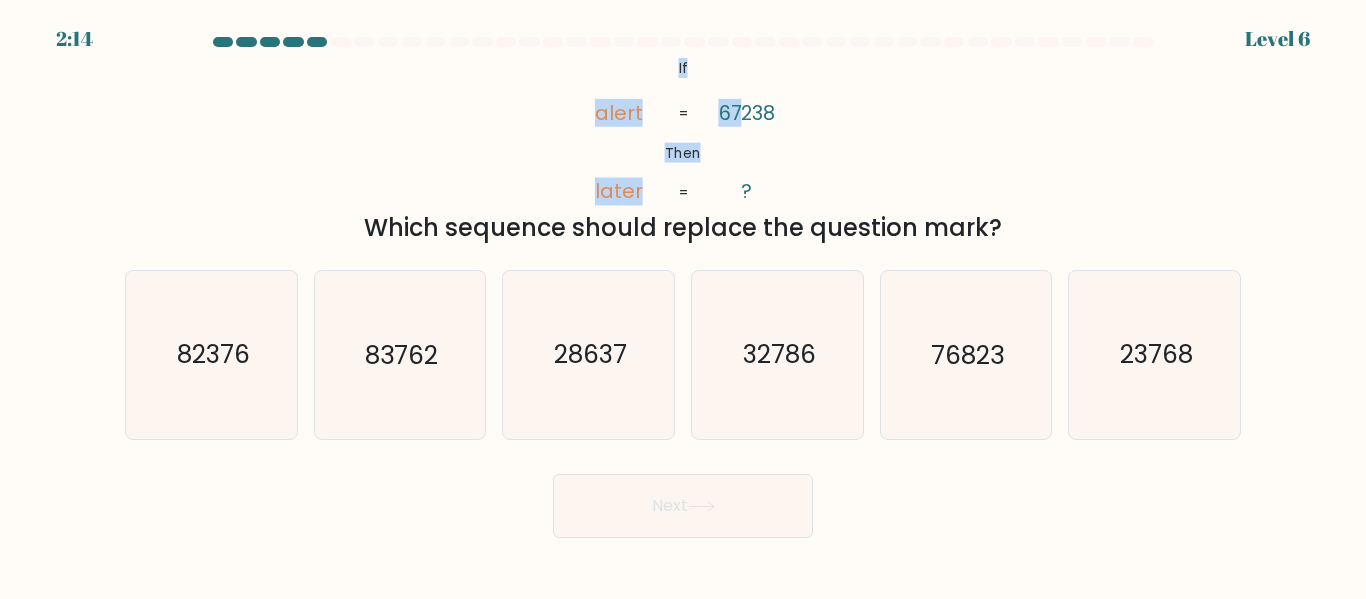 drag, startPoint x: 677, startPoint y: 72, endPoint x: 741, endPoint y: 116, distance: 77.665955 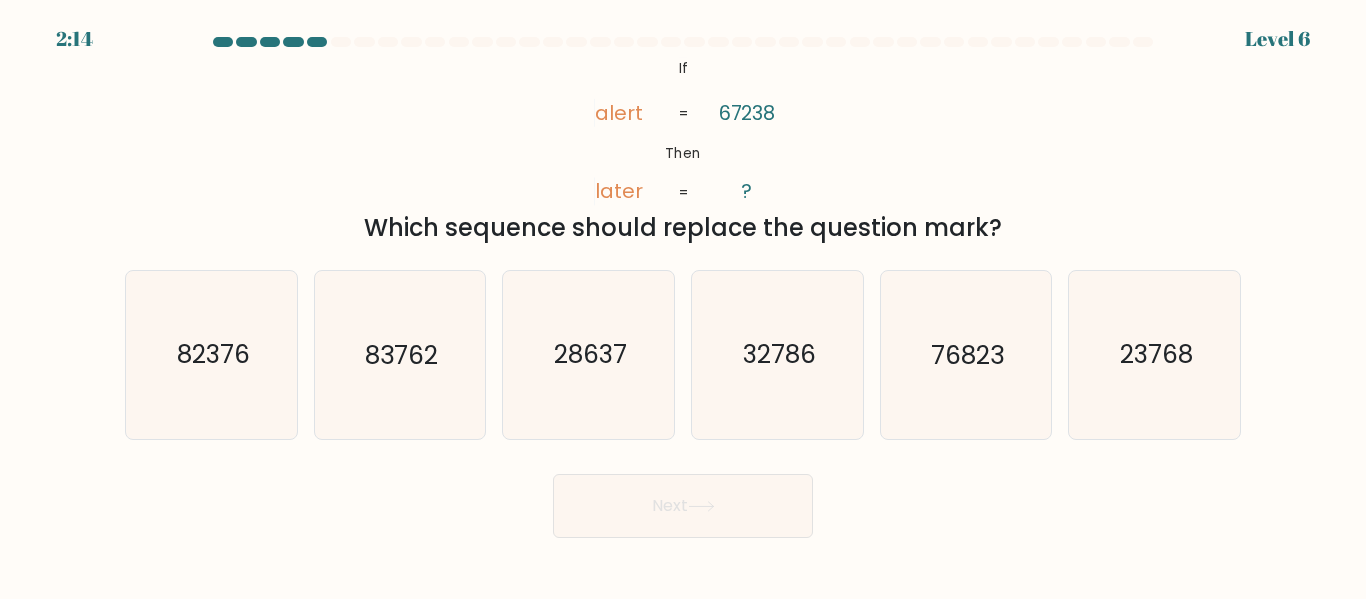 click on "@import url('https://fonts.googleapis.com/css?family=Abril+Fatface:400,100,100italic,300,300italic,400italic,500,500italic,700,700italic,900,900italic');           If       Then       alert       later       67238       ?       =       =" 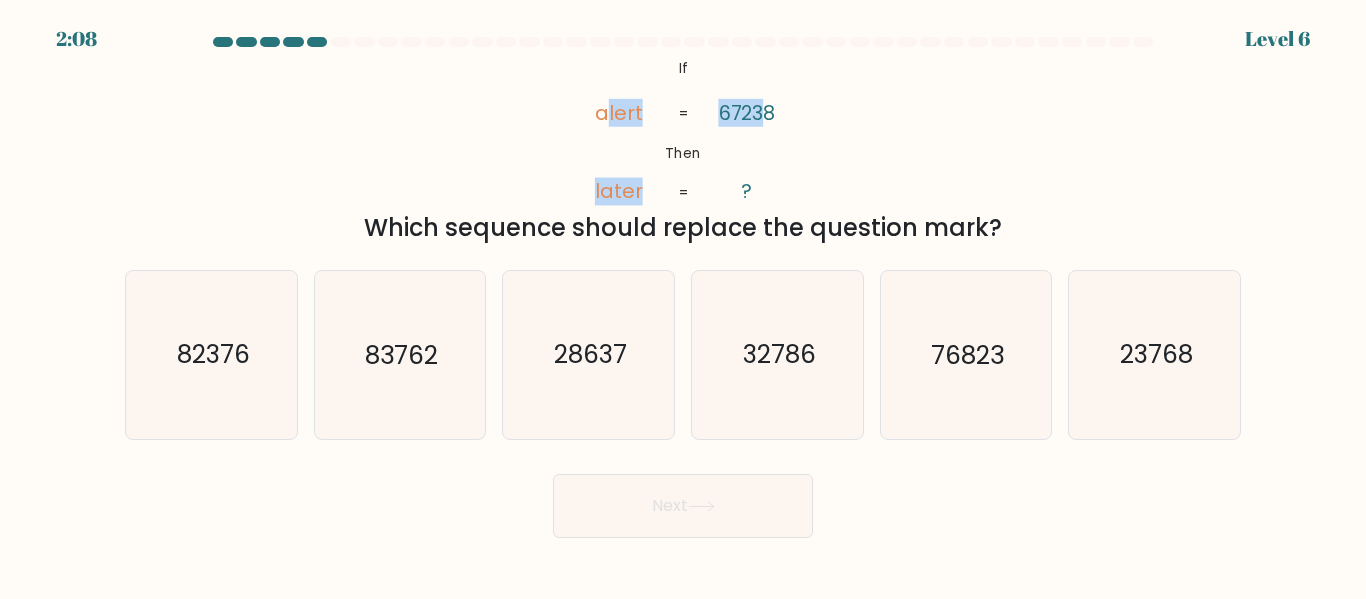 drag, startPoint x: 603, startPoint y: 115, endPoint x: 759, endPoint y: 115, distance: 156 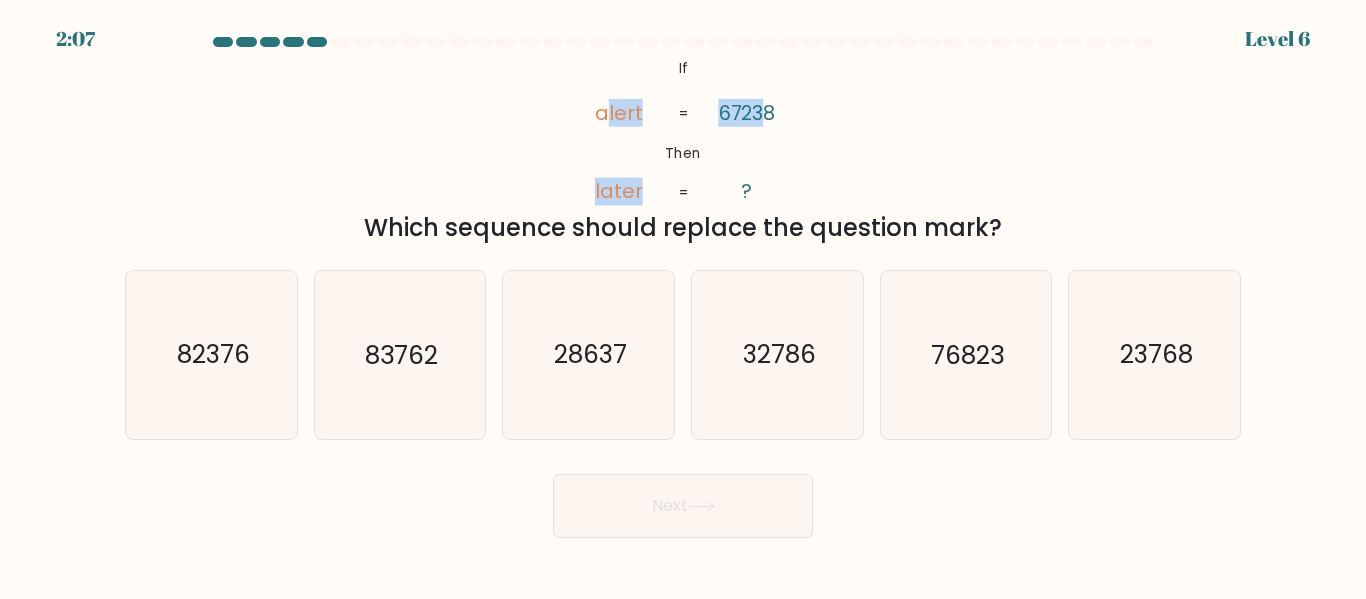 drag, startPoint x: 759, startPoint y: 115, endPoint x: 773, endPoint y: 112, distance: 14.3178215 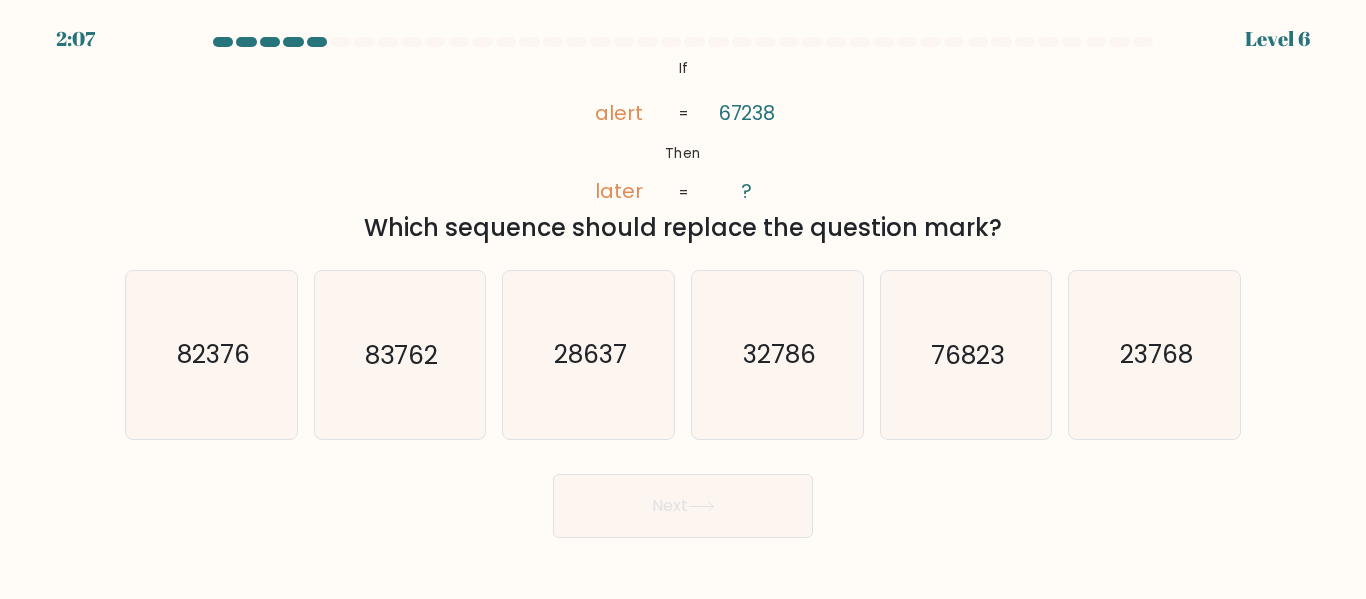 click on "@import url('https://fonts.googleapis.com/css?family=Abril+Fatface:400,100,100italic,300,300italic,400italic,500,500italic,700,700italic,900,900italic');           If       Then       alert       later       67238       ?       =       =" 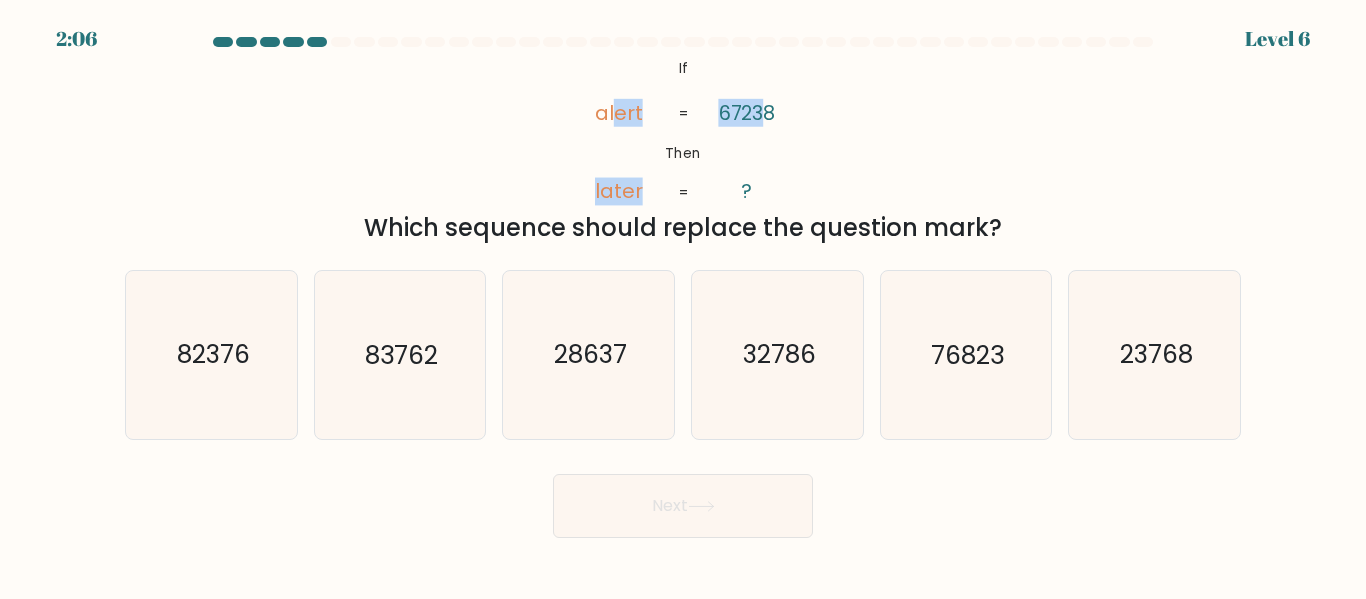 drag, startPoint x: 770, startPoint y: 109, endPoint x: 662, endPoint y: 134, distance: 110.85576 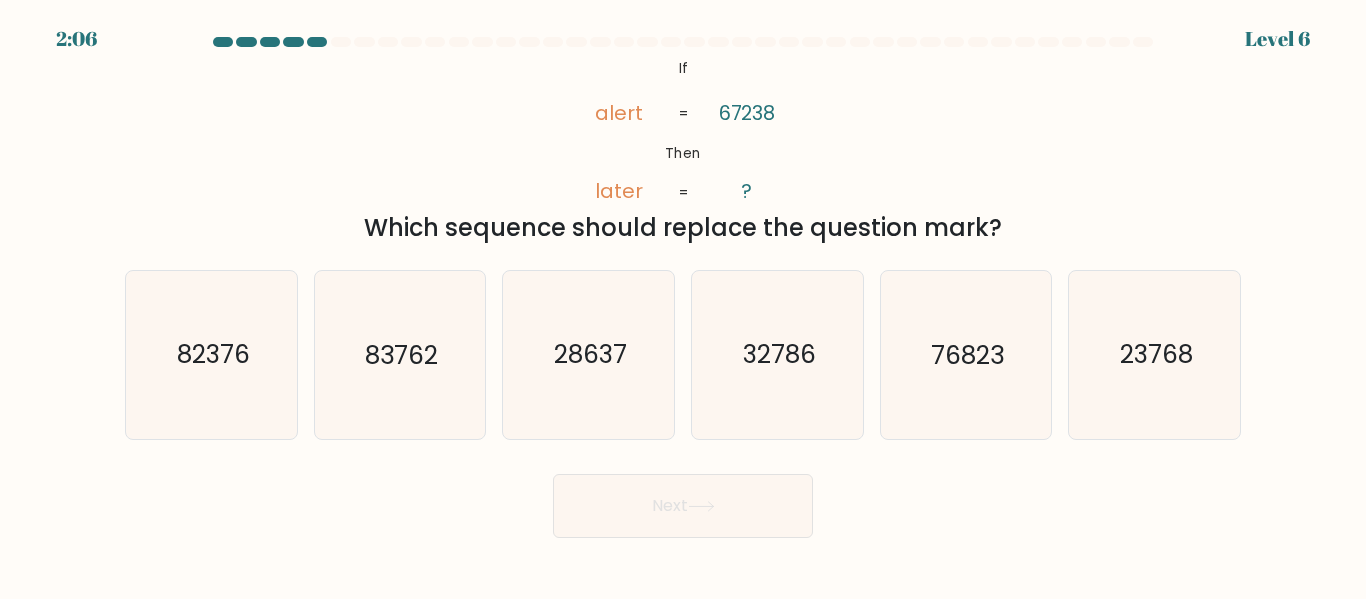 click on "@import url('https://fonts.googleapis.com/css?family=Abril+Fatface:400,100,100italic,300,300italic,400italic,500,500italic,700,700italic,900,900italic');           If       Then       alert       later       67238       ?       =       =
Which sequence should replace the question mark?" at bounding box center (683, 150) 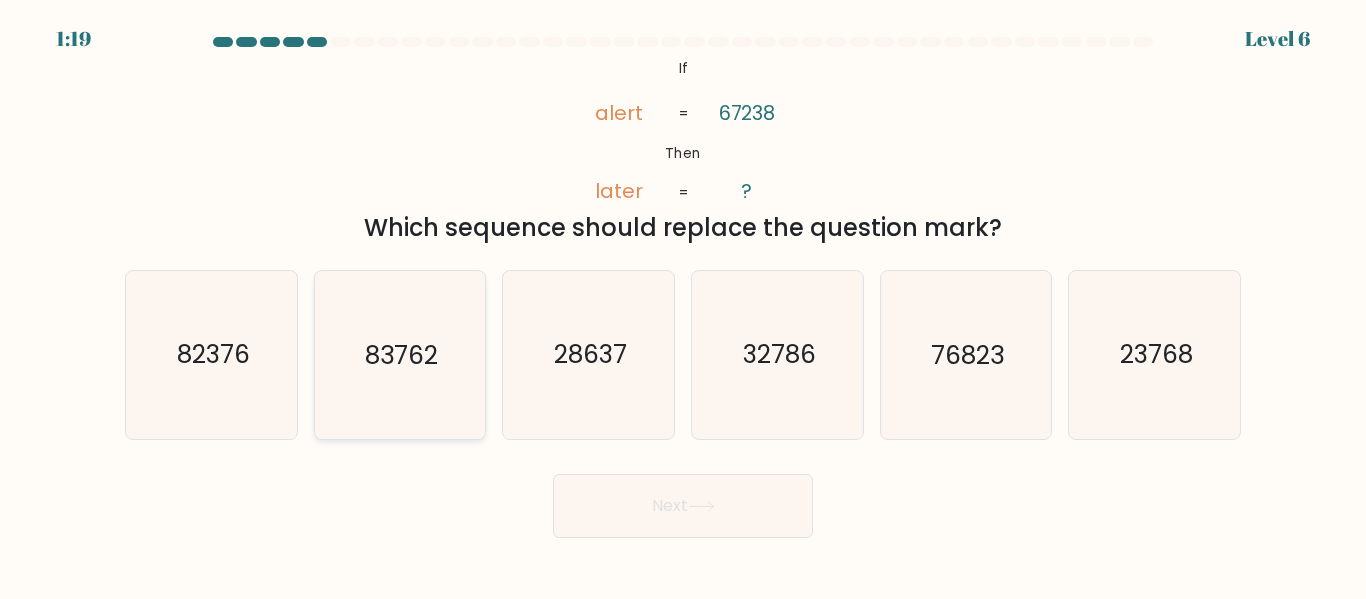 click on "83762" 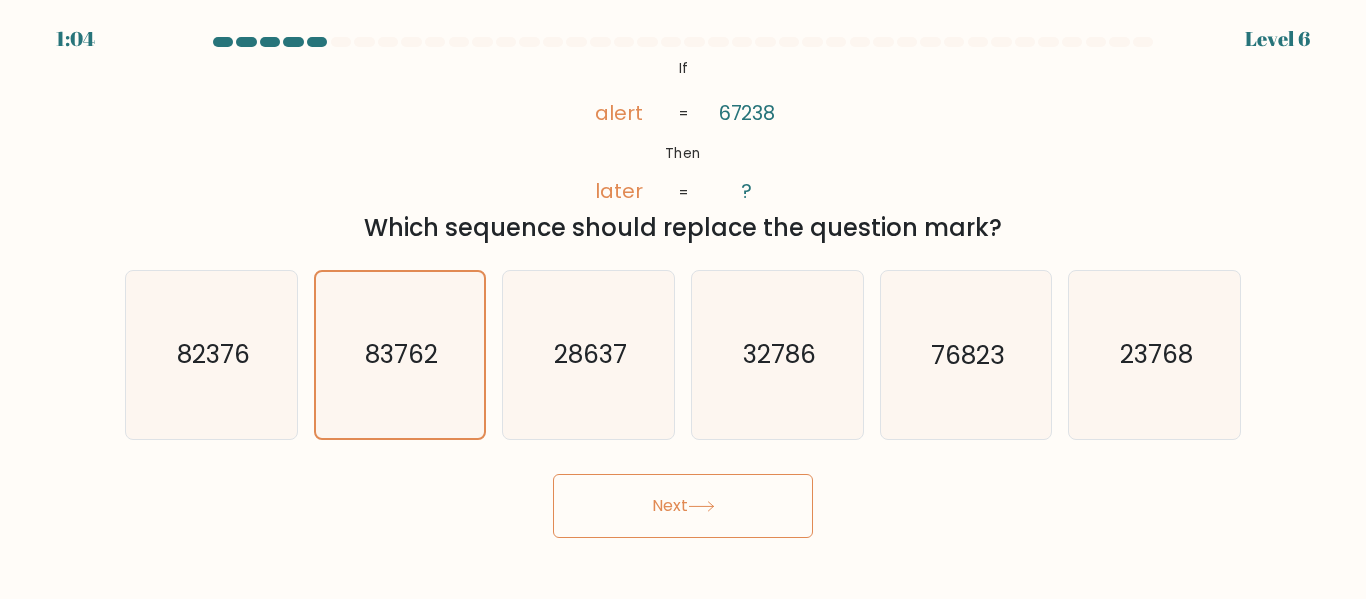 click on "alert" 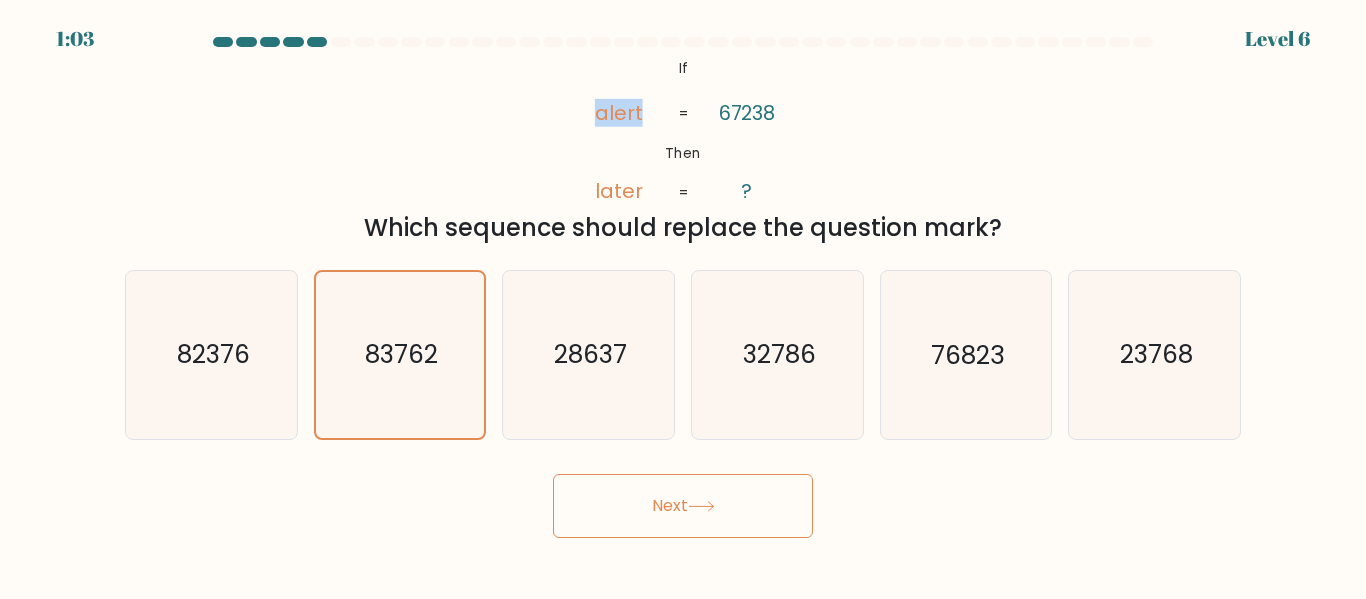 click on "alert" 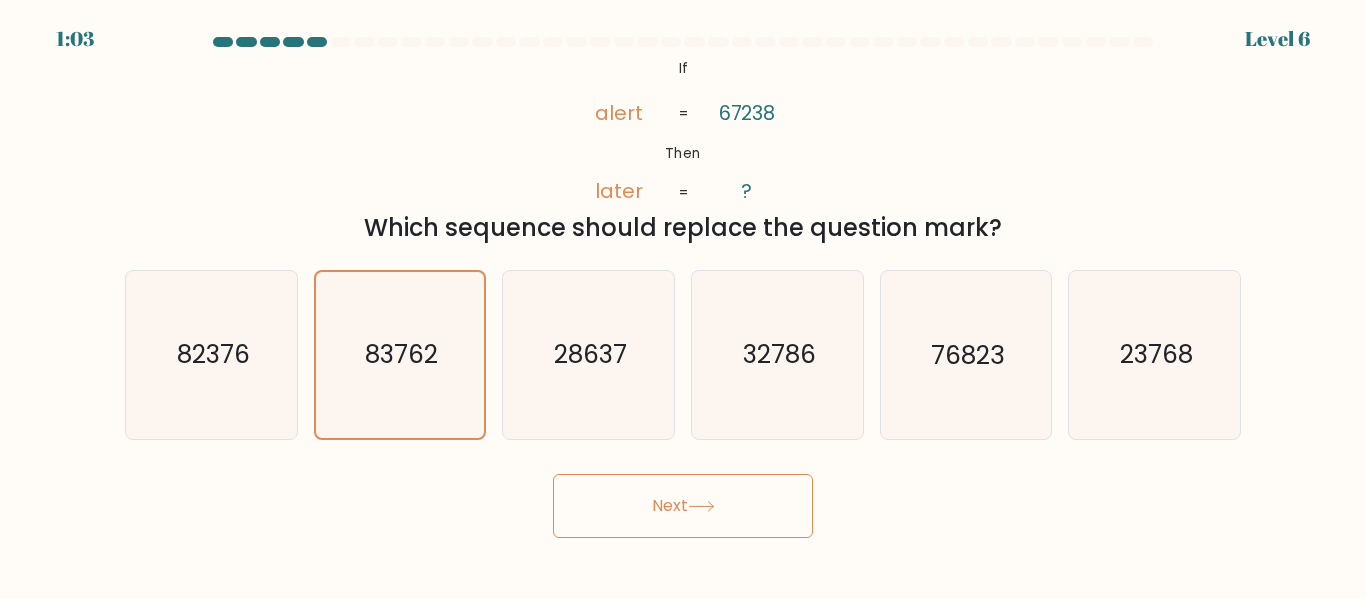 click on "@import url('https://fonts.googleapis.com/css?family=Abril+Fatface:400,100,100italic,300,300italic,400italic,500,500italic,700,700italic,900,900italic');           If       Then       alert       later       67238       ?       =       =
Which sequence should replace the question mark?" at bounding box center (683, 150) 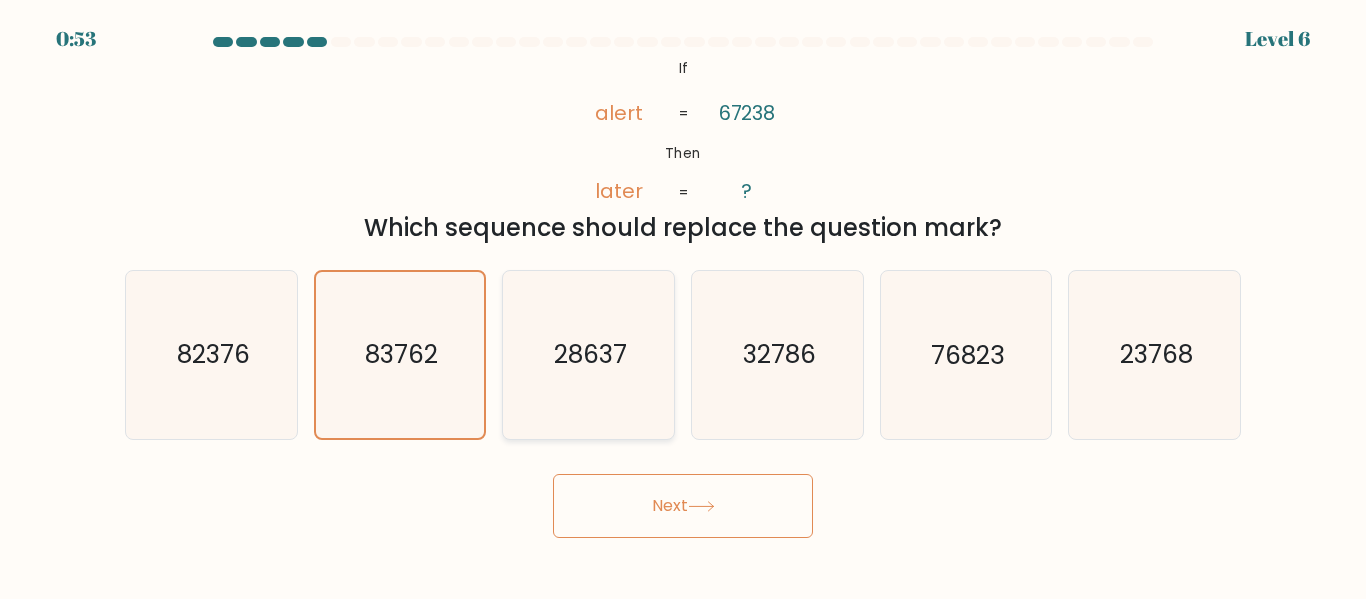 click on "28637" 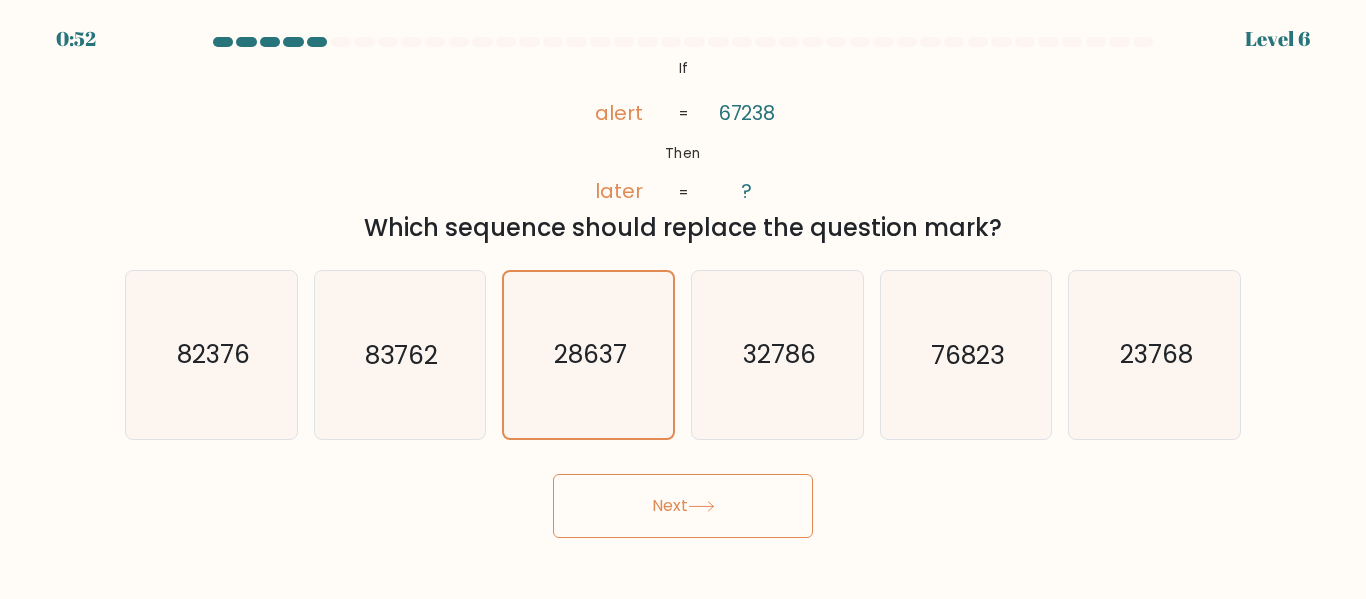 drag, startPoint x: 698, startPoint y: 503, endPoint x: 995, endPoint y: 515, distance: 297.24234 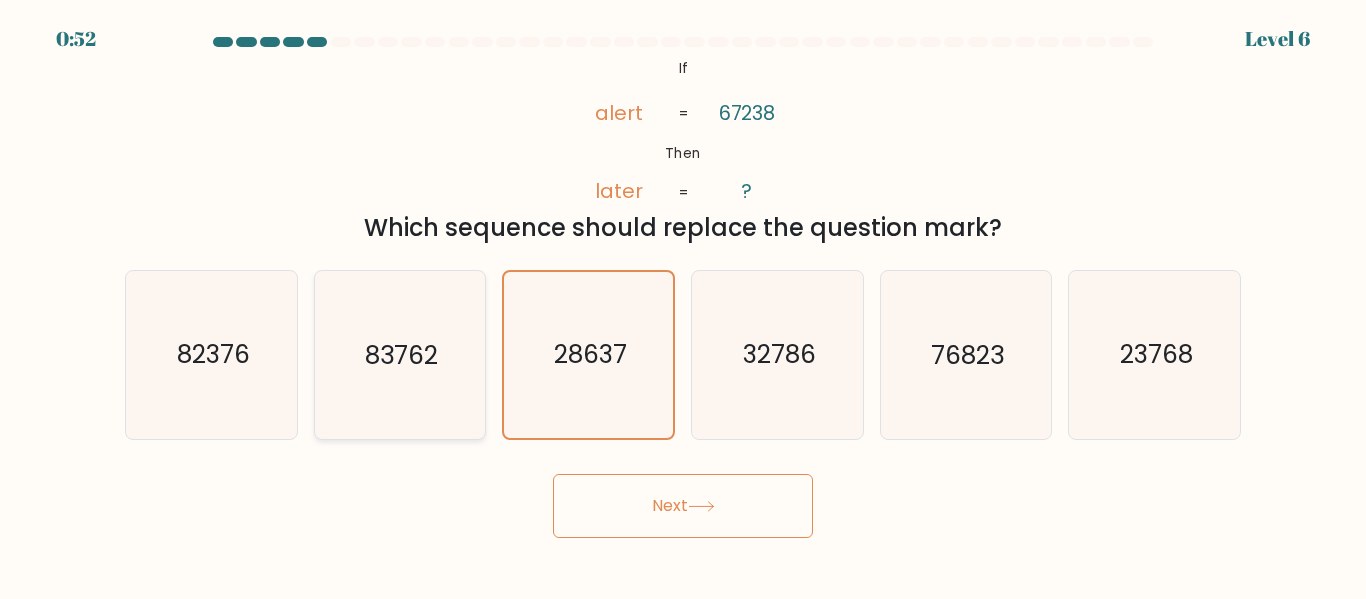 click on "83762" 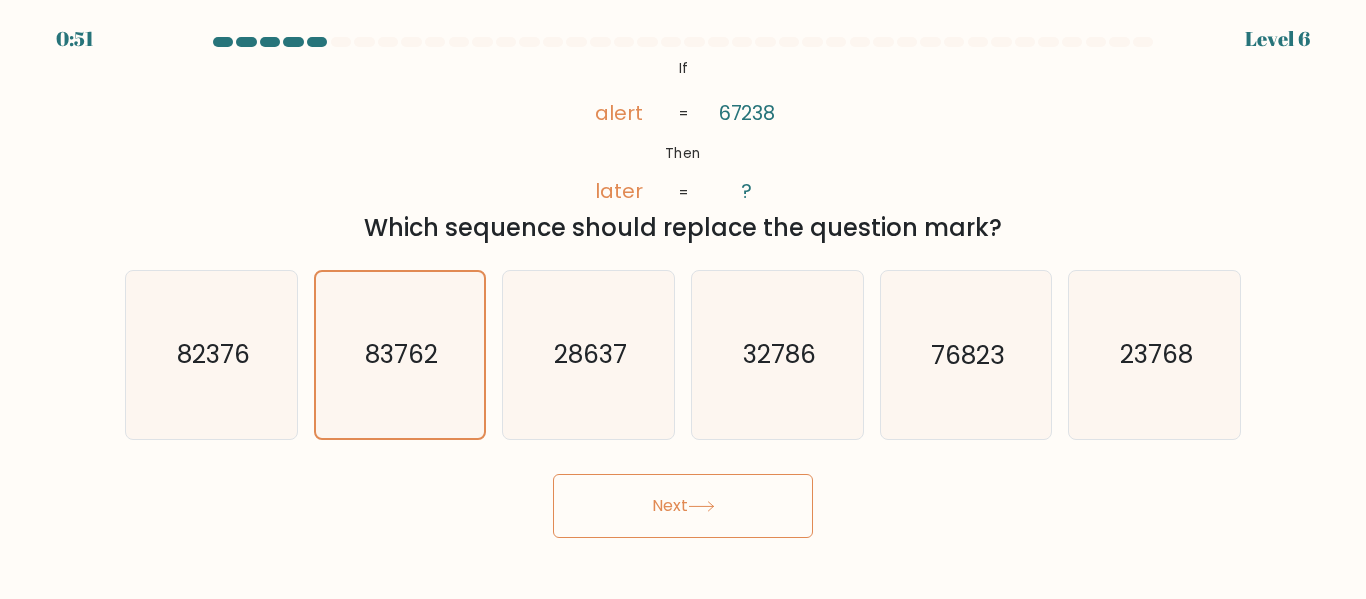 click on "Next" at bounding box center (683, 506) 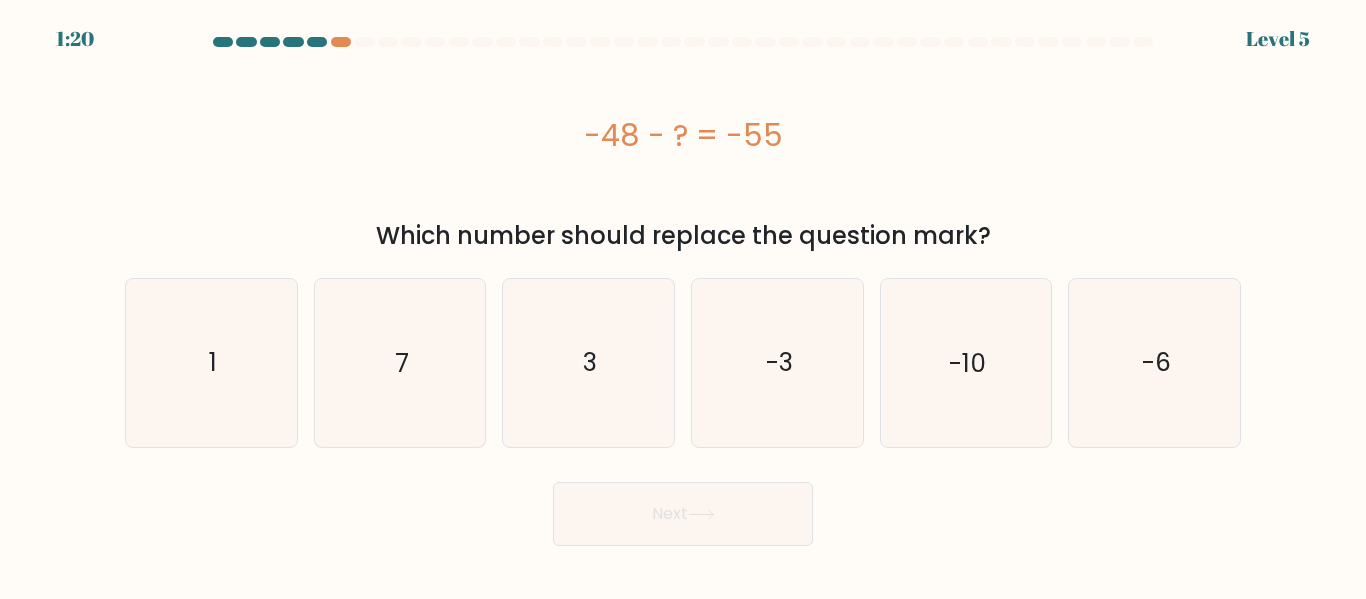 click on "a. 1" at bounding box center [683, 291] 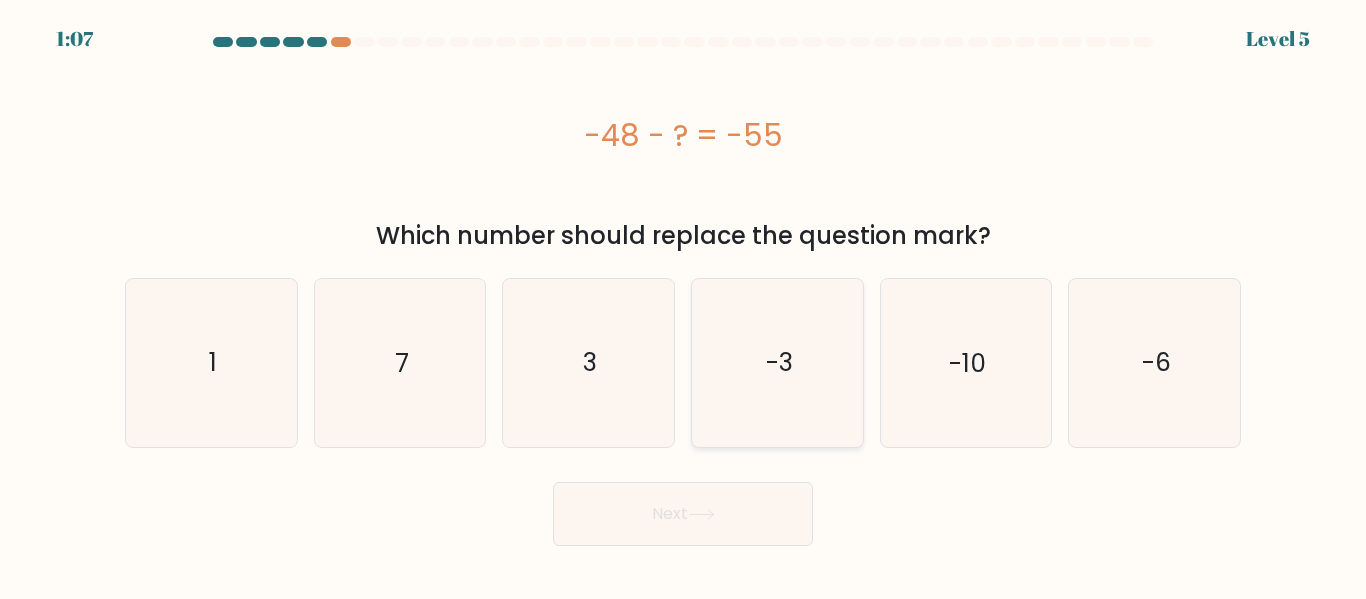 click on "-3" 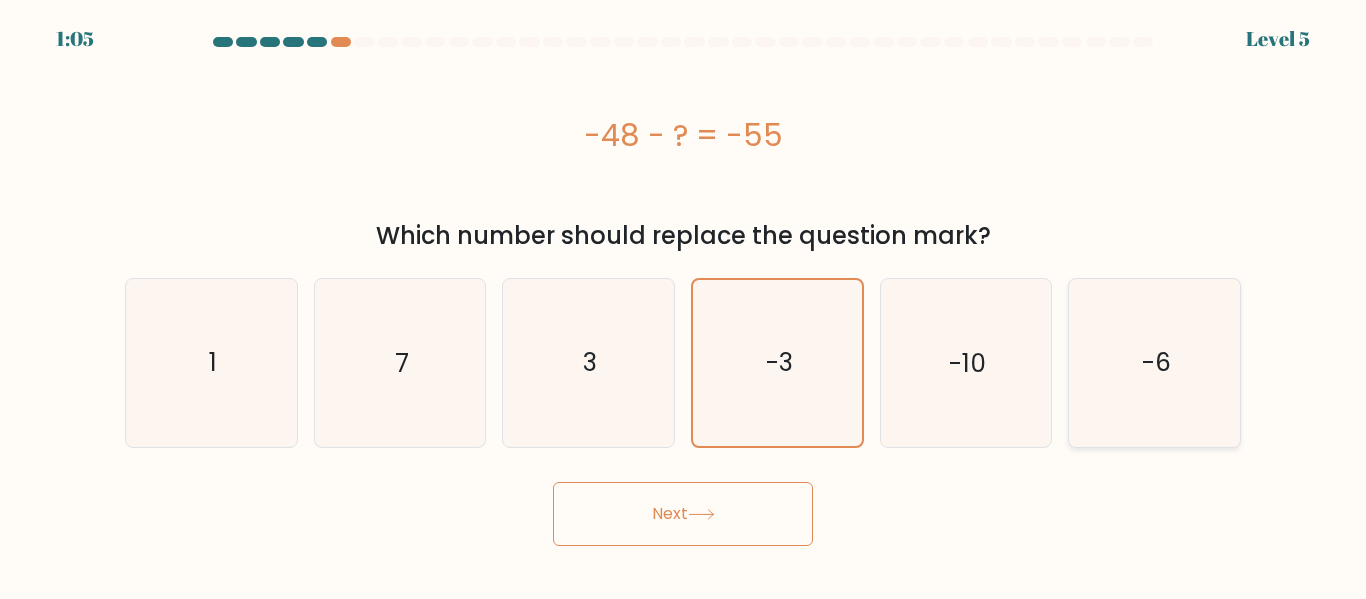 click on "-6" 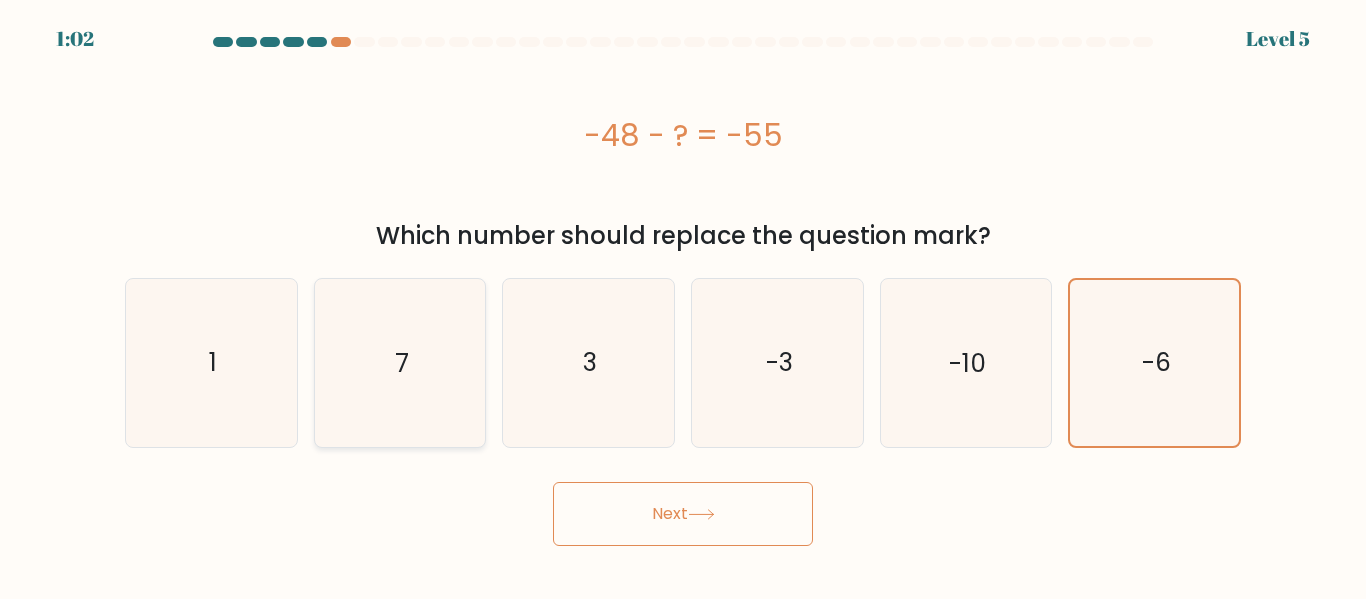 click on "7" 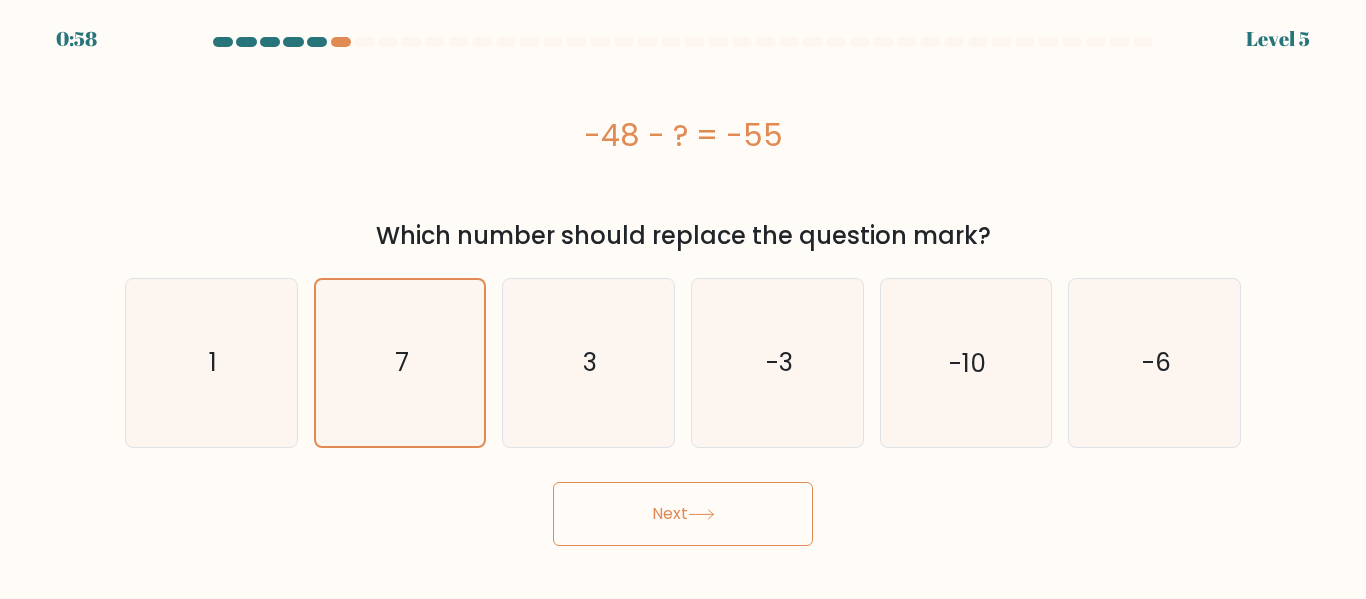click on "Next" at bounding box center [683, 514] 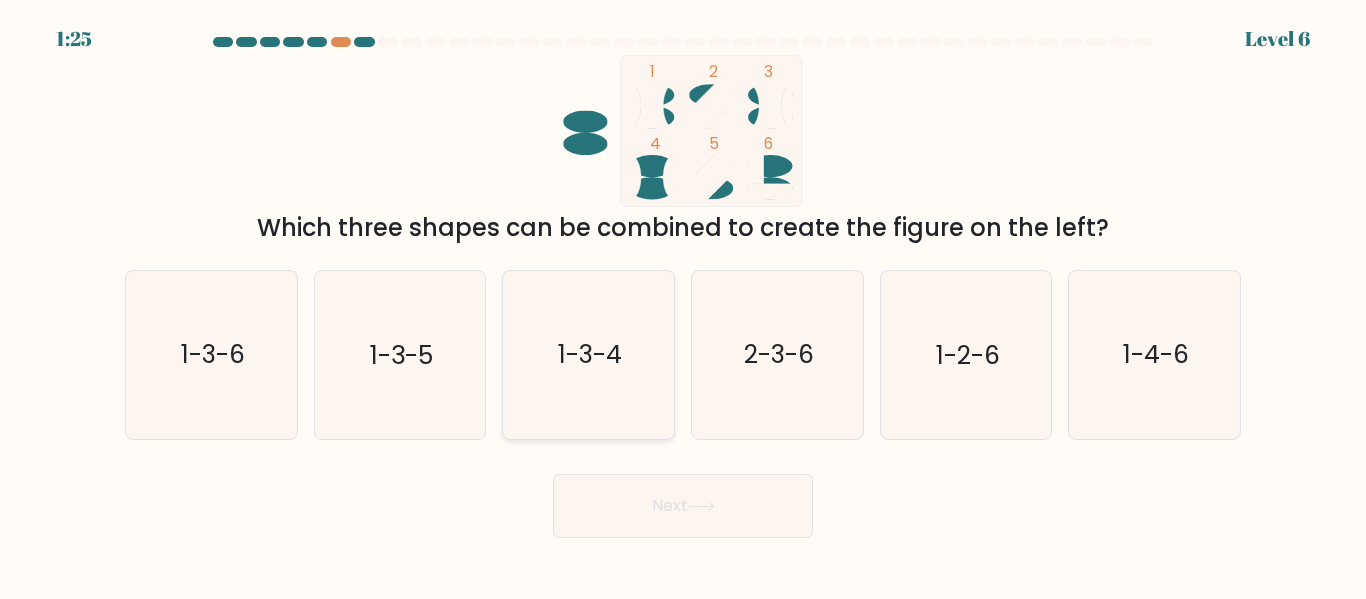 click on "1-3-4" 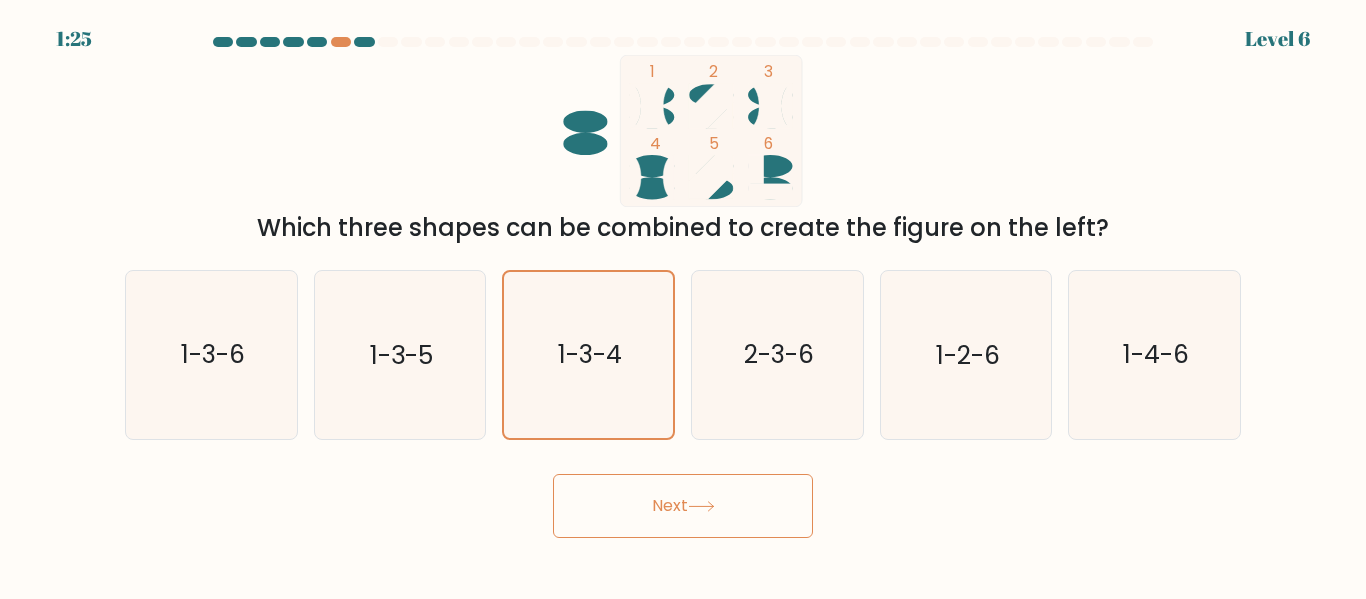 click on "Next" at bounding box center (683, 506) 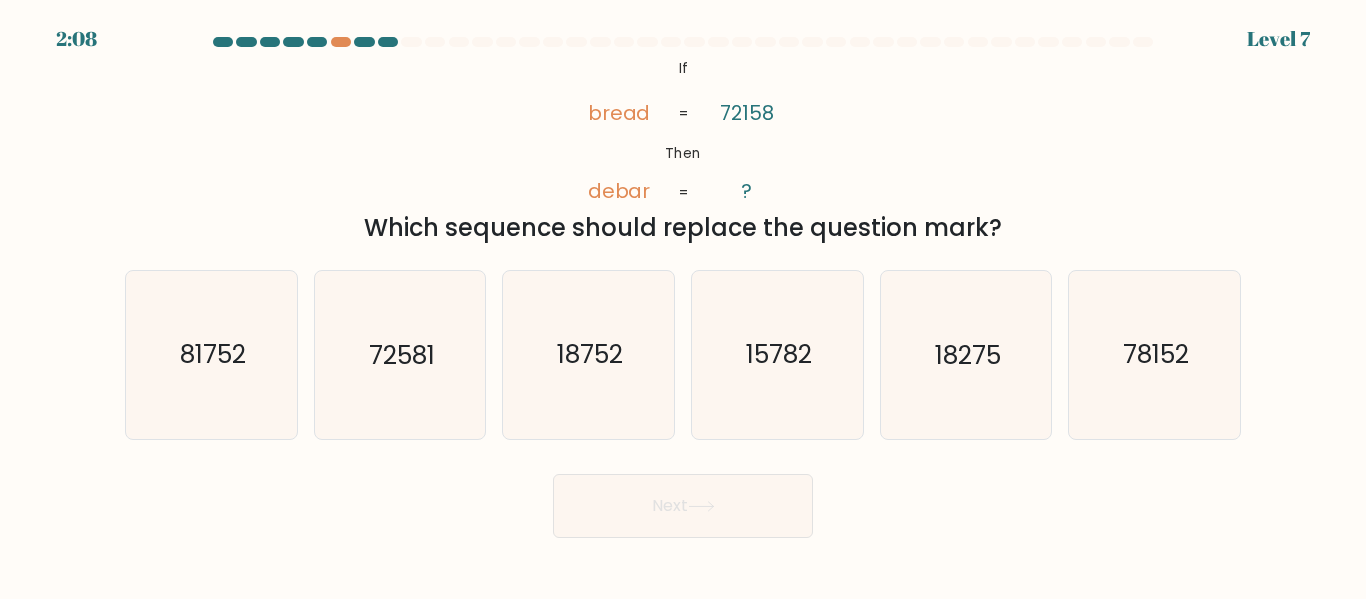 type 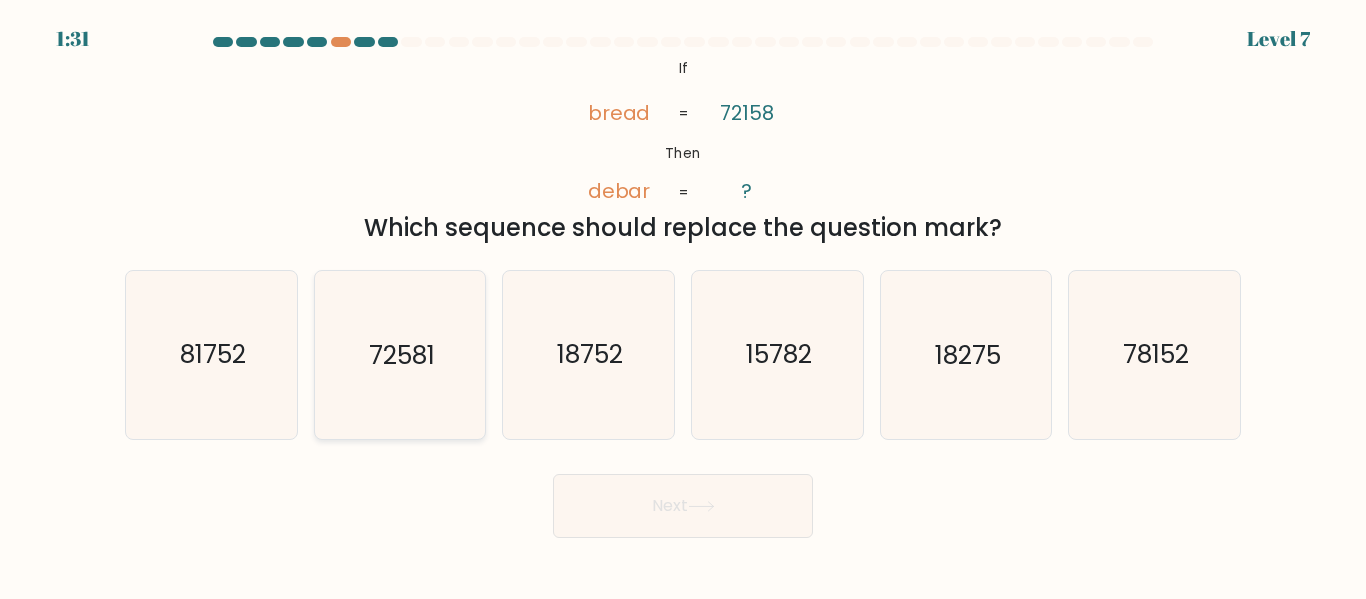 click on "72581" 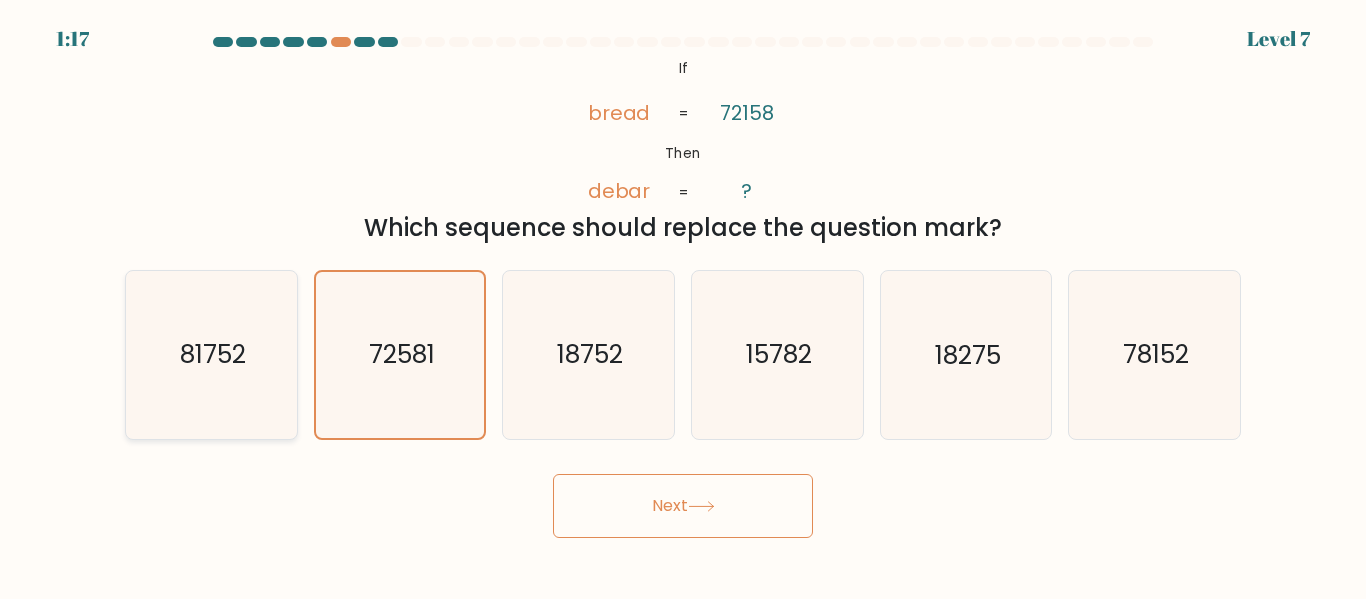 click on "81752" 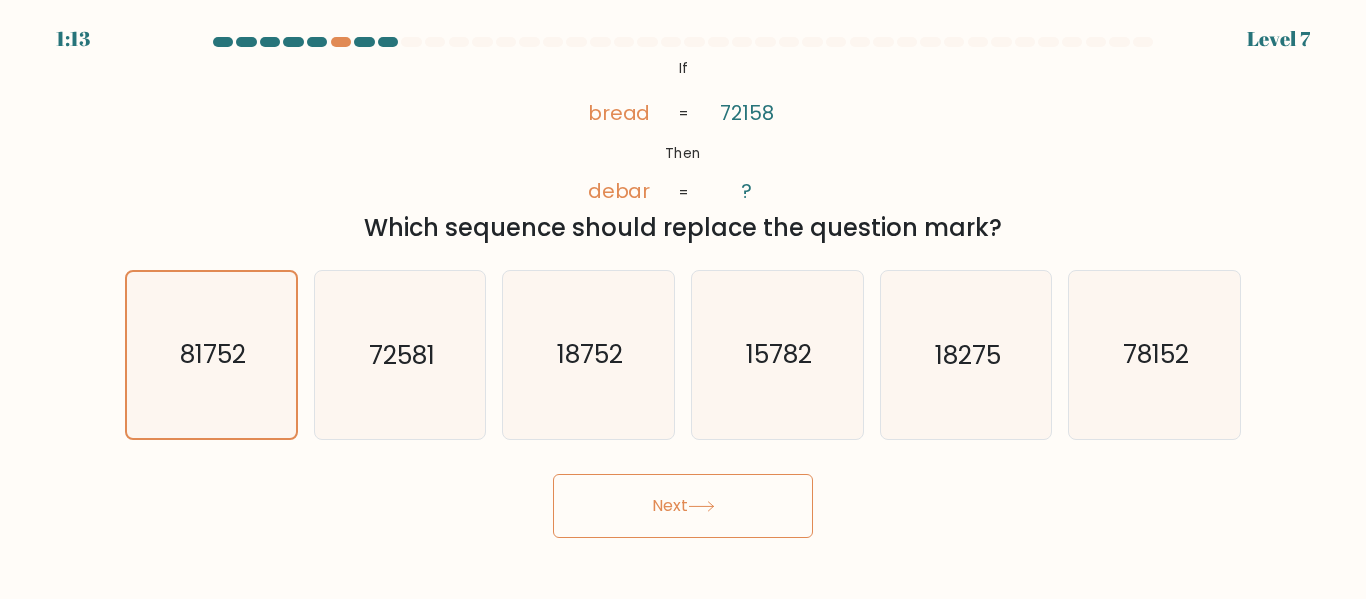 click on "Next" at bounding box center (683, 506) 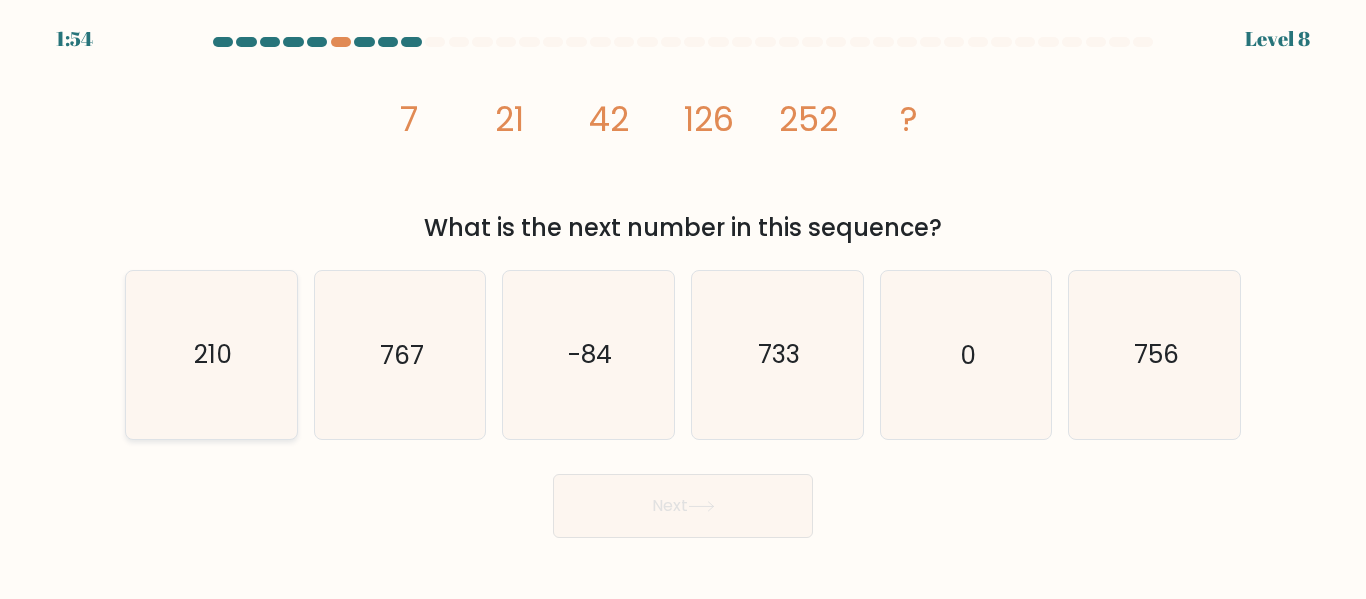 type 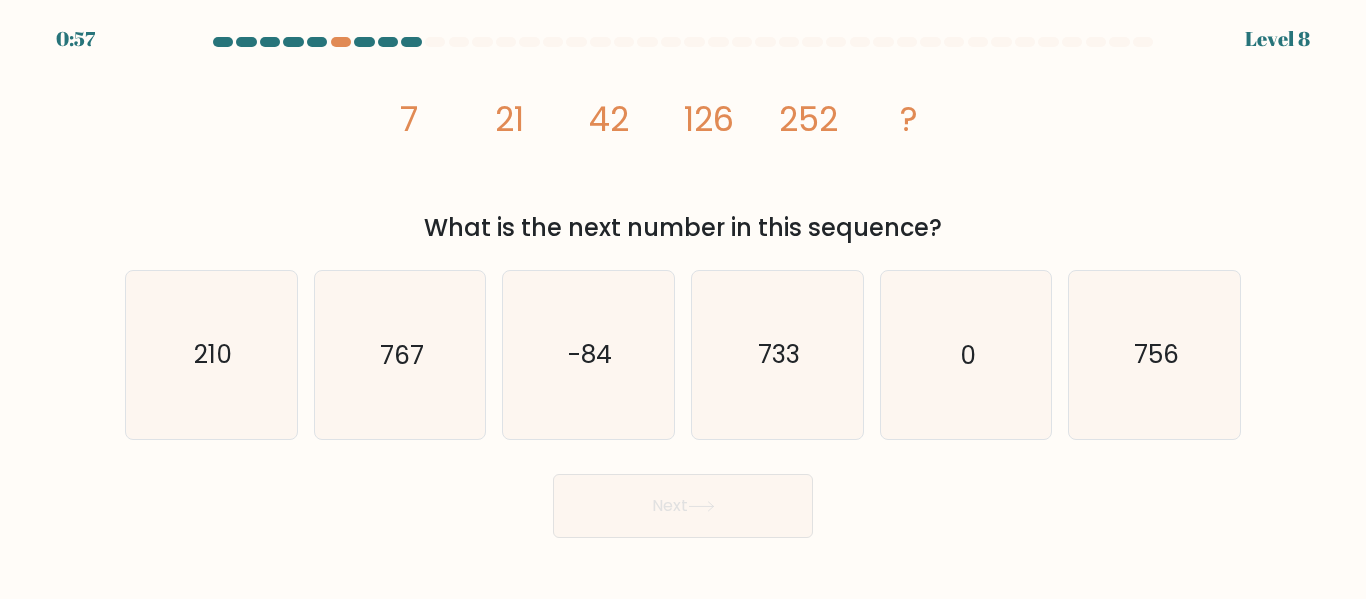 click on "0:57
Level 8" at bounding box center [683, 299] 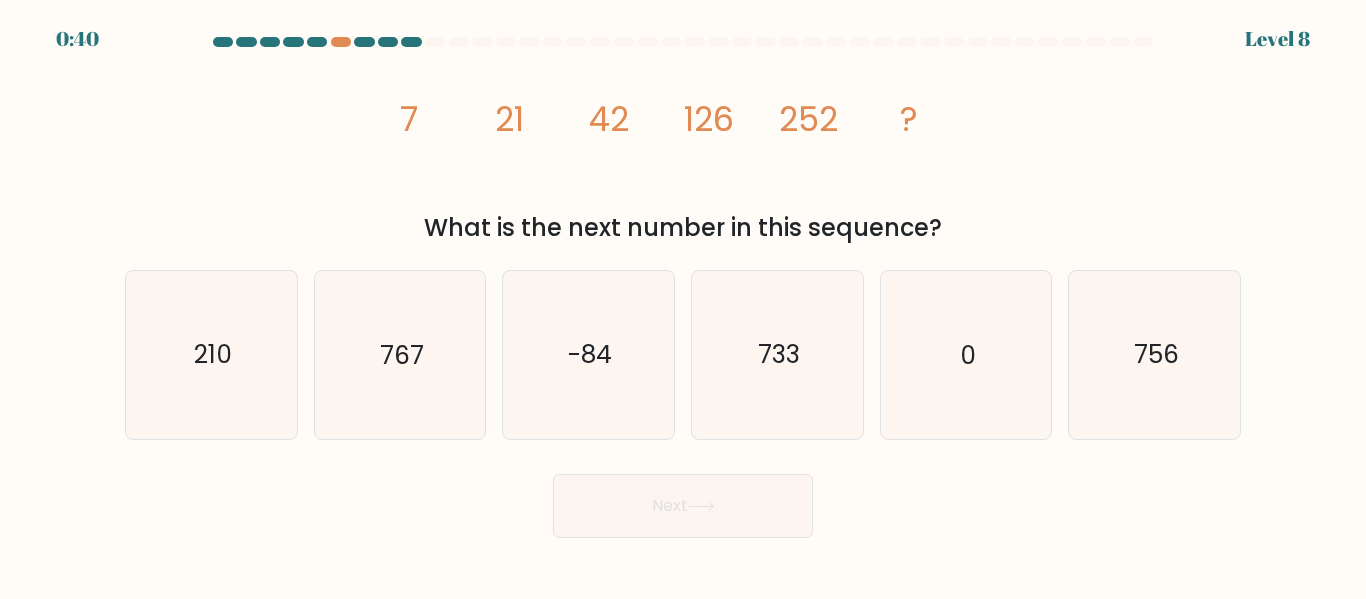 click on "Next" at bounding box center [683, 506] 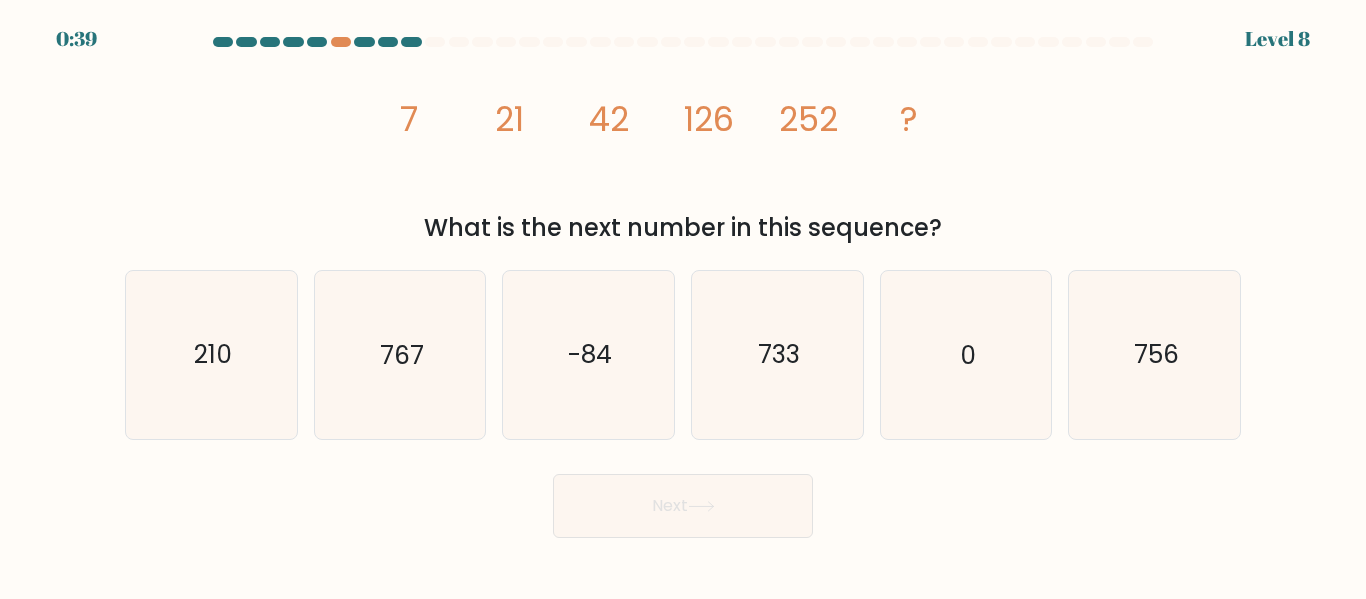 click on "Next" at bounding box center (683, 506) 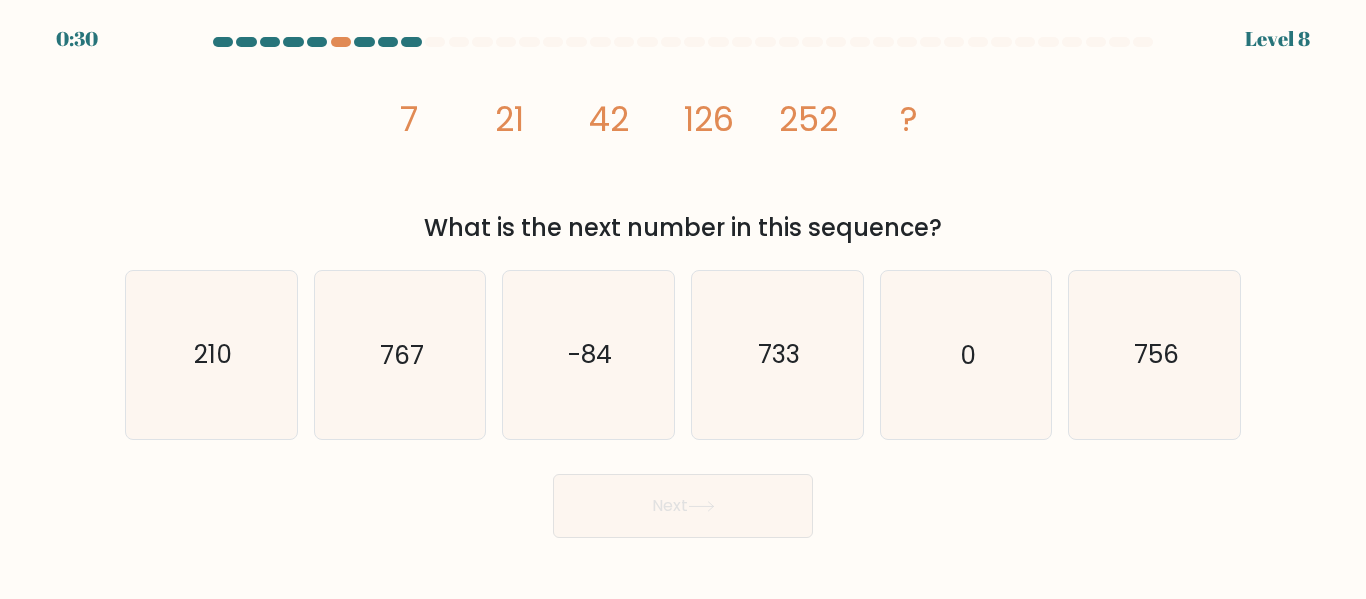 click on "Next" at bounding box center (683, 506) 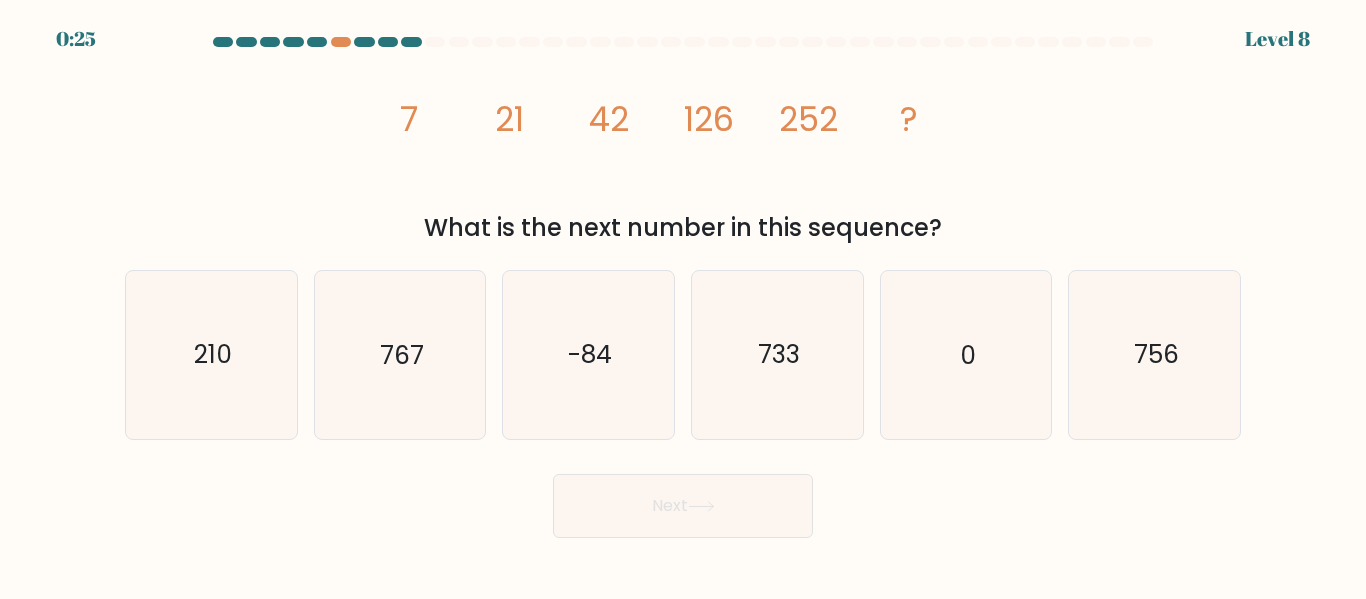 click on "Next" at bounding box center (683, 506) 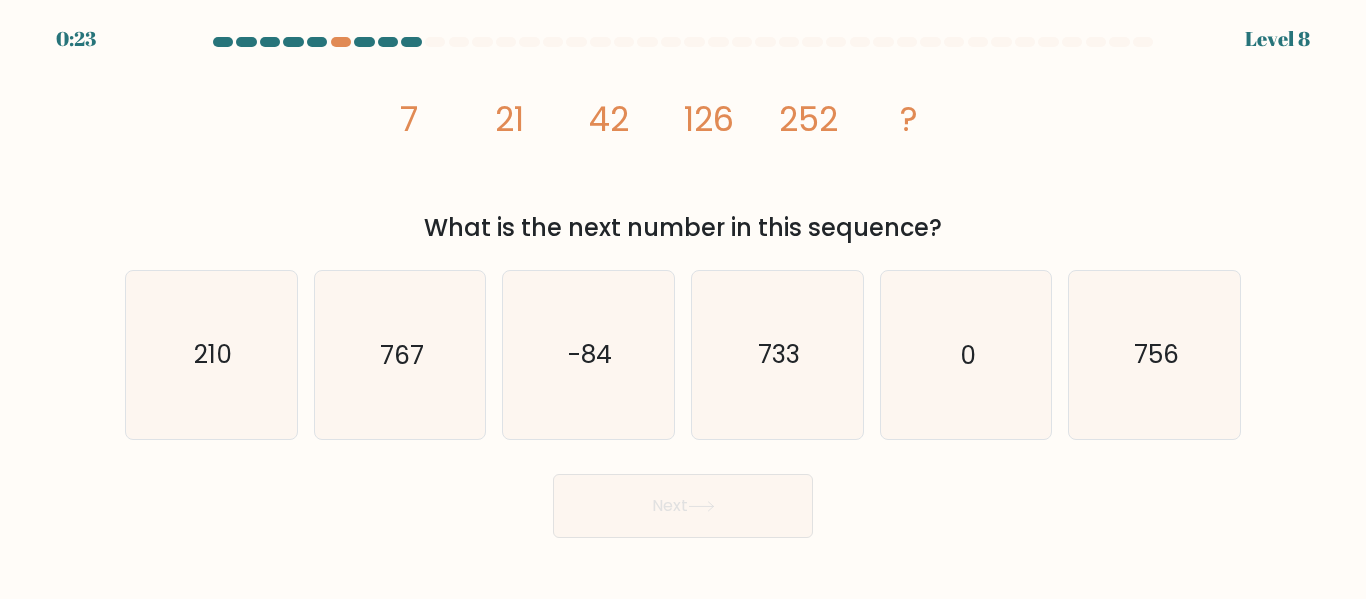 drag, startPoint x: 908, startPoint y: 128, endPoint x: 841, endPoint y: 122, distance: 67.26812 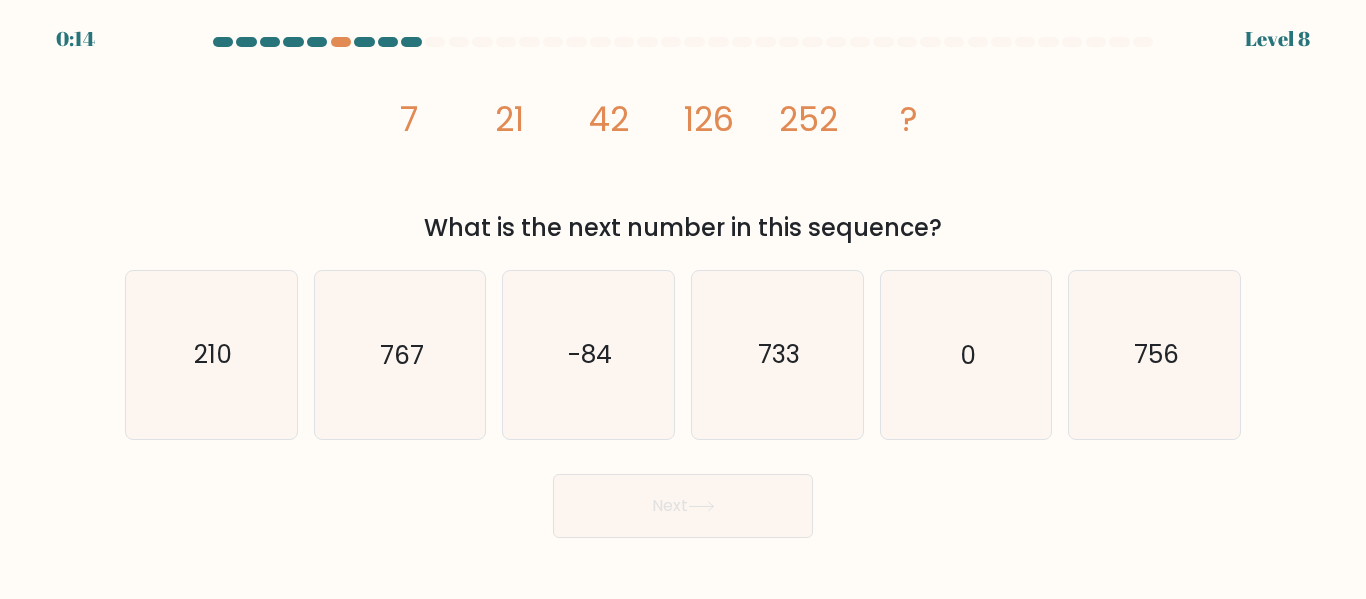 click on "0:14
Level 8" at bounding box center [683, 299] 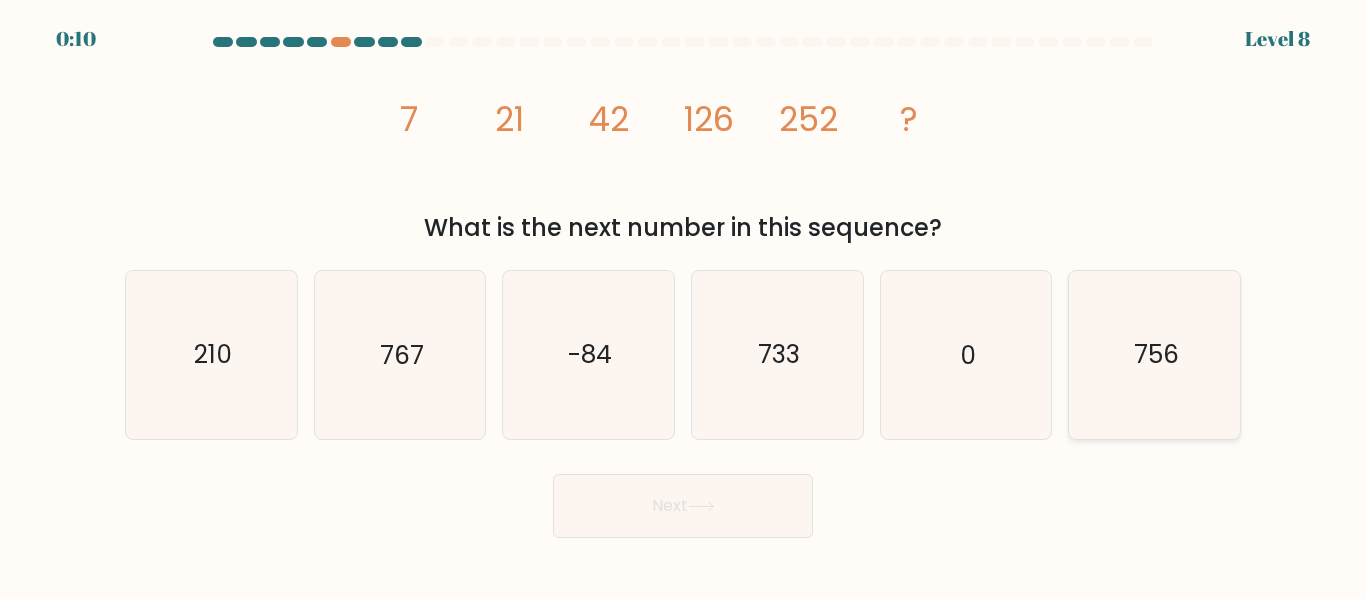 click on "756" 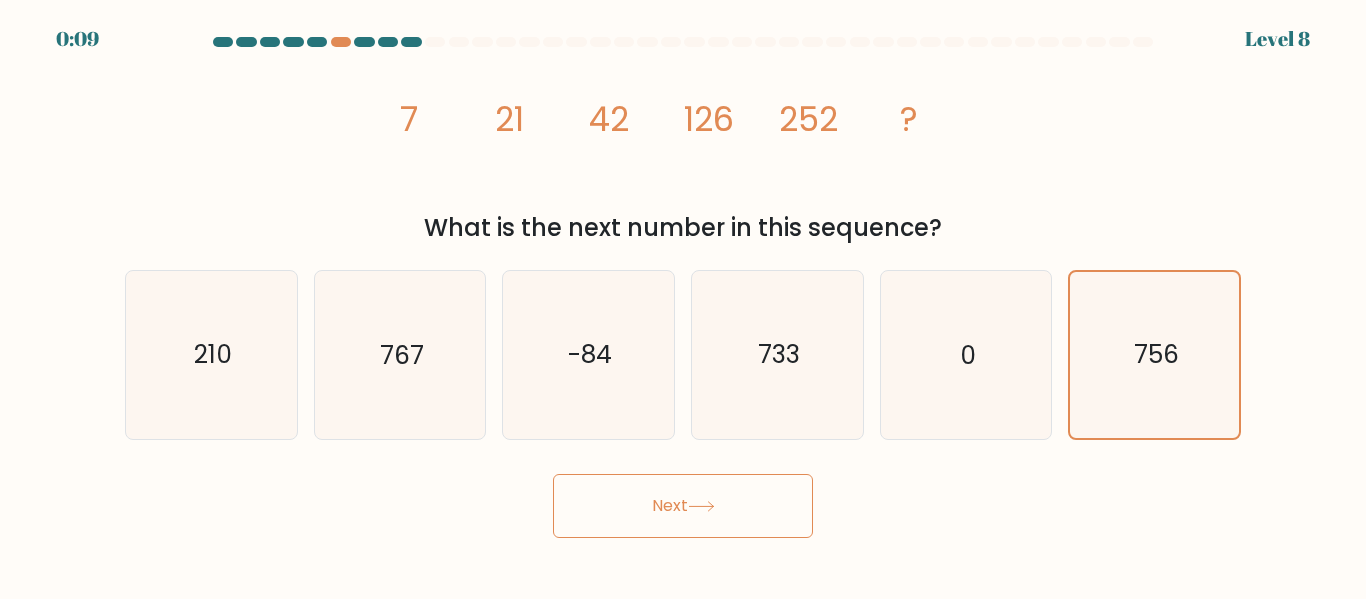 click on "0:09
Level 8" at bounding box center [683, 299] 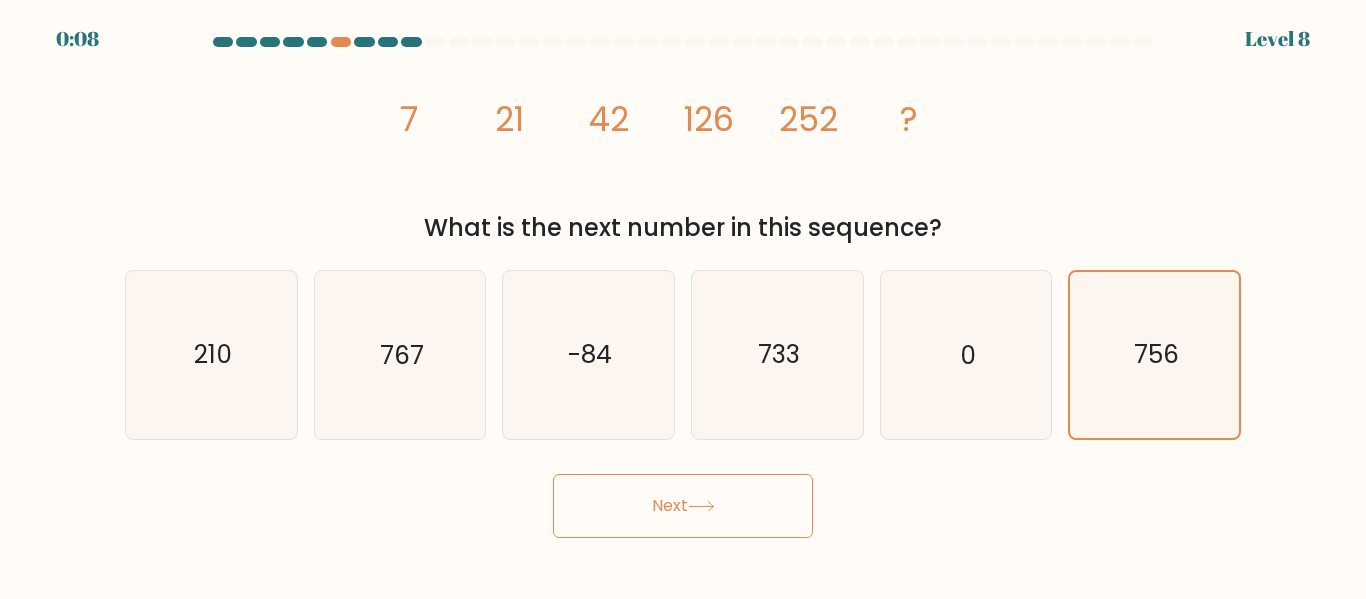 click on "Next" at bounding box center [683, 506] 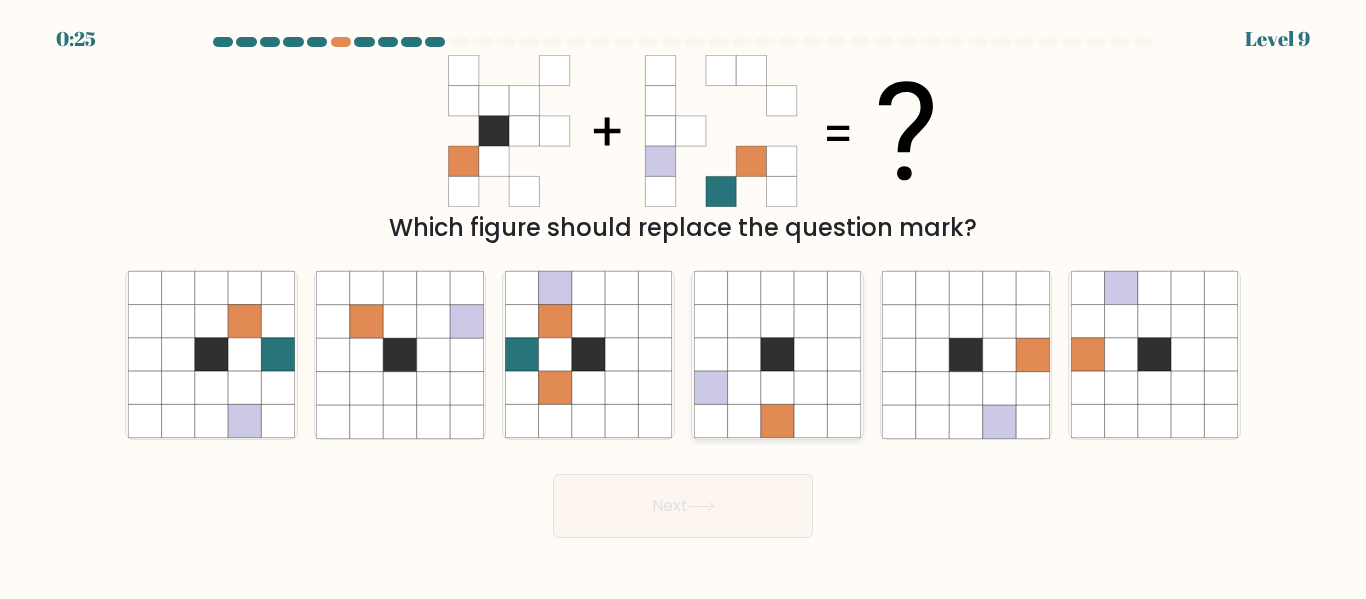 click 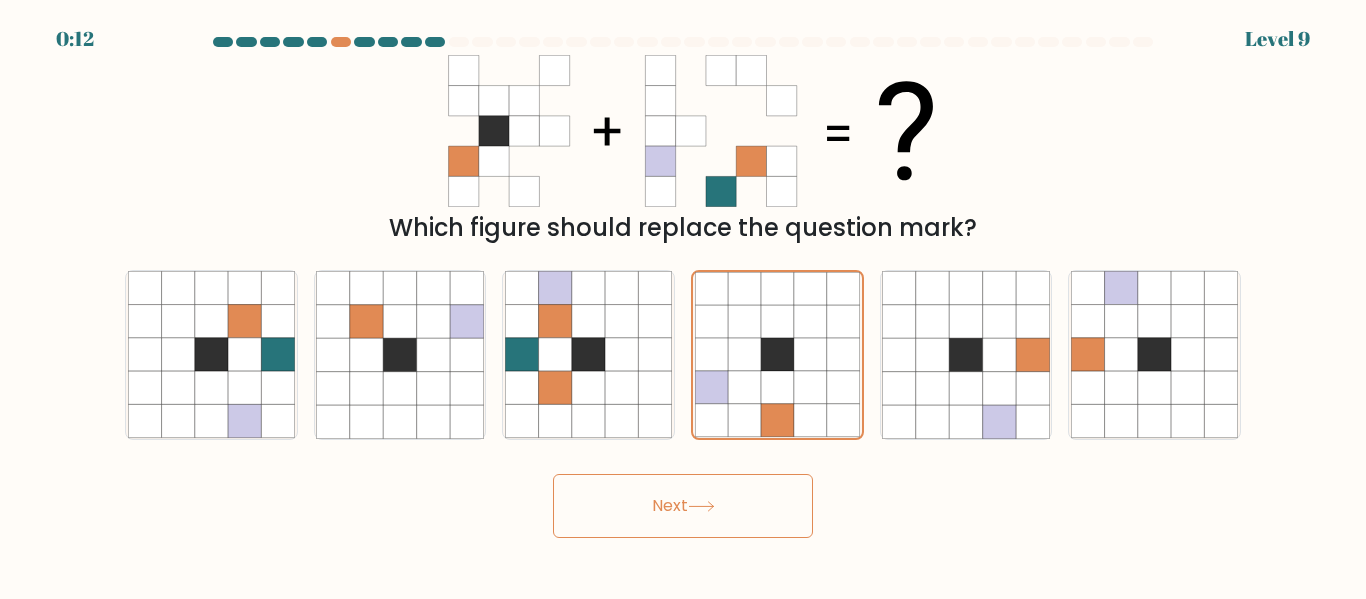 click on "Next" at bounding box center (683, 506) 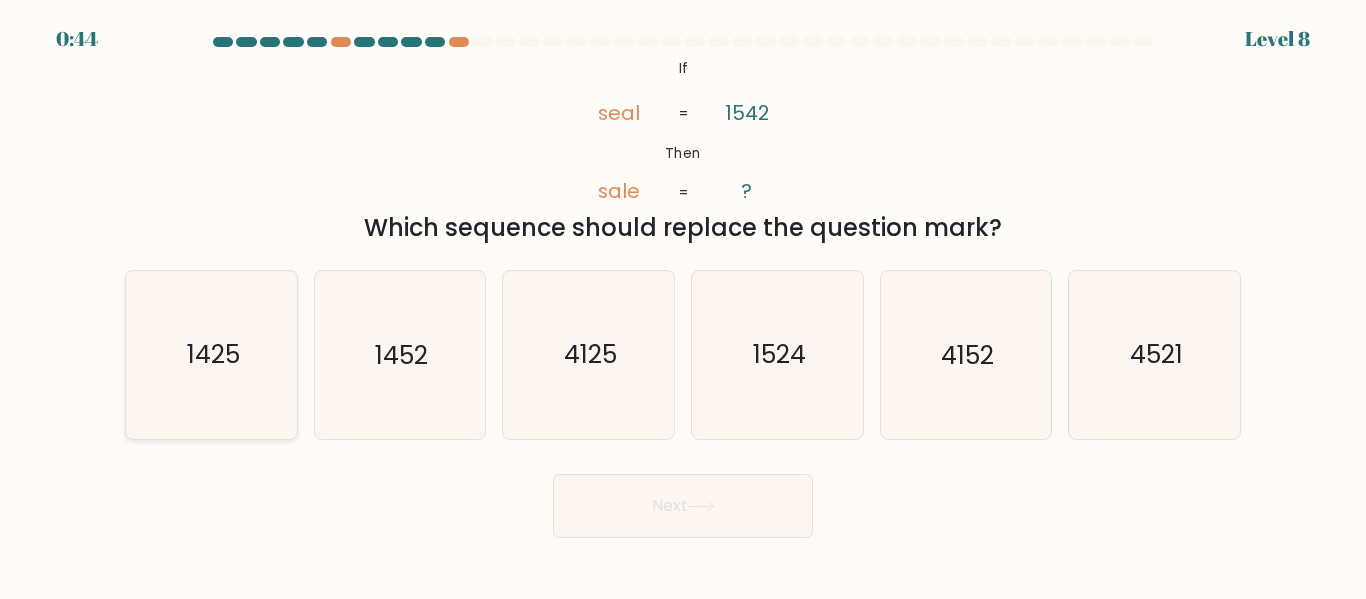 click on "1425" 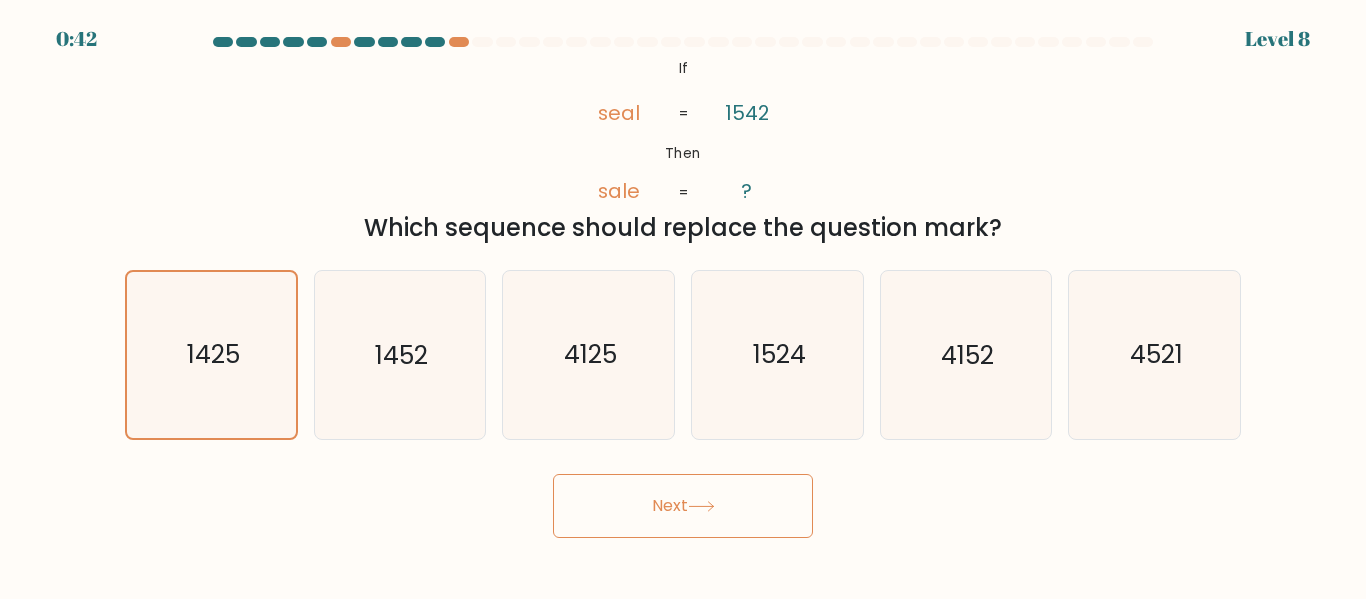 click on "Next" at bounding box center (683, 506) 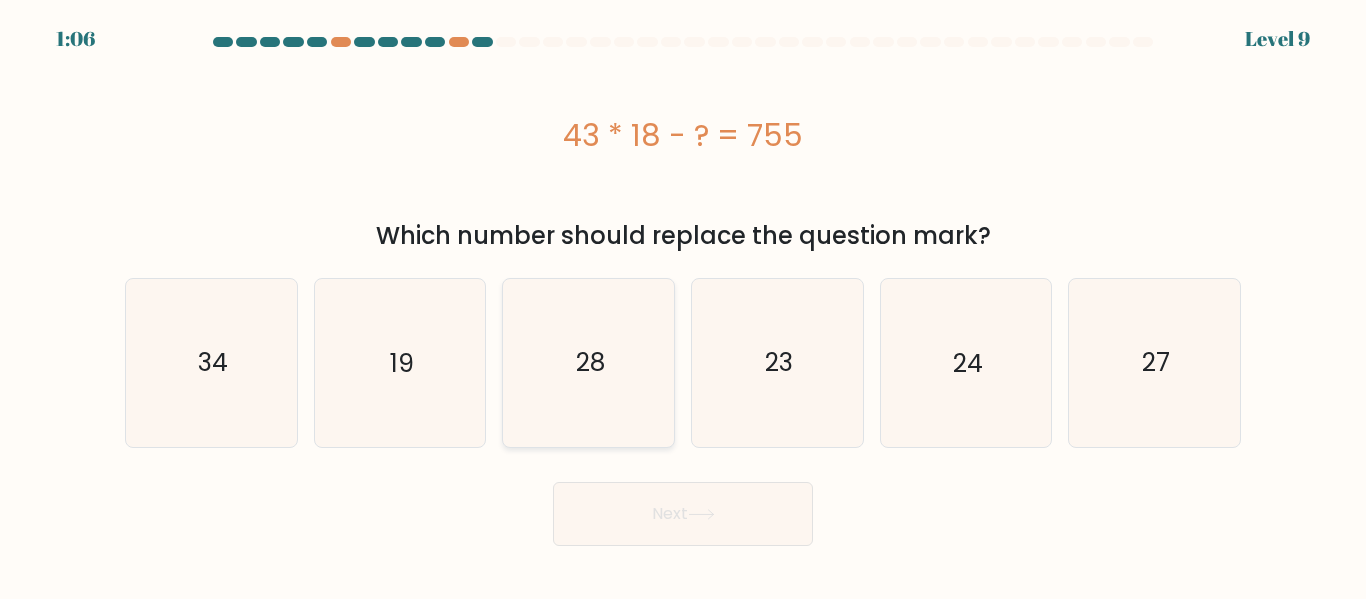 drag, startPoint x: 426, startPoint y: 381, endPoint x: 540, endPoint y: 425, distance: 122.19656 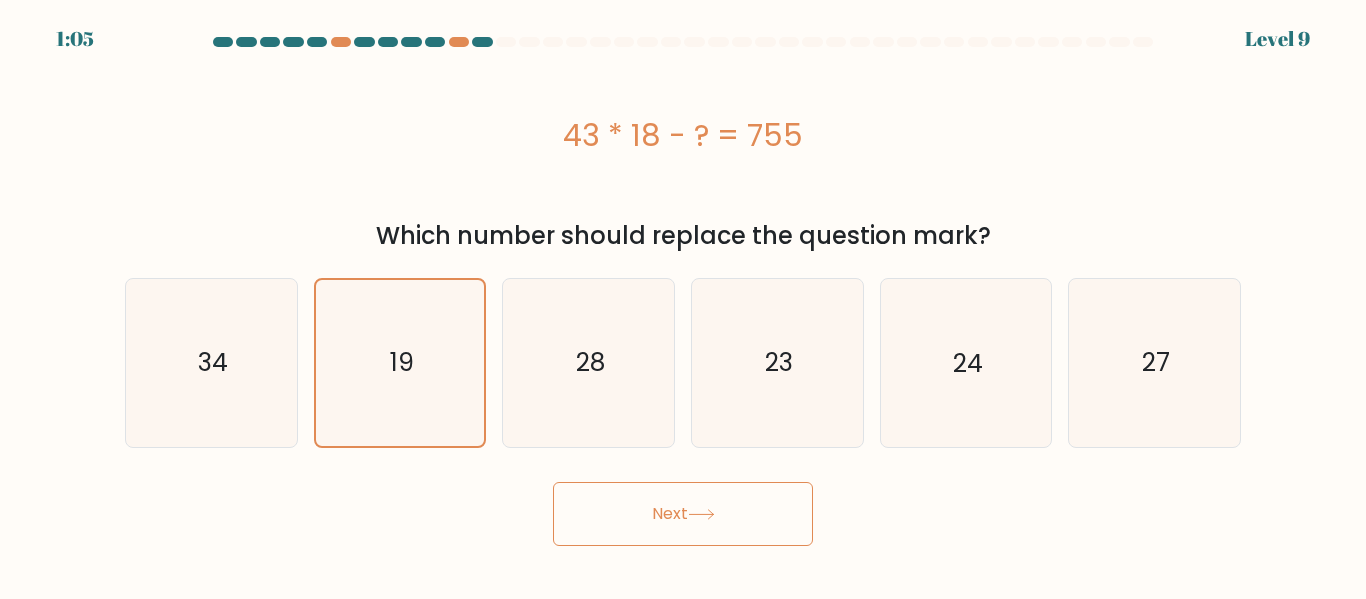 click on "Next" at bounding box center [683, 514] 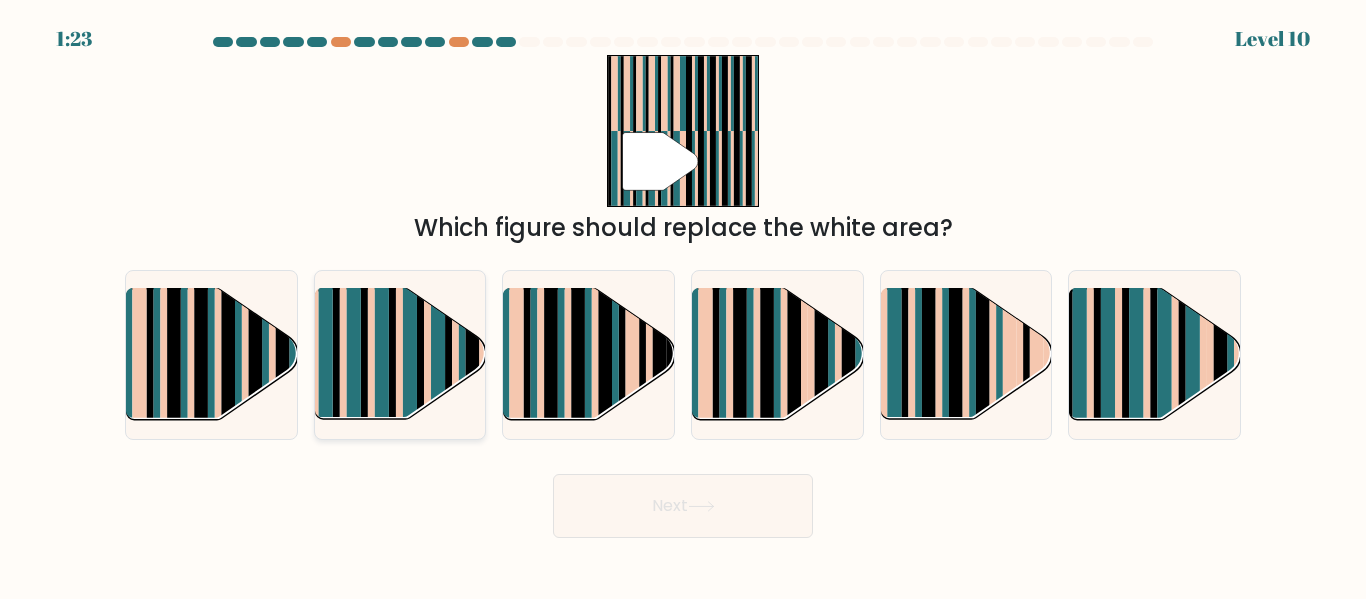 click 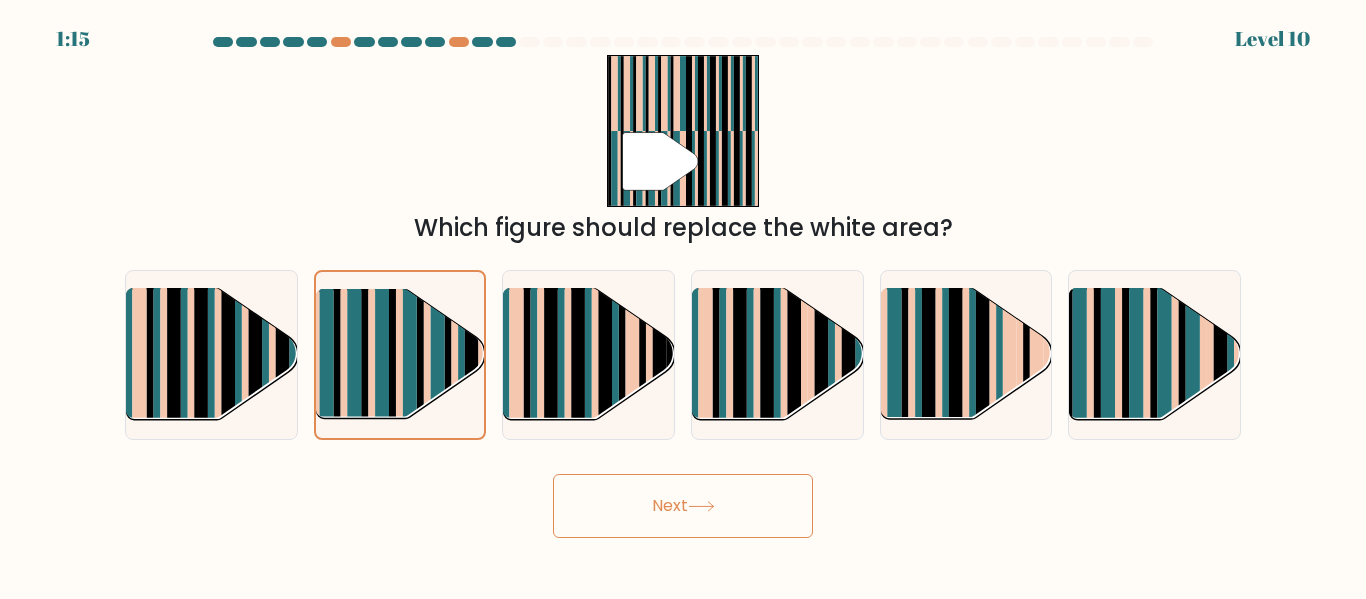 drag, startPoint x: 638, startPoint y: 515, endPoint x: 412, endPoint y: 544, distance: 227.85303 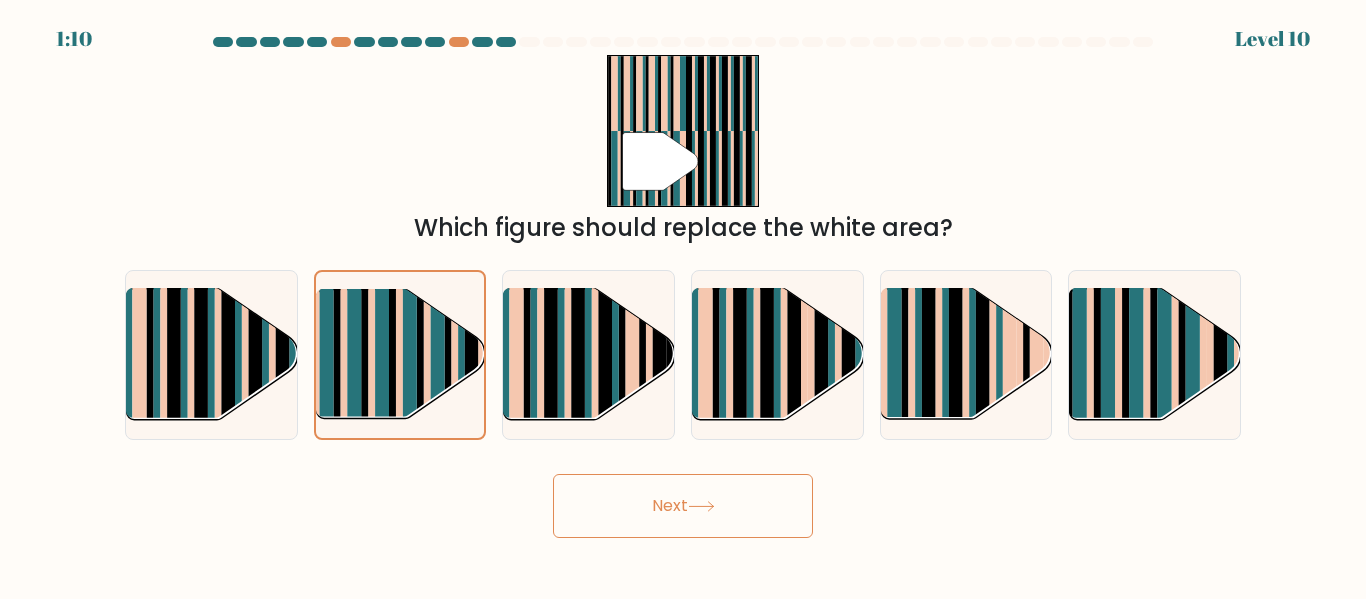 click on "Next" at bounding box center (683, 506) 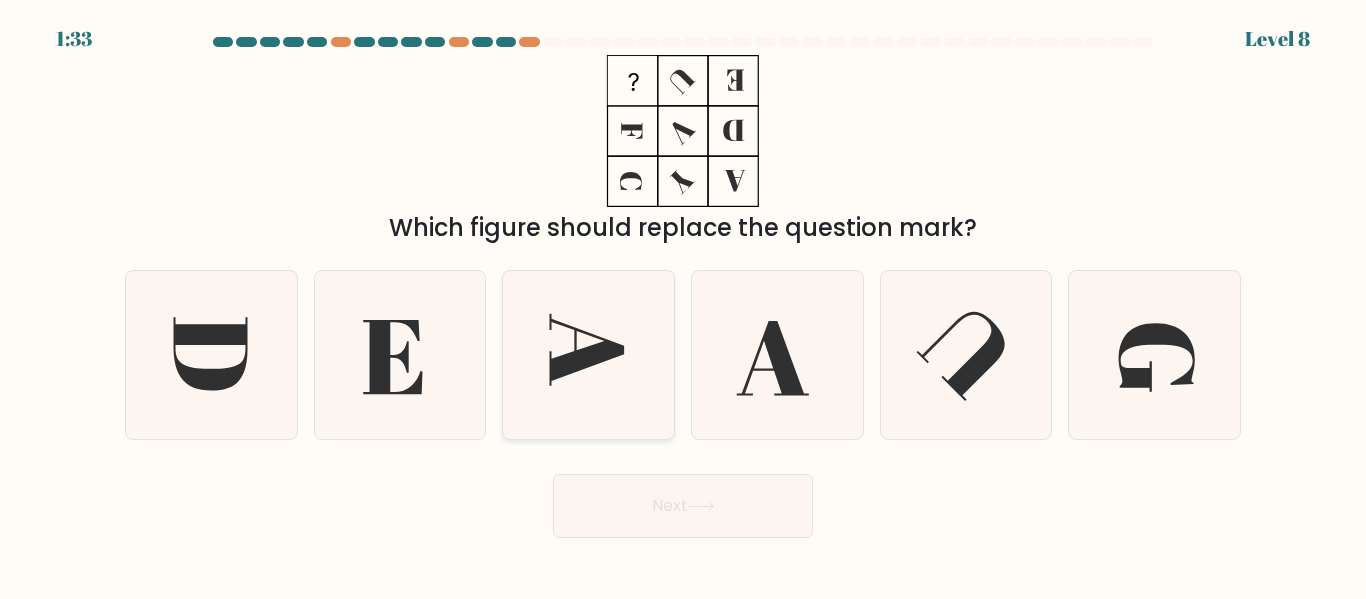 click 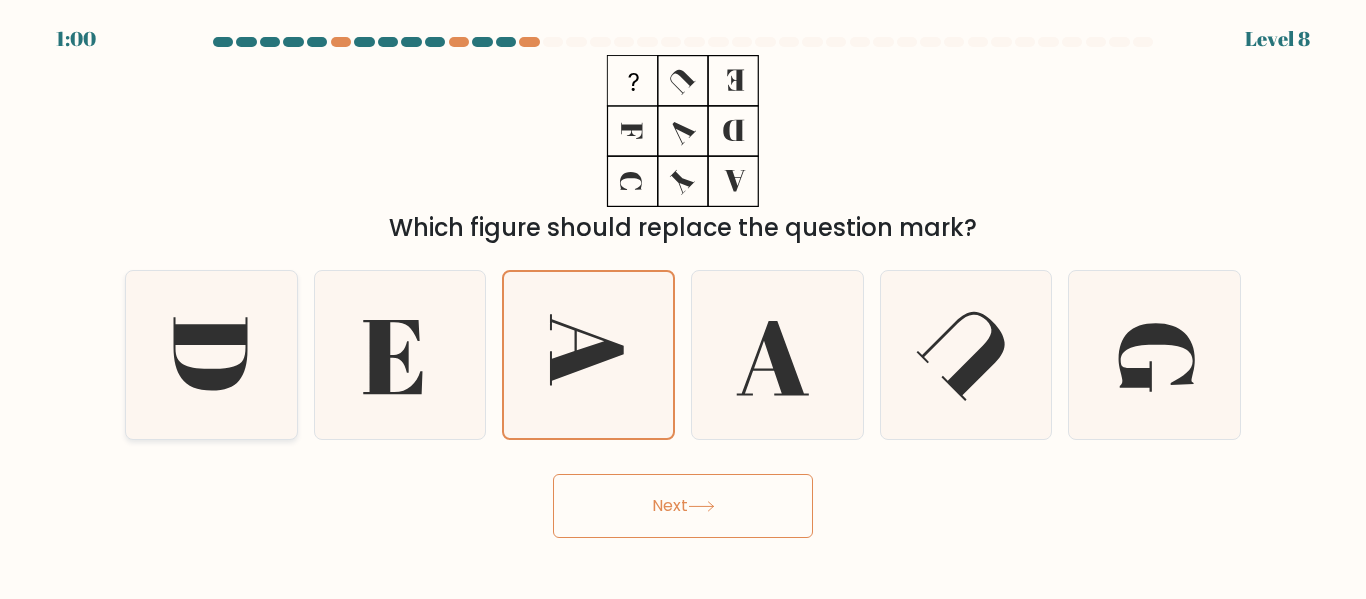 click 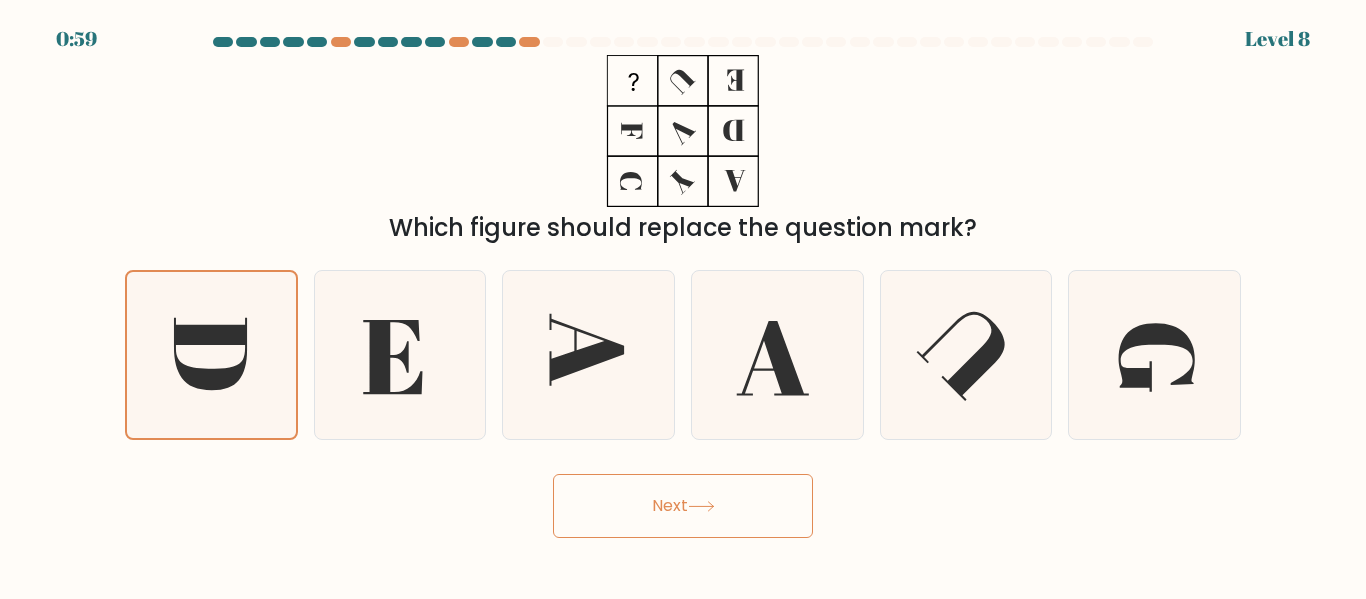 click on "Next" at bounding box center (683, 506) 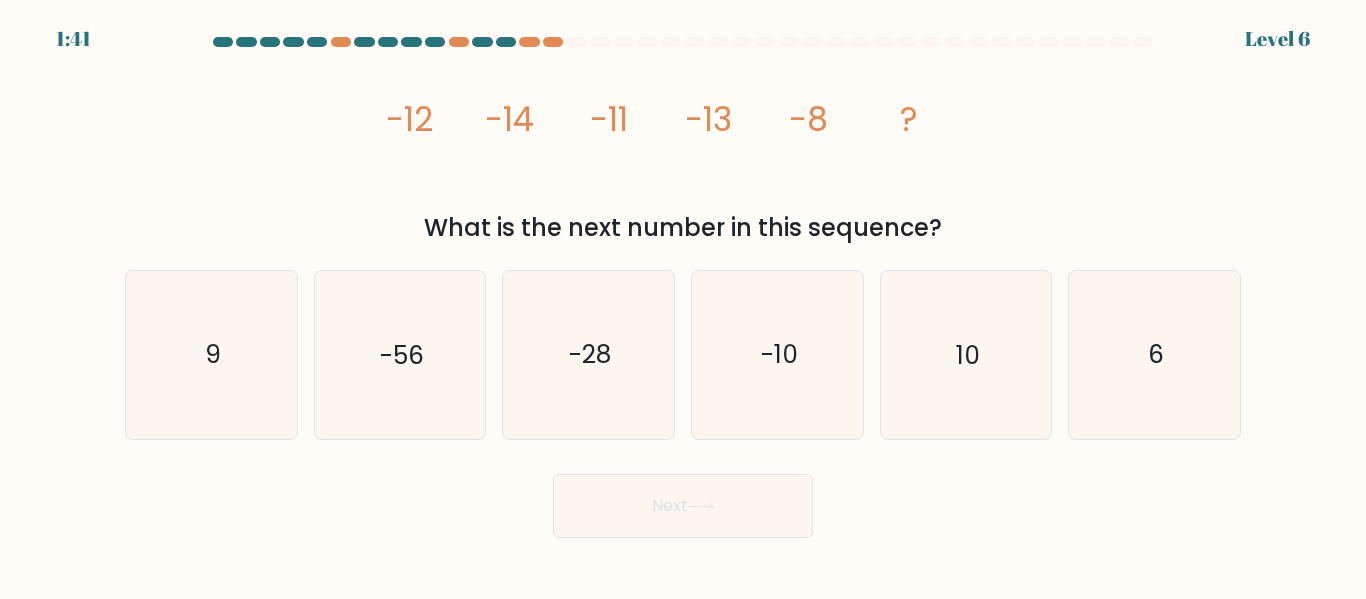 type 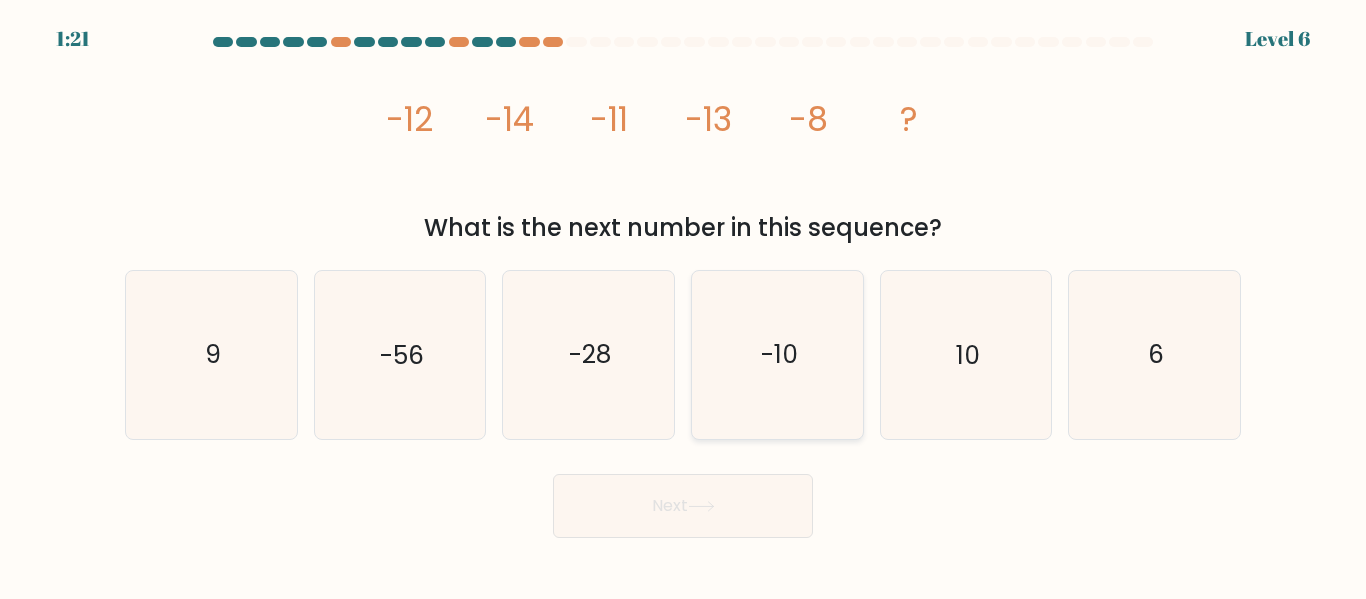 drag, startPoint x: 785, startPoint y: 355, endPoint x: 809, endPoint y: 498, distance: 145 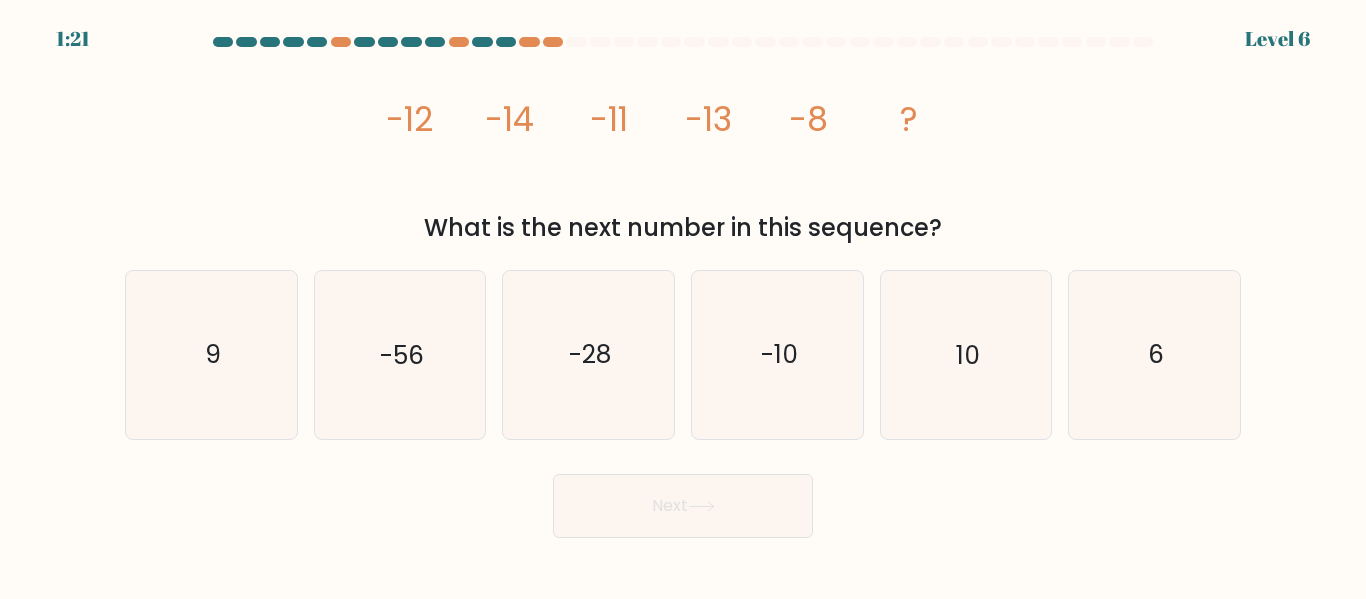 click on "-10" 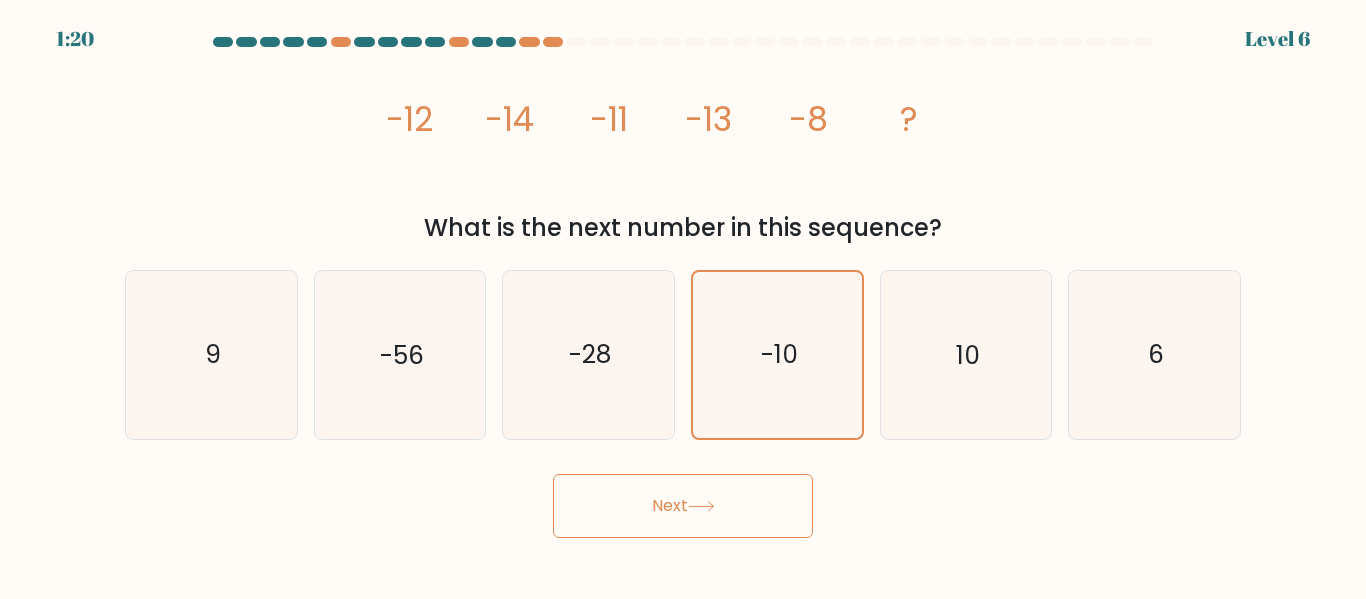click on "Next" at bounding box center (683, 506) 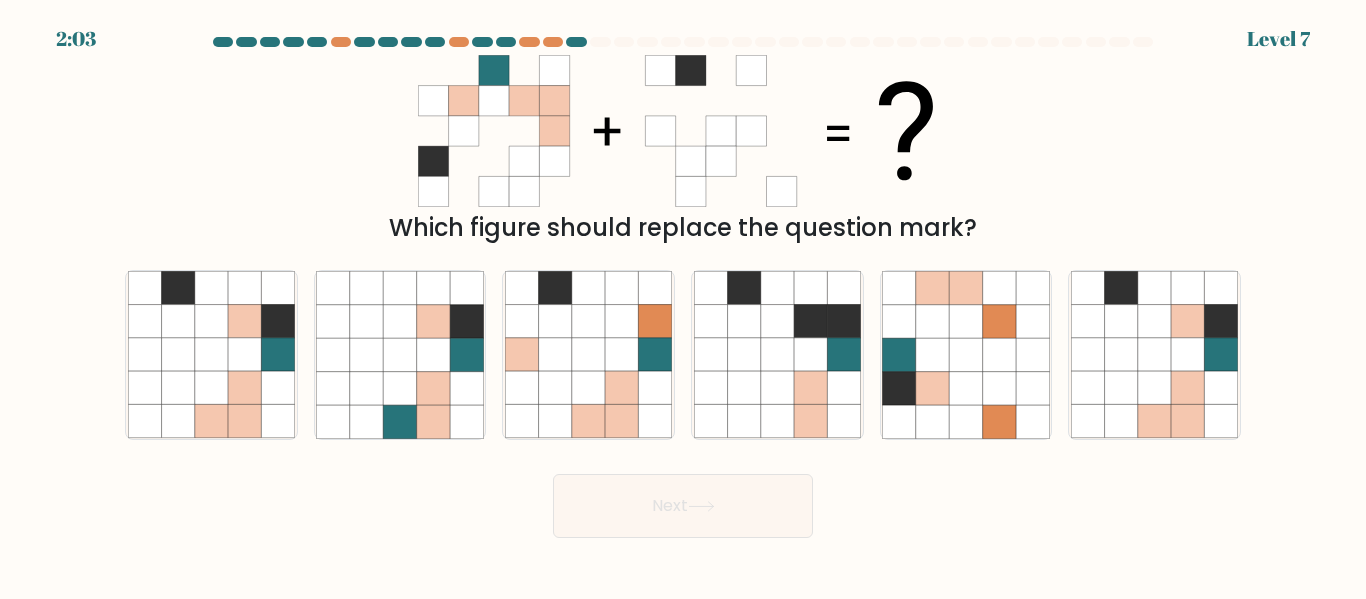 type 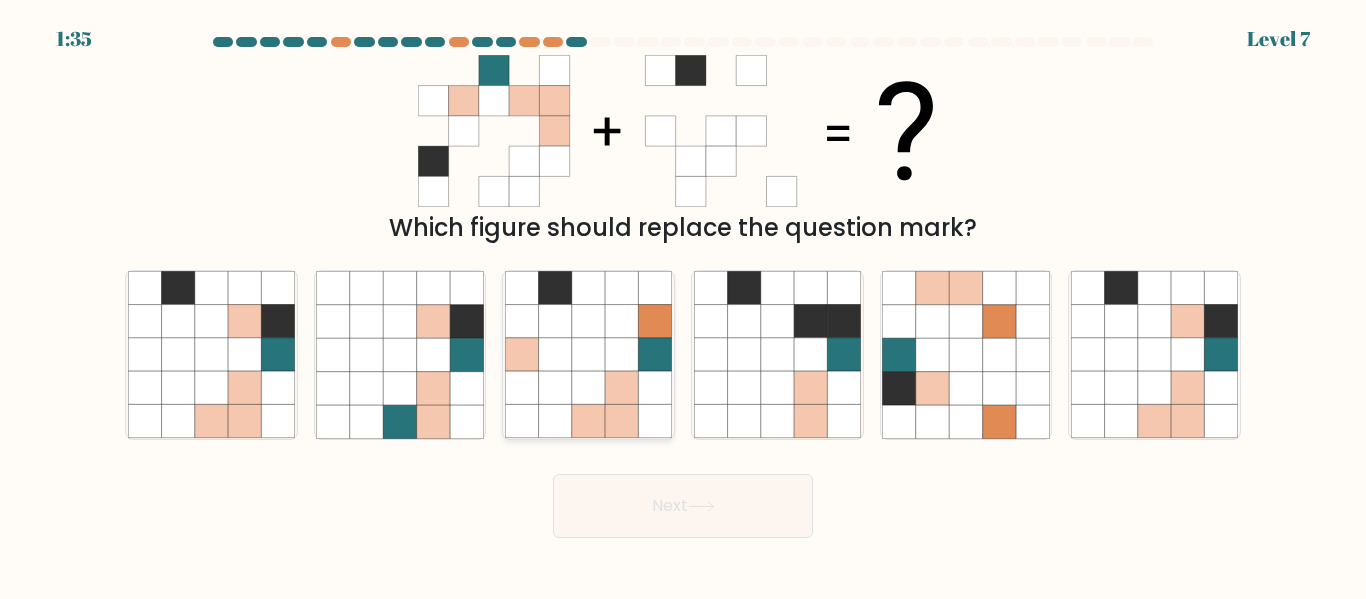click 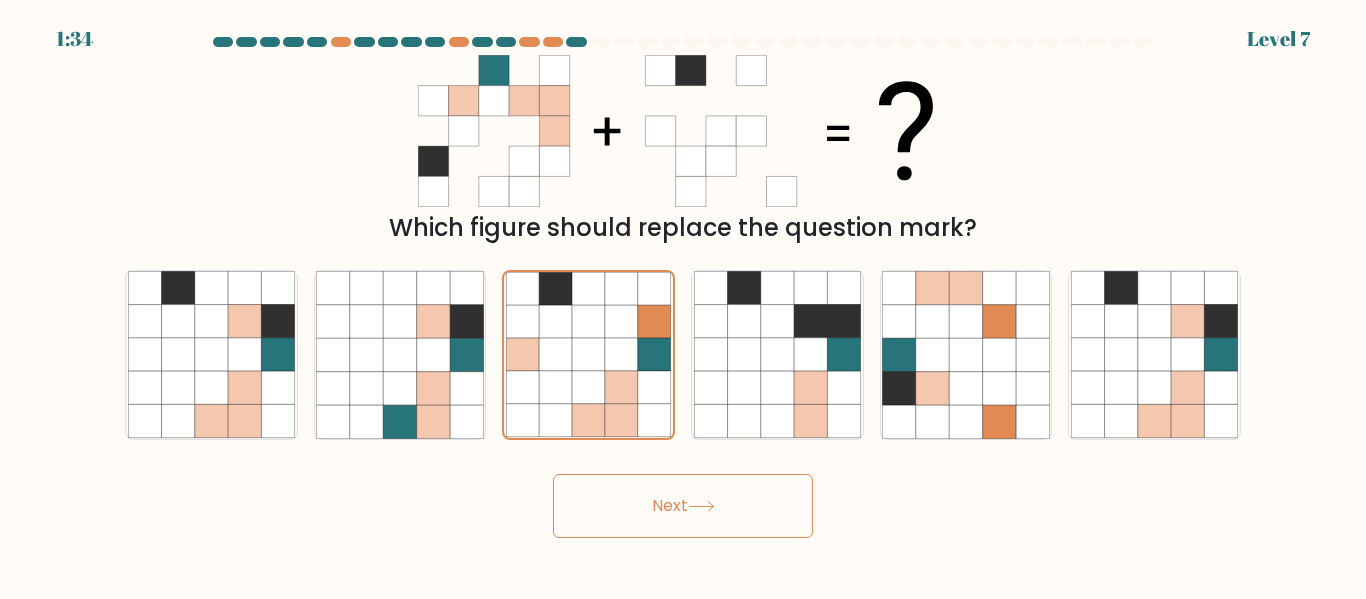 click on "Next" at bounding box center (683, 506) 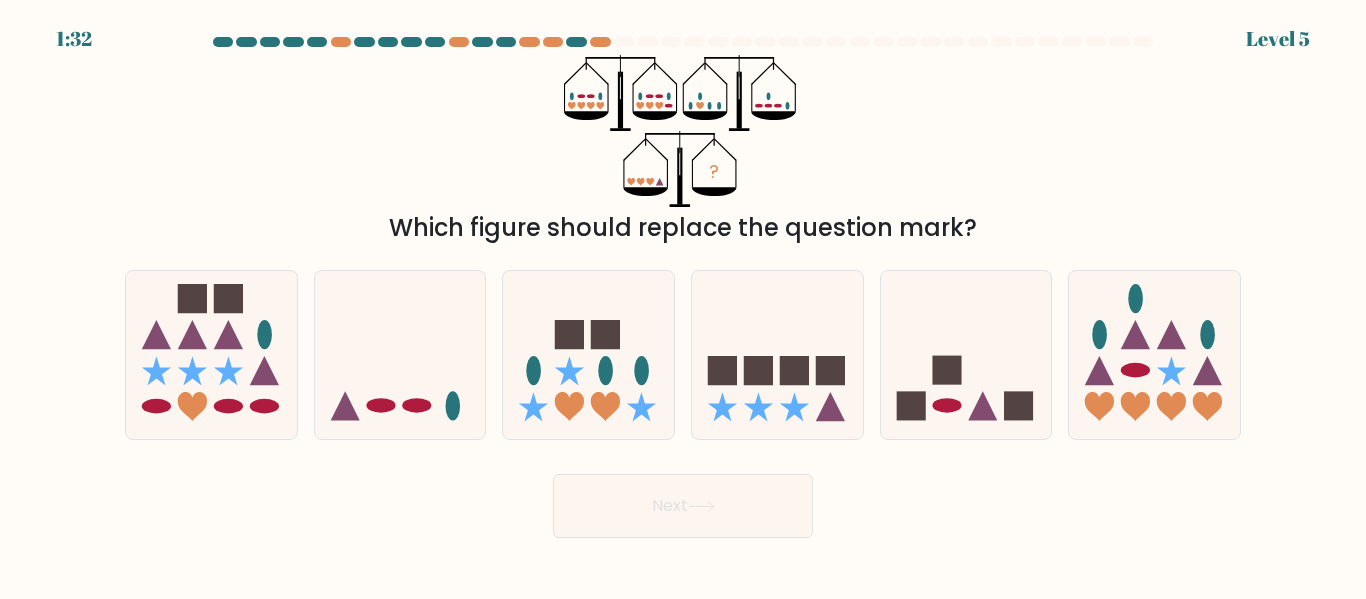type 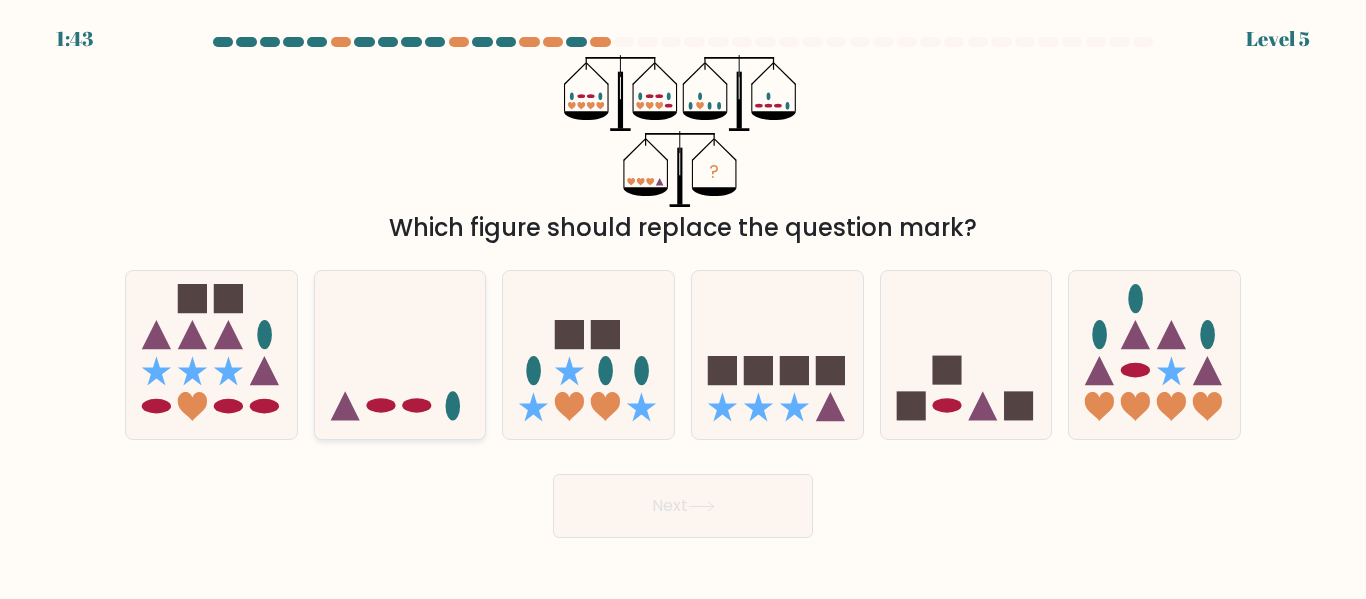 click 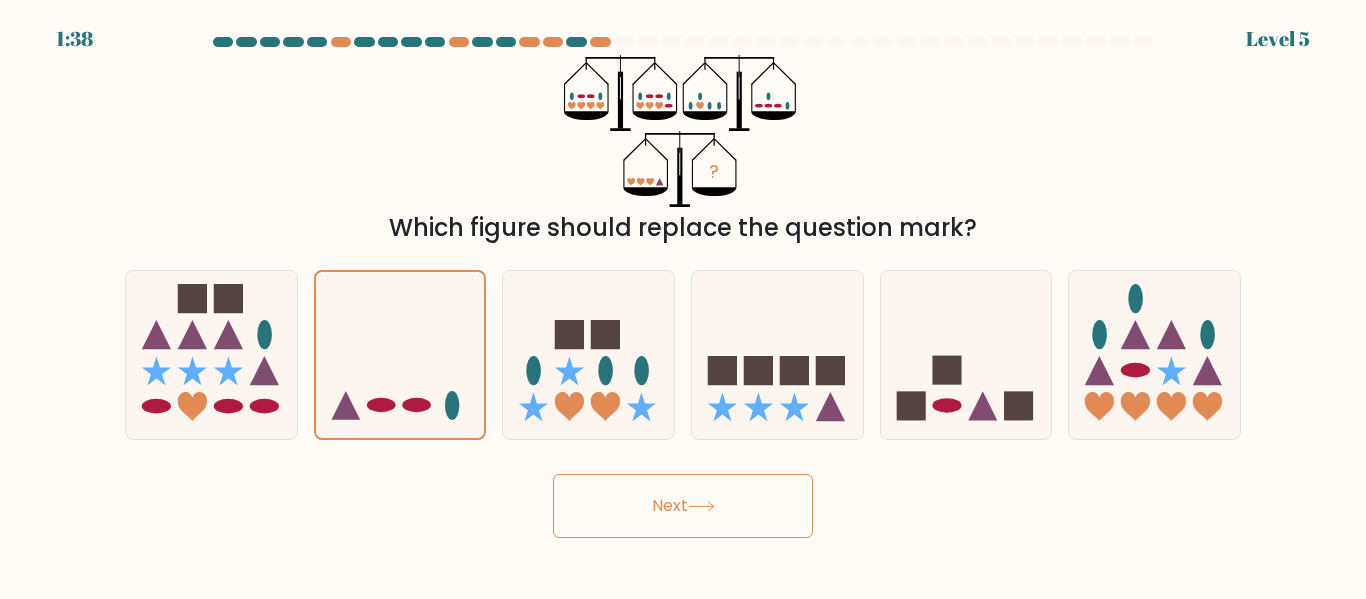 click on "Next" at bounding box center [683, 506] 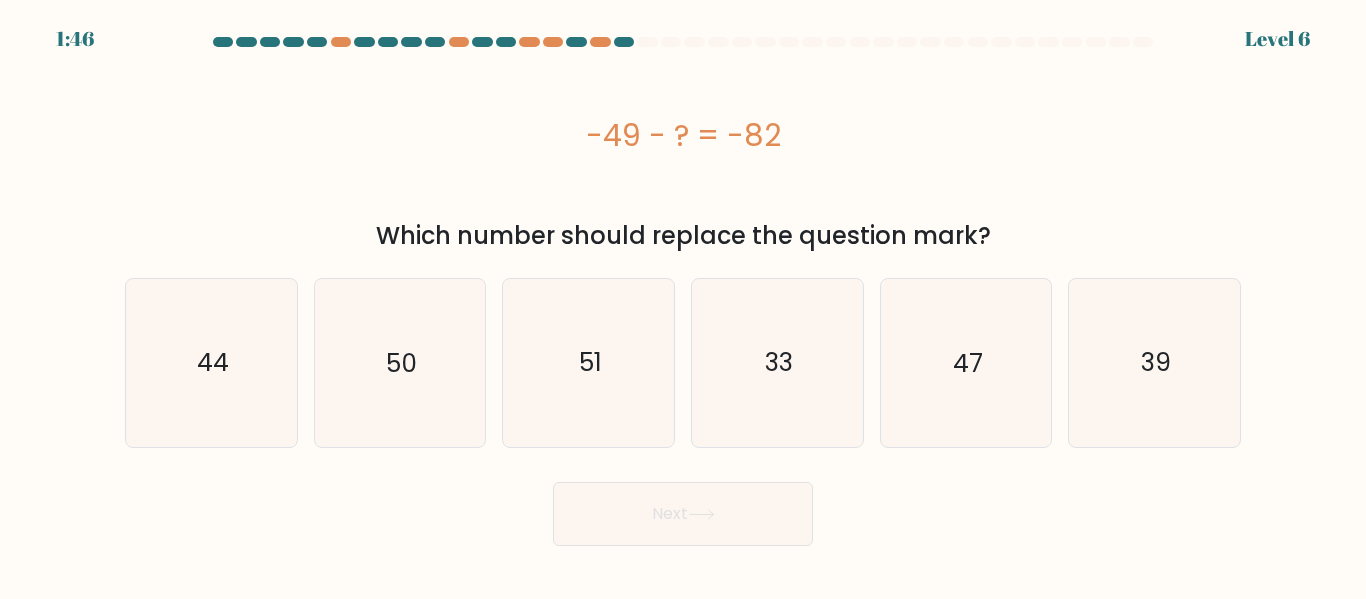 click on "Next" at bounding box center [683, 514] 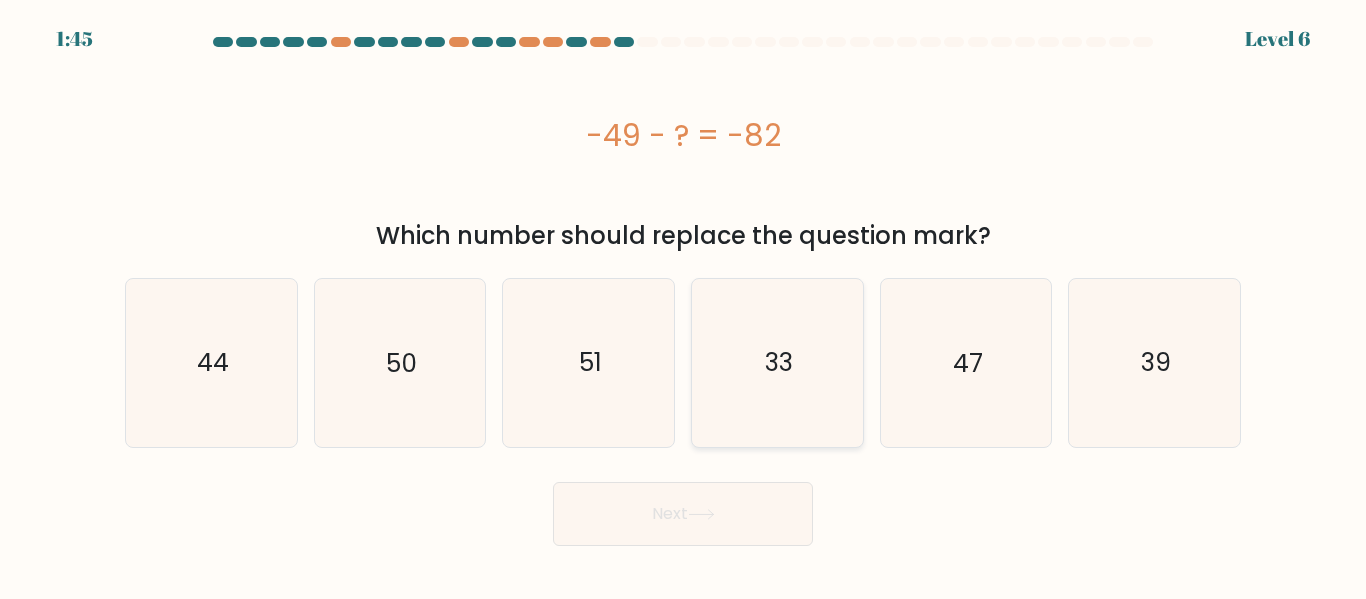 click on "33" 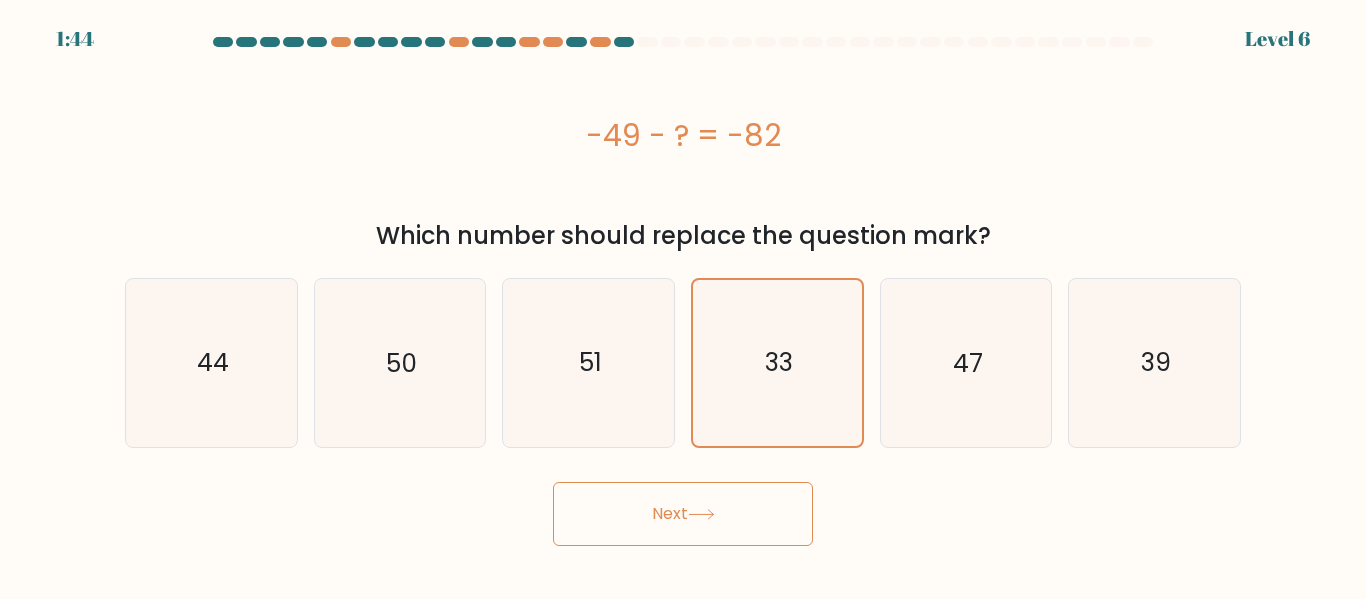 click on "Next" at bounding box center (683, 514) 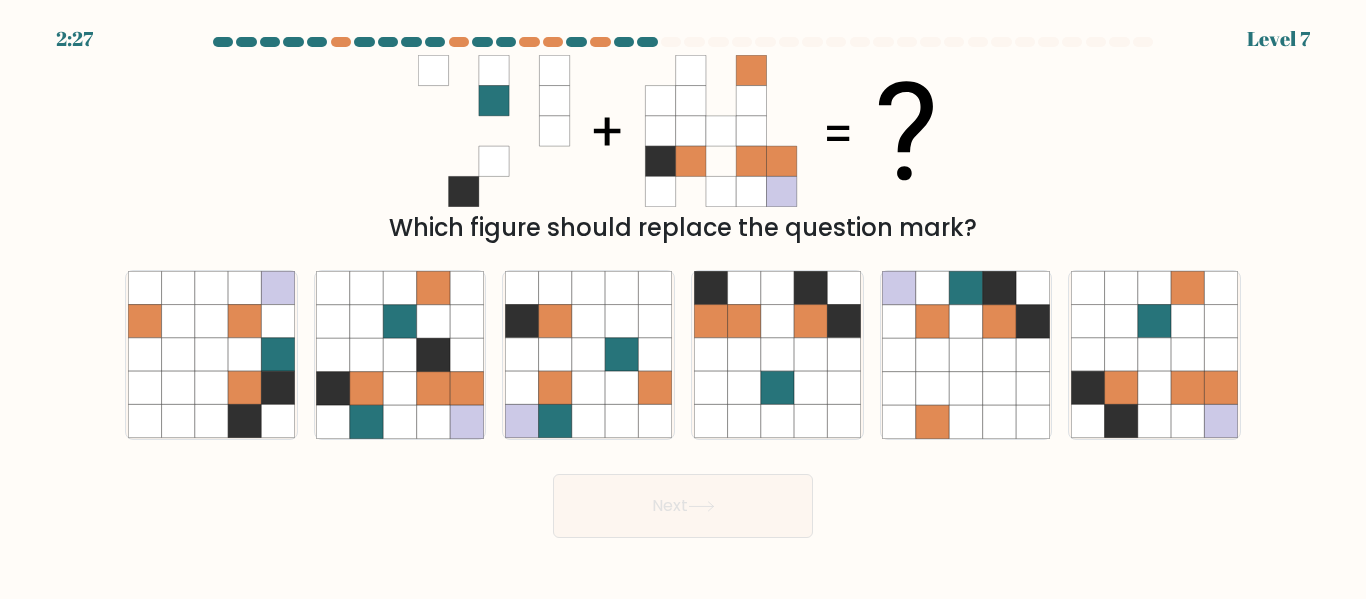 type 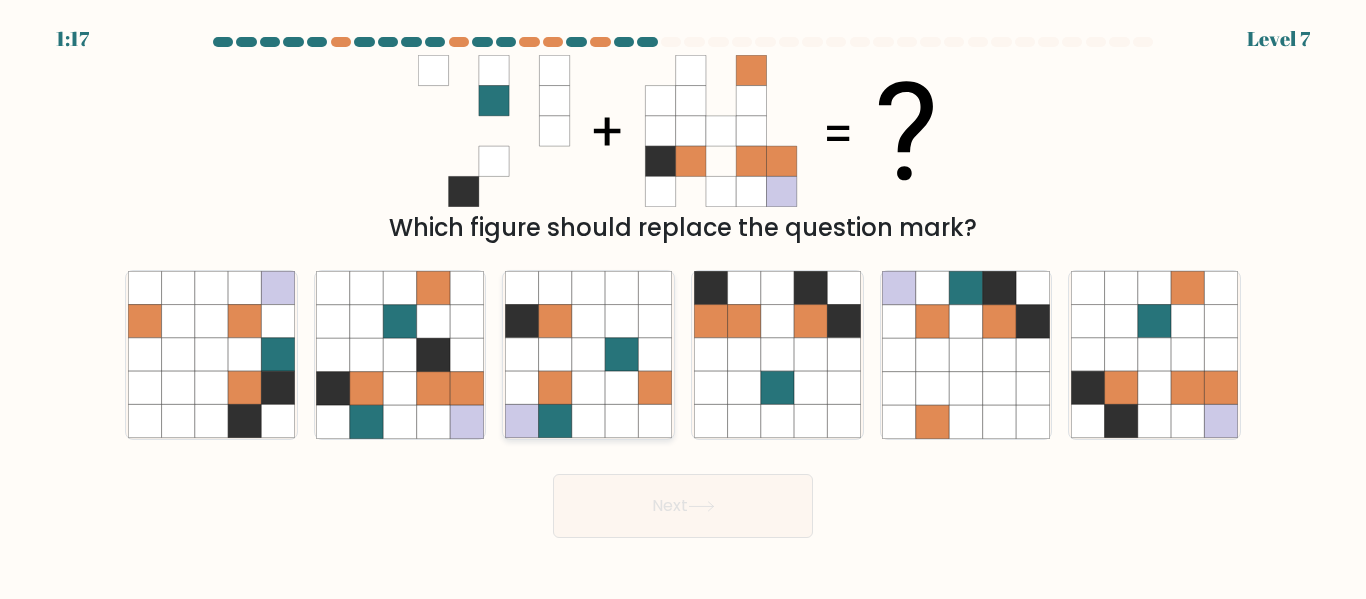 click 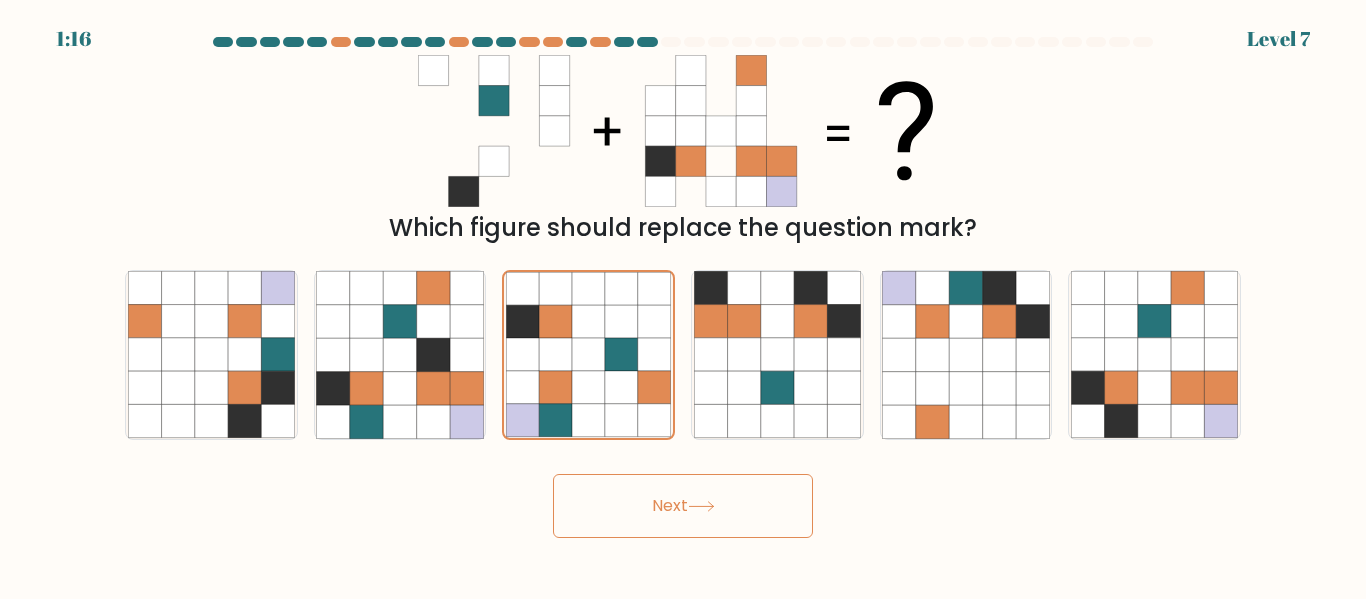 click on "Next" at bounding box center [683, 506] 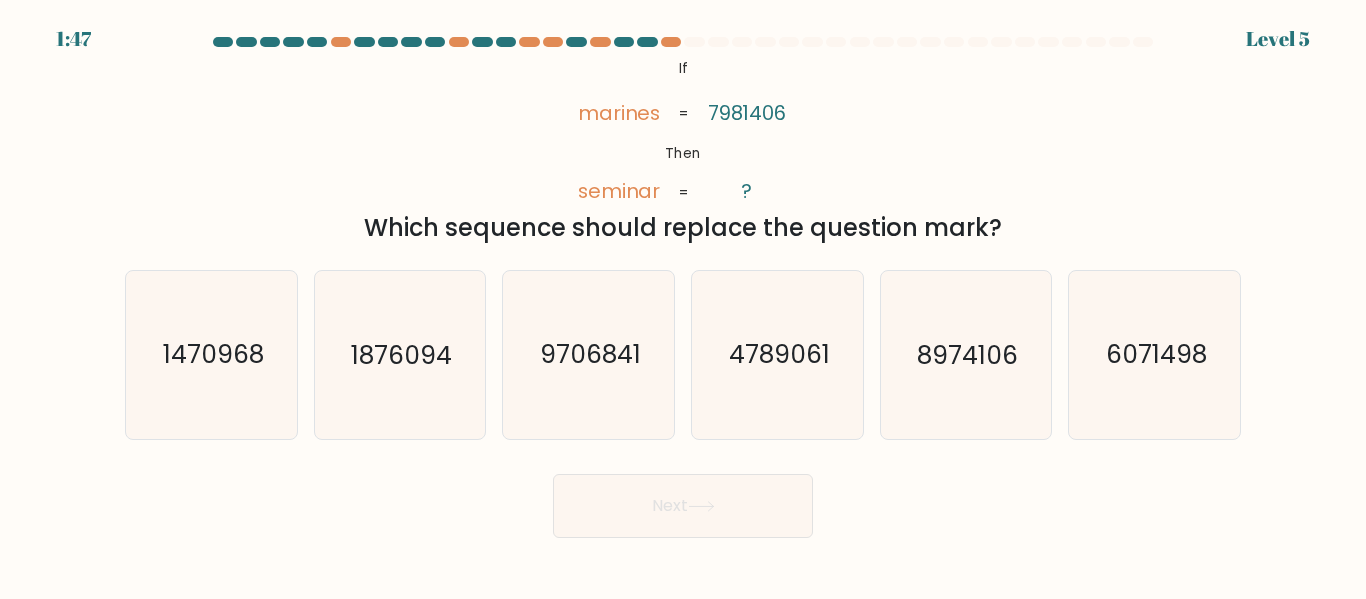 drag, startPoint x: 1167, startPoint y: 385, endPoint x: 935, endPoint y: 515, distance: 265.93985 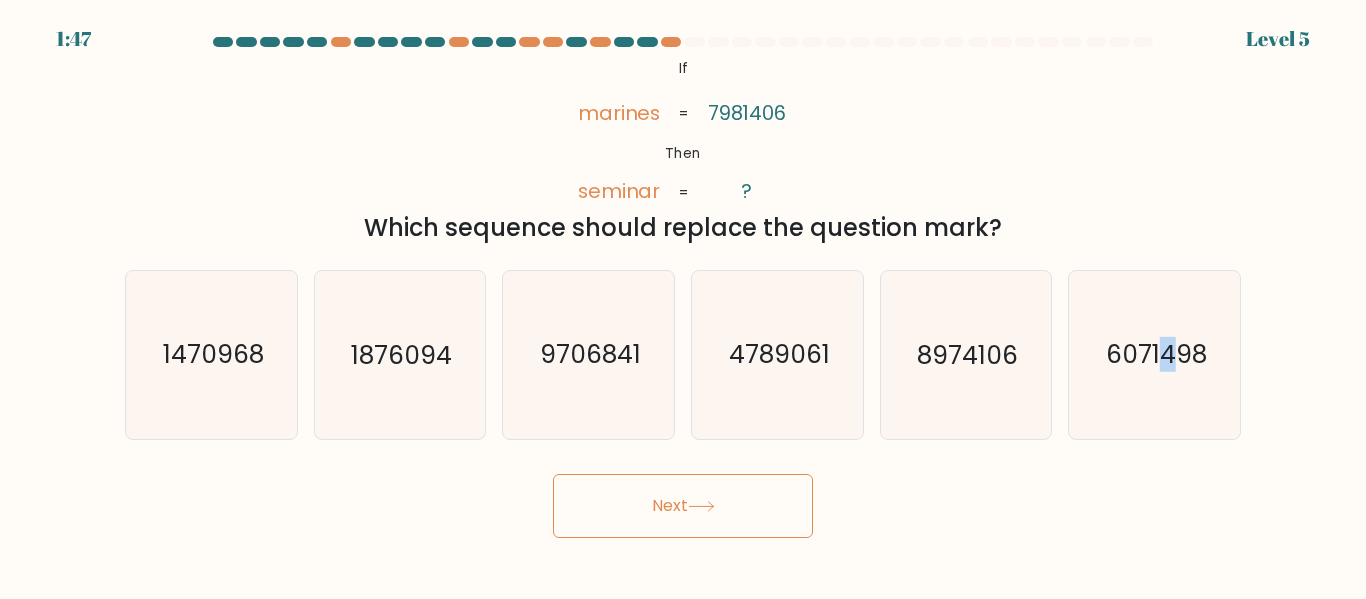 click on "Next" at bounding box center [683, 506] 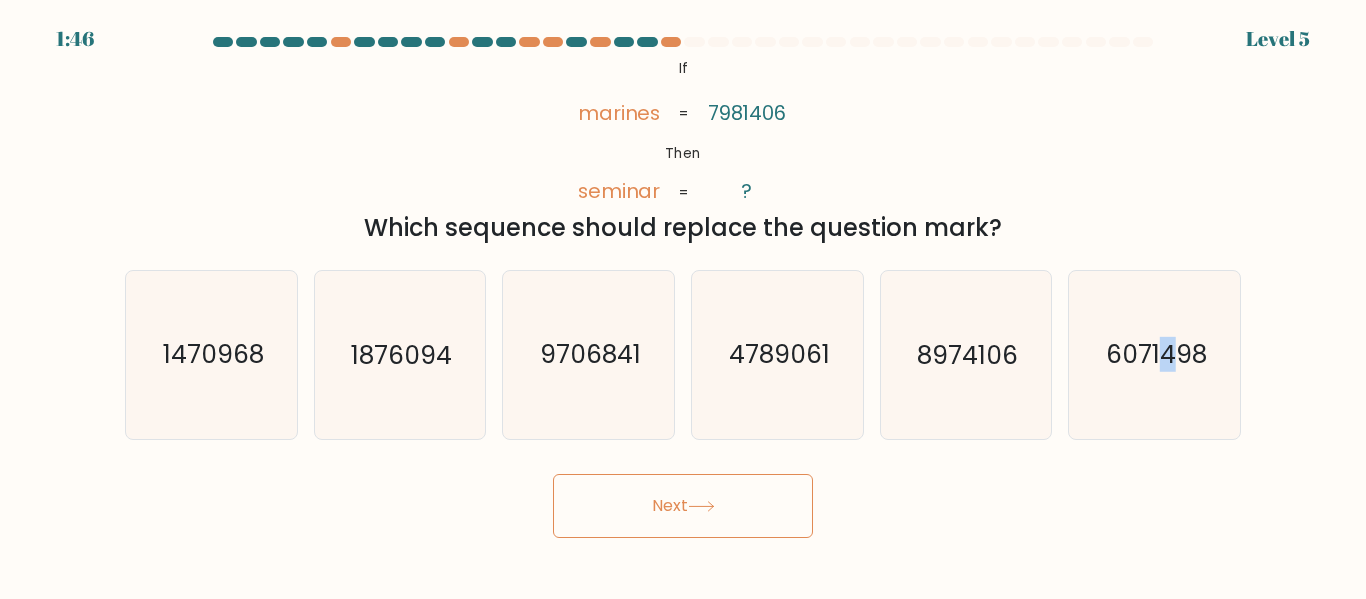 click on "Next" at bounding box center (683, 506) 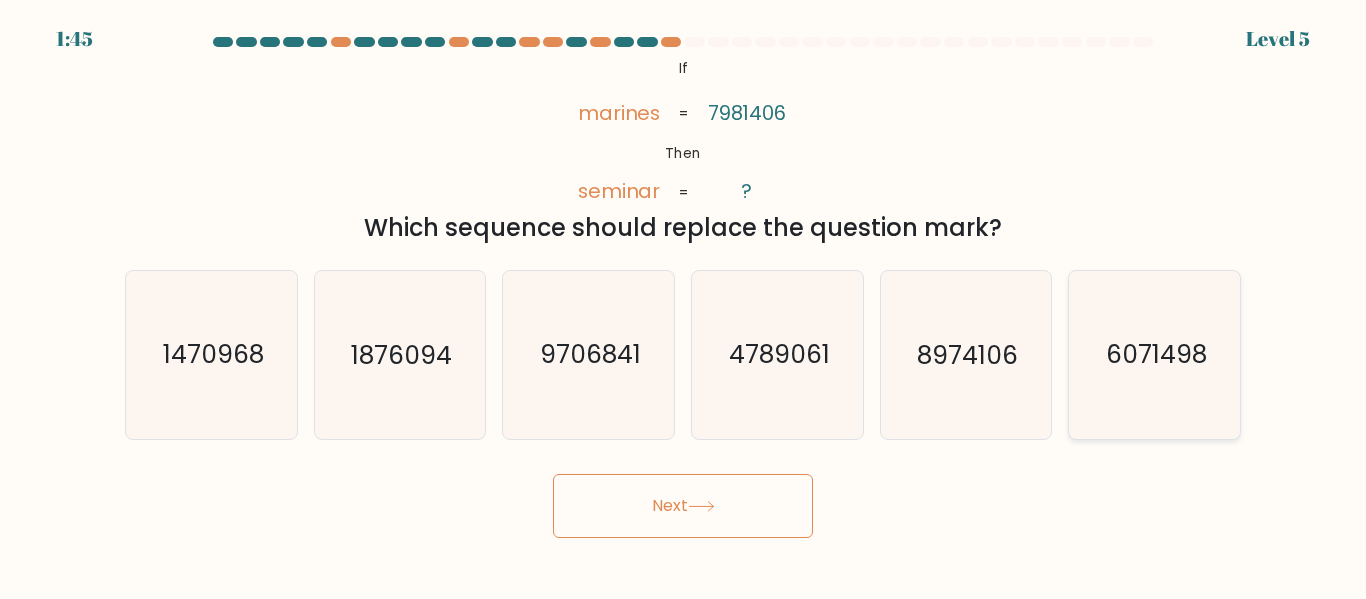 click on "6071498" 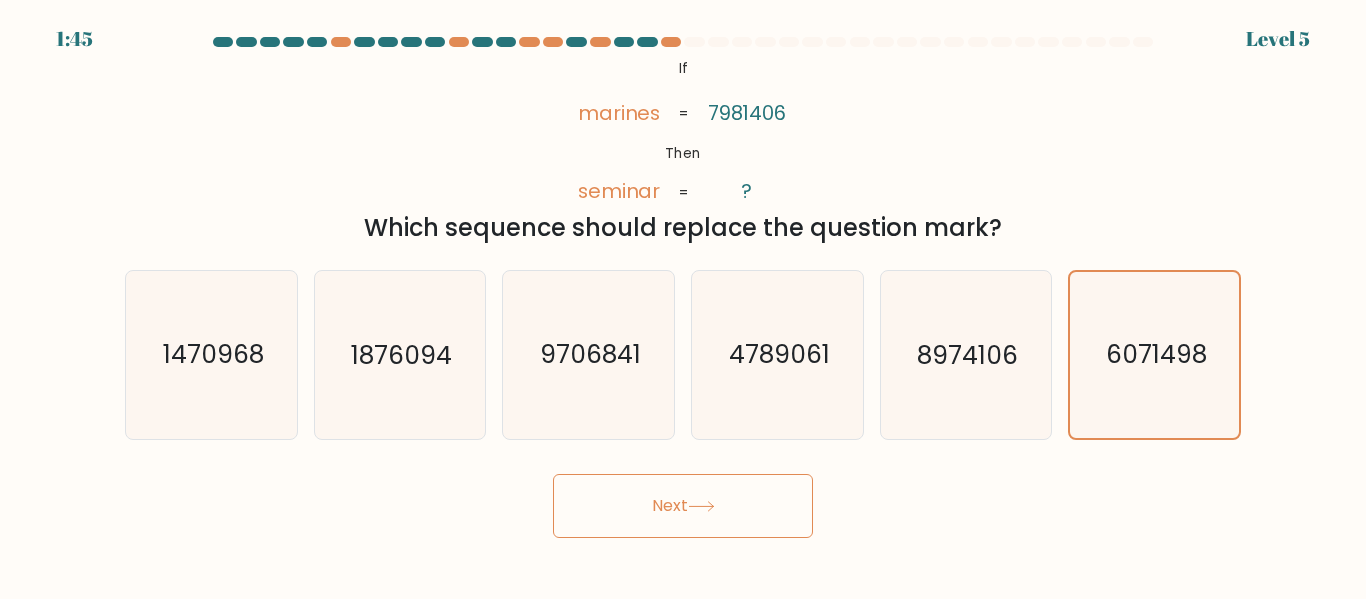 click on "Next" at bounding box center (683, 506) 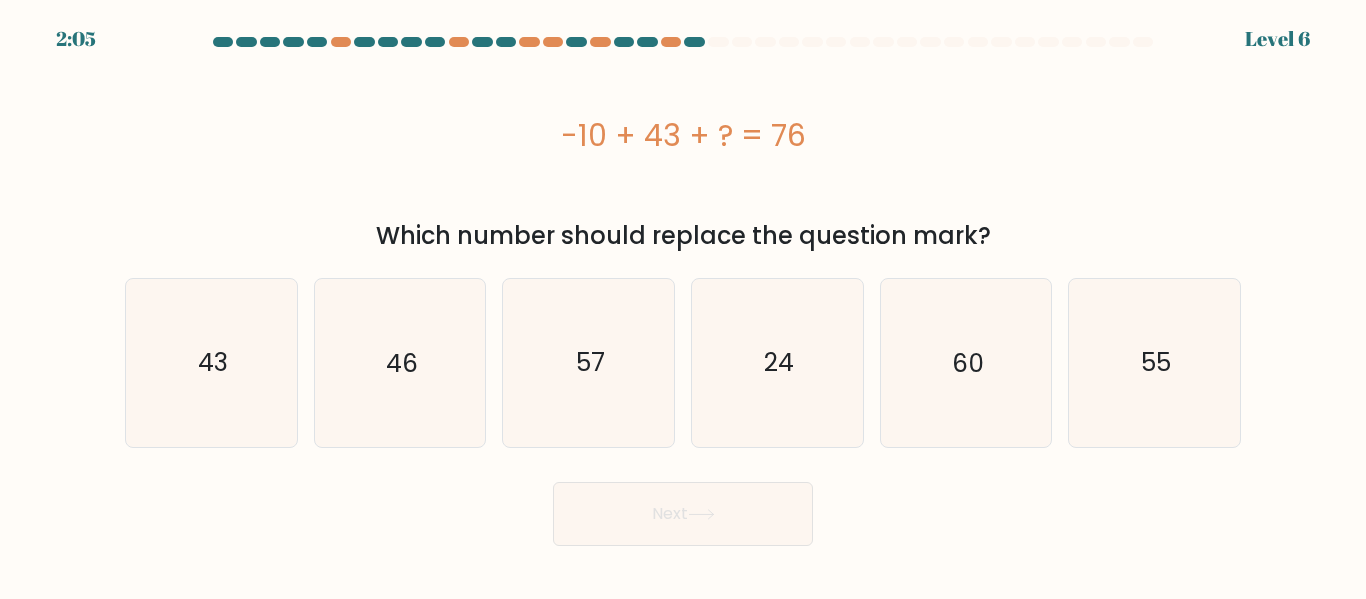click on "Next" at bounding box center (683, 514) 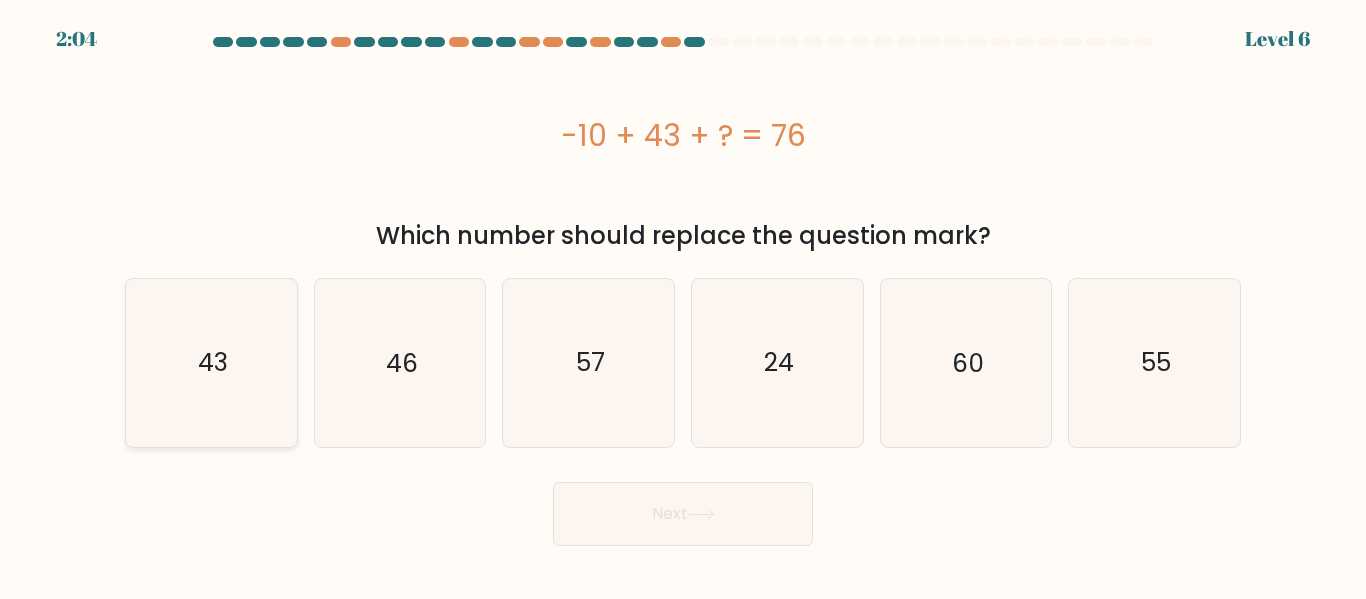click on "43" 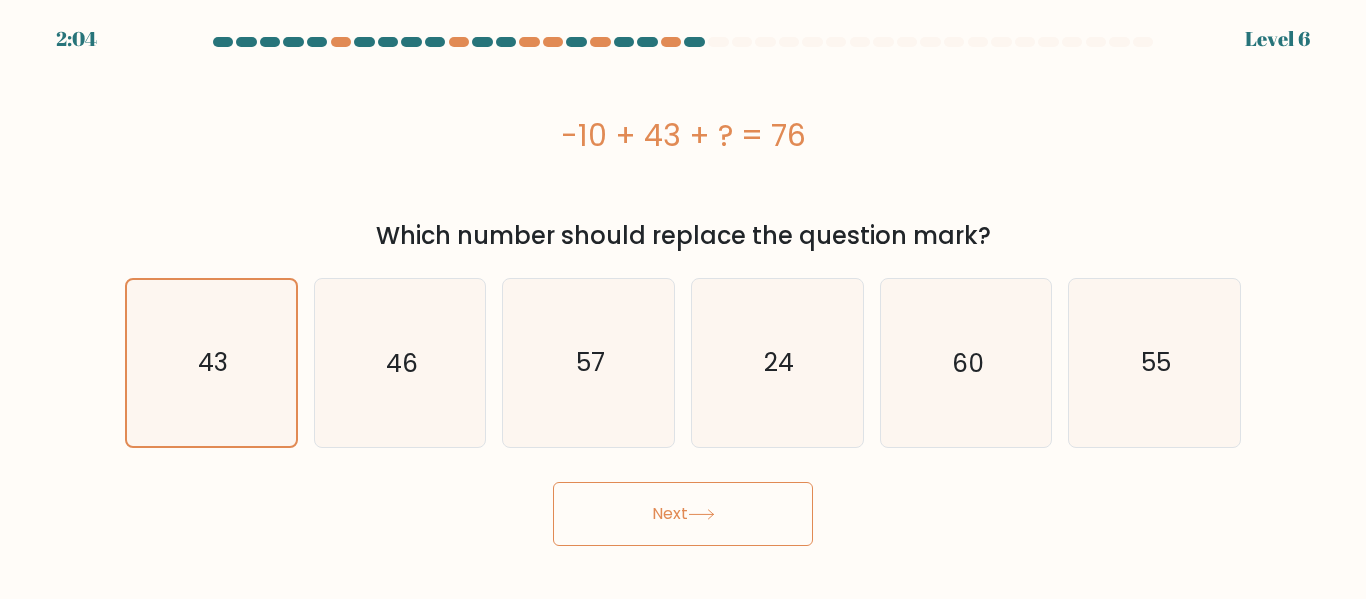 click on "Next" at bounding box center [683, 514] 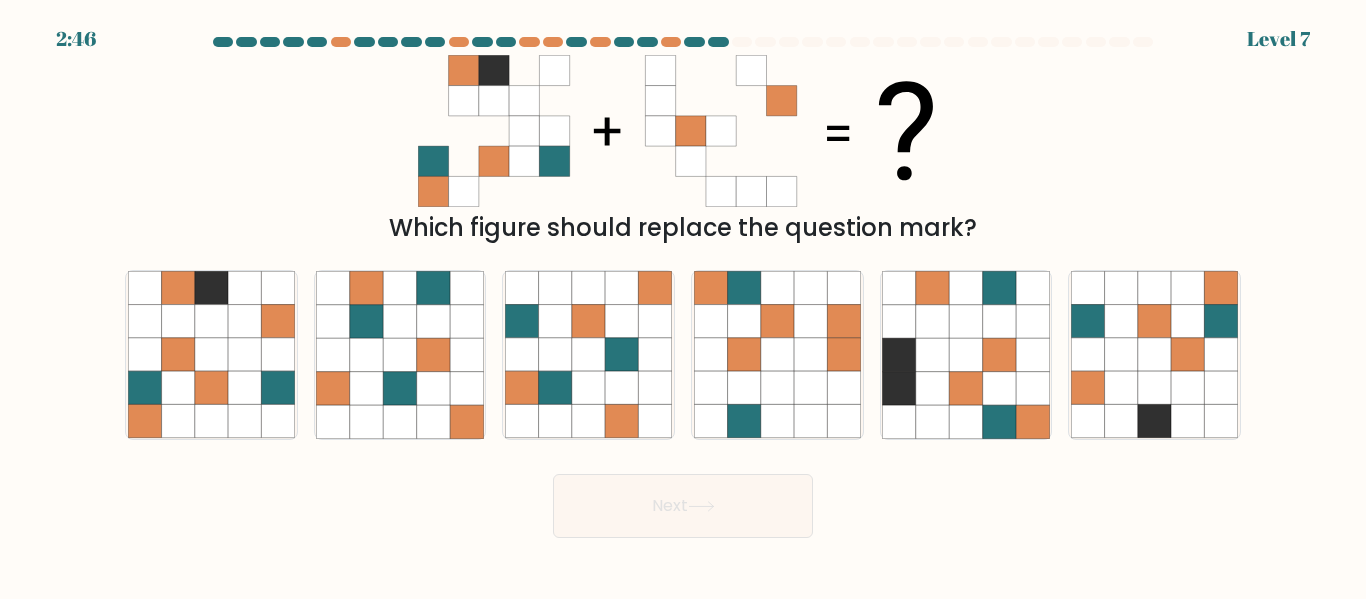 type 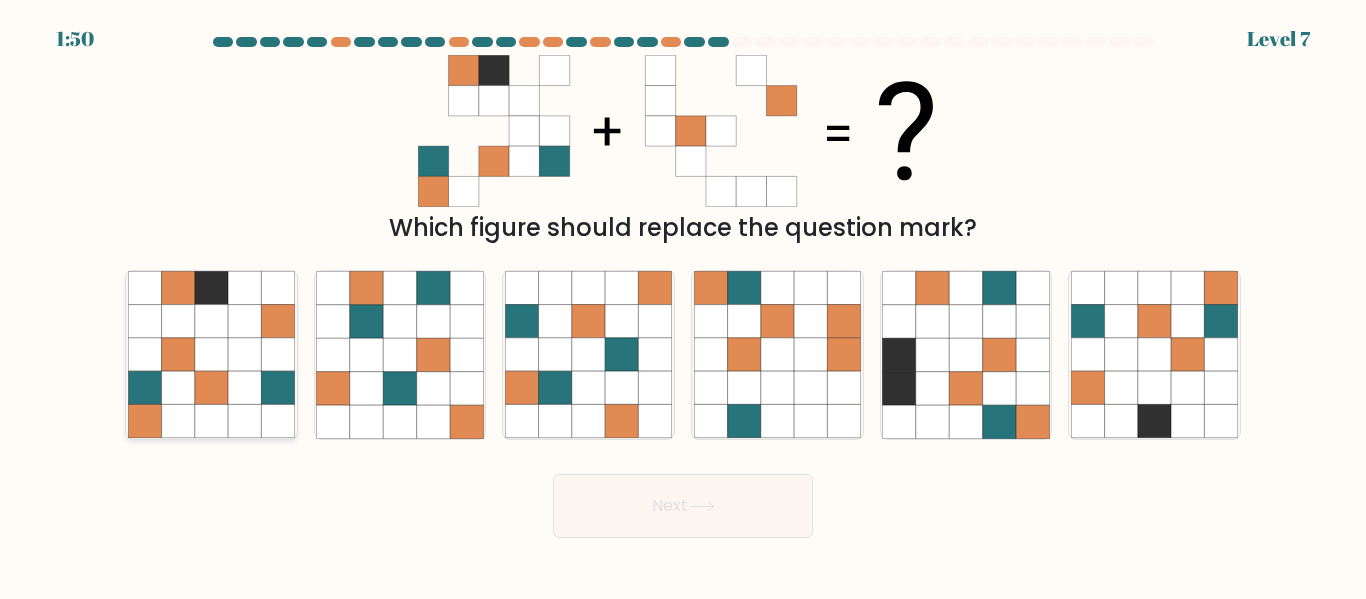 click 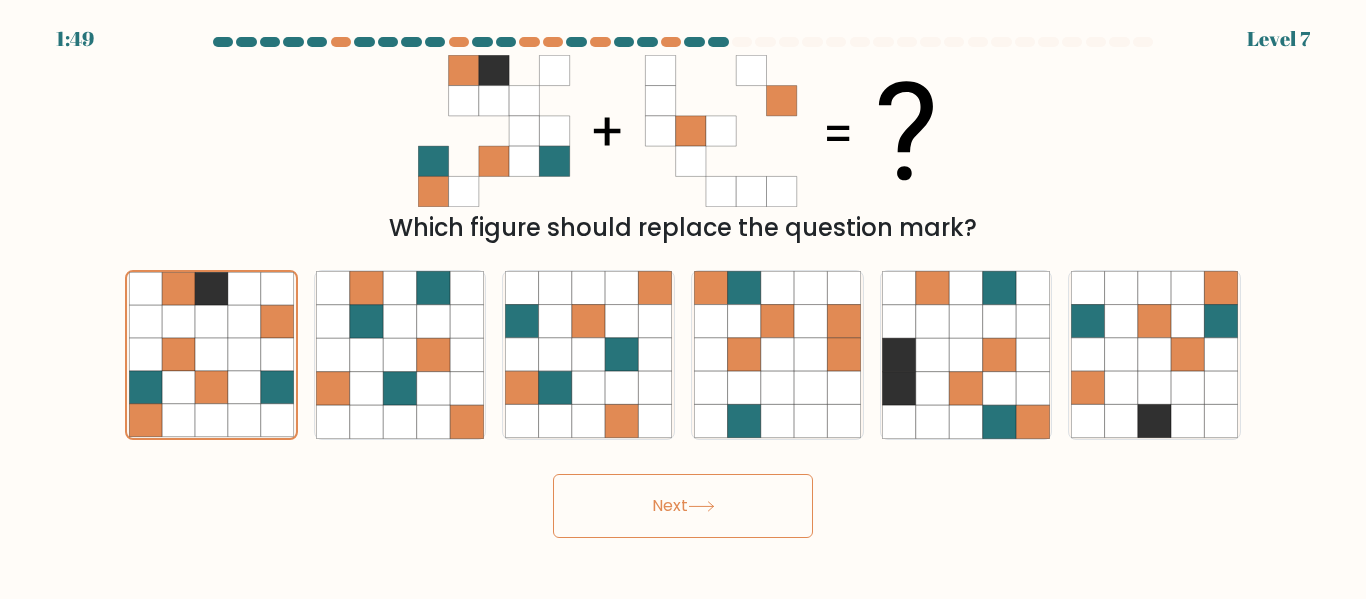 click on "Next" at bounding box center [683, 506] 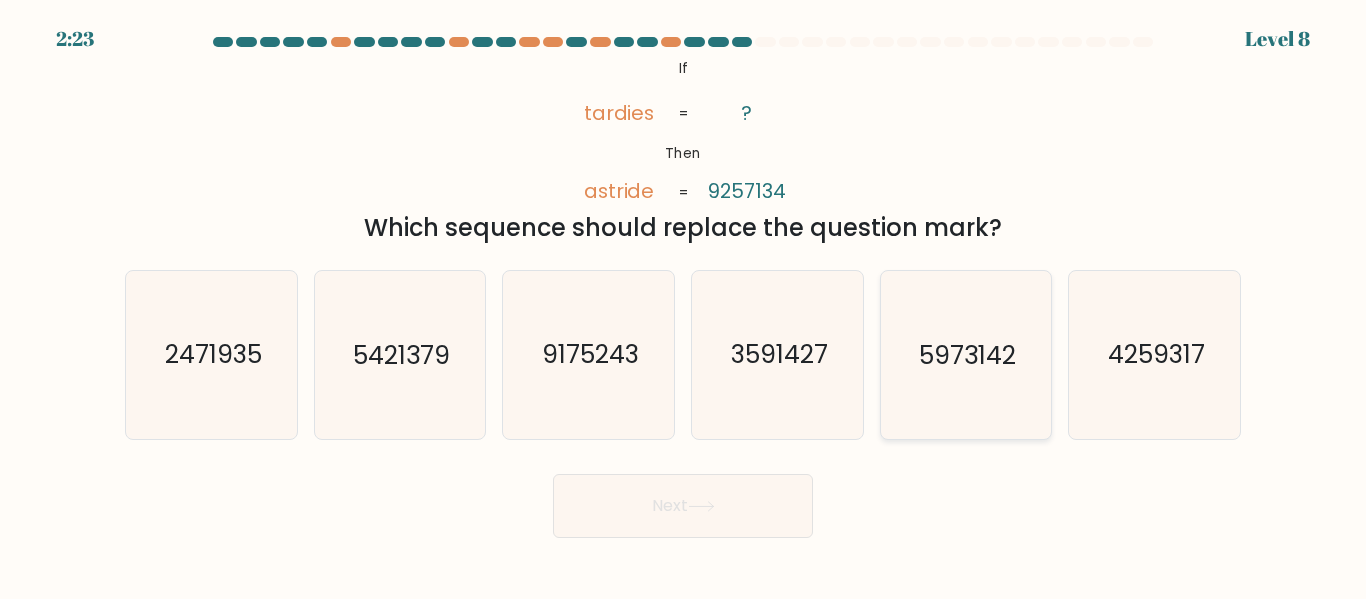 click on "5973142" 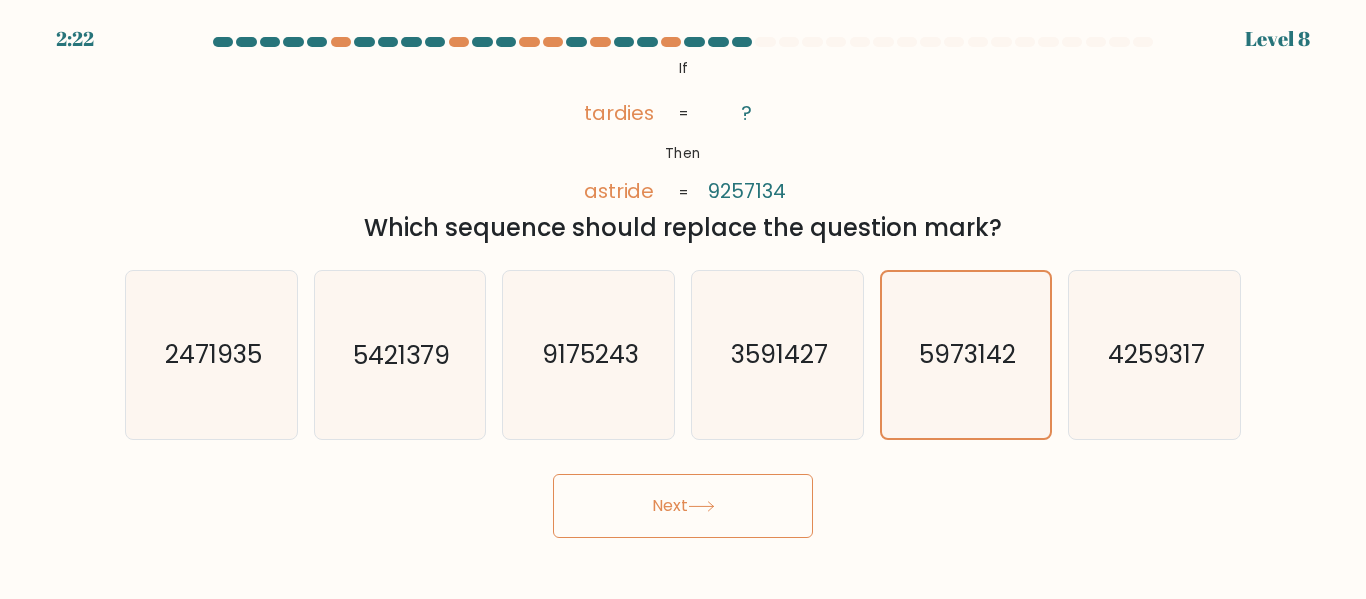 click on "Next" at bounding box center (683, 506) 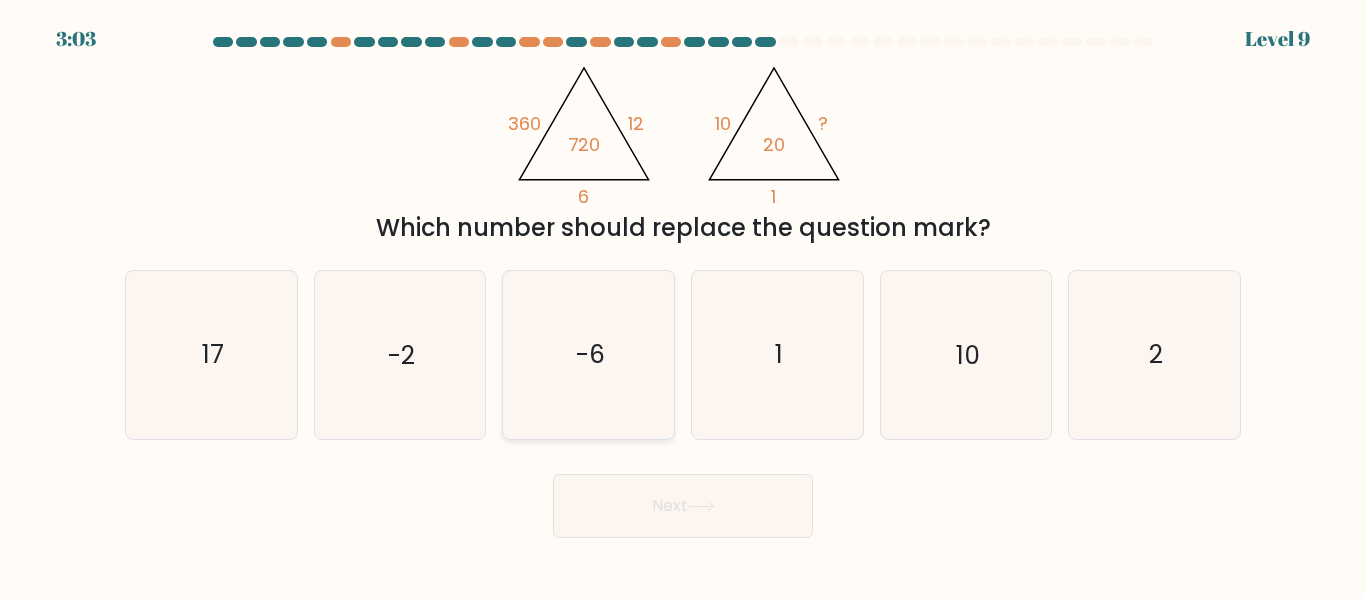 type 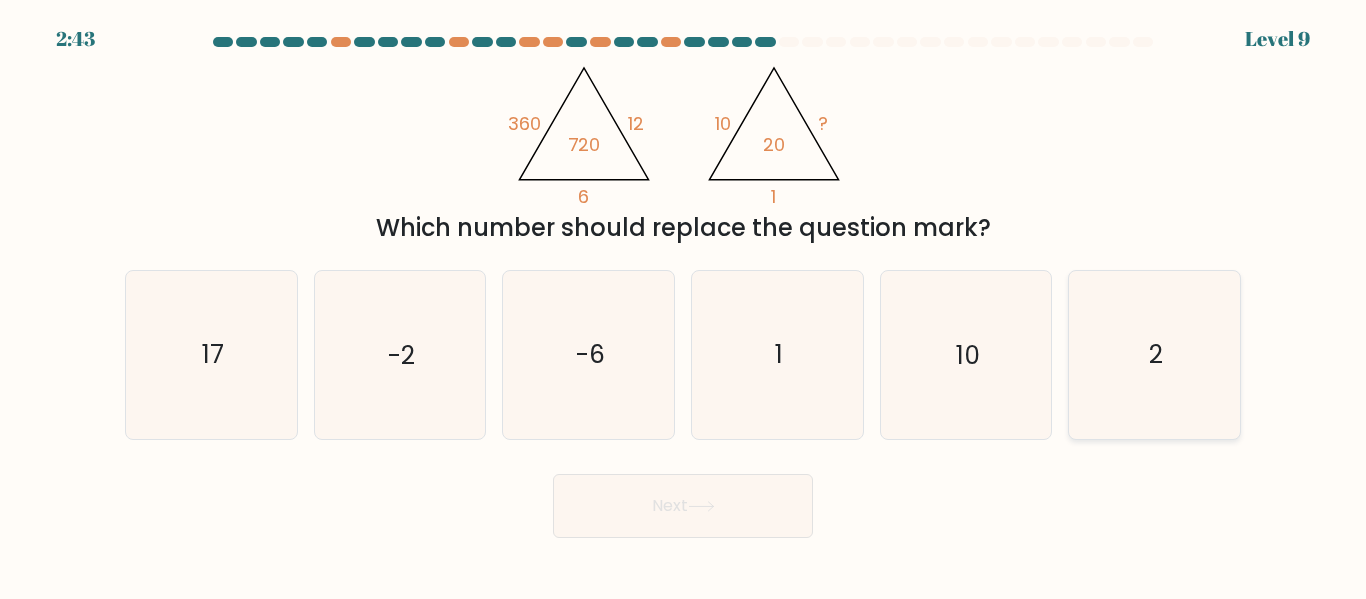 click on "2" 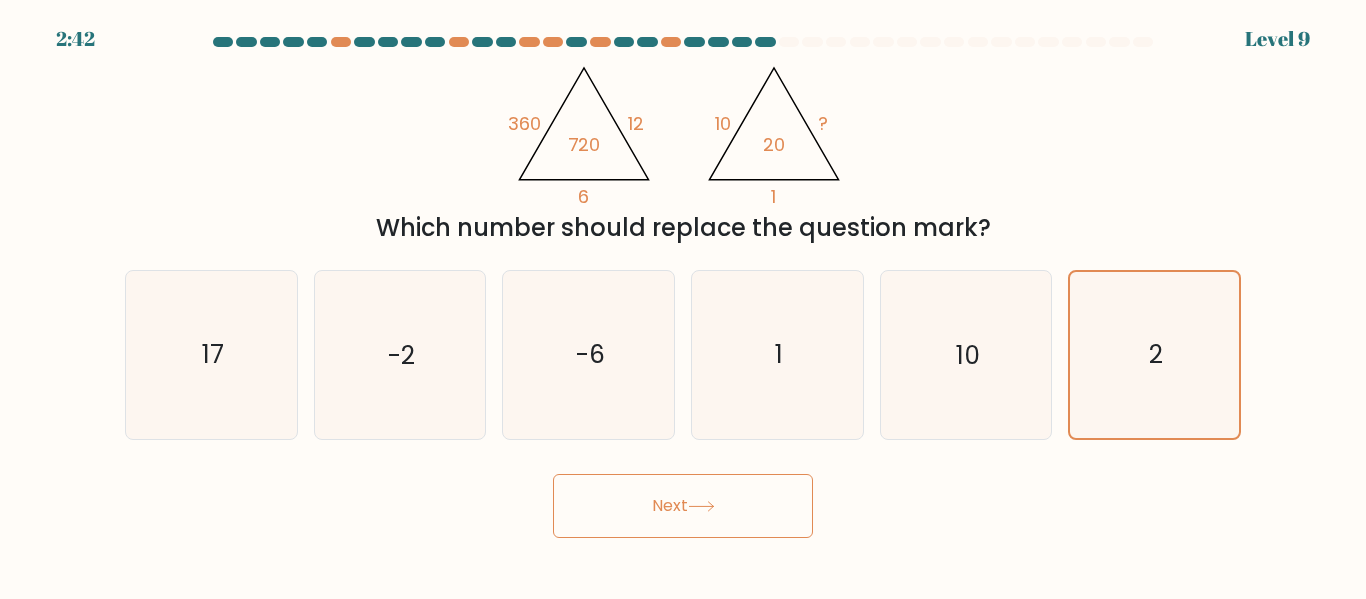 click on "Next" at bounding box center (683, 506) 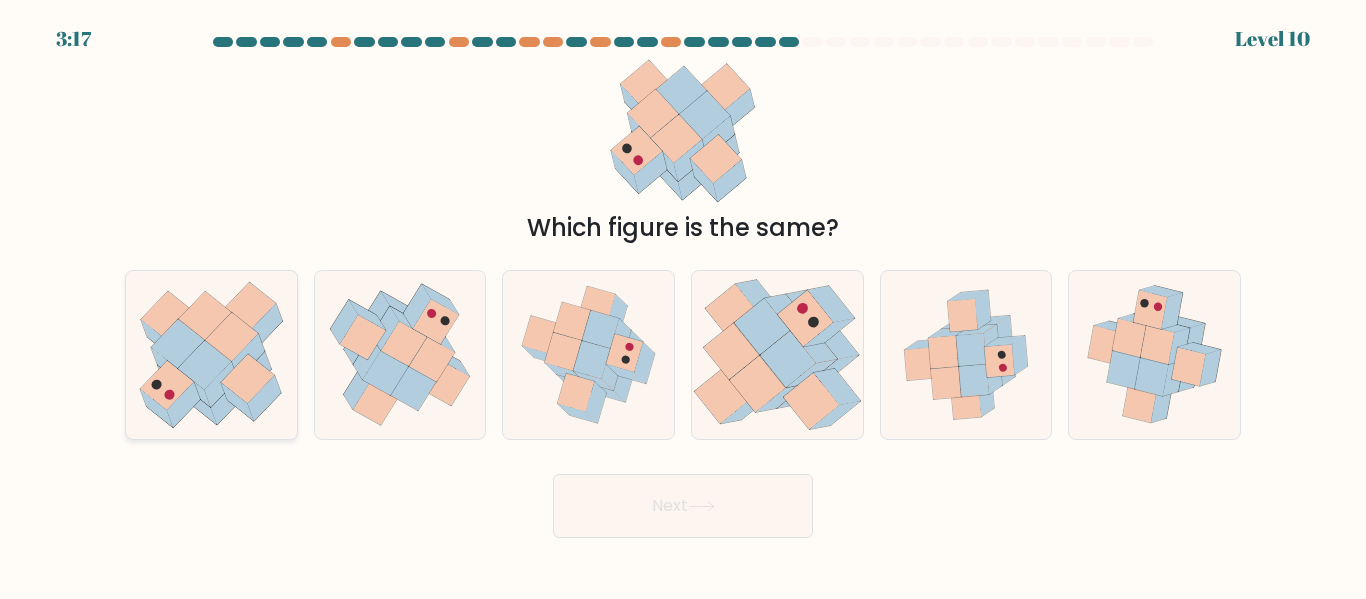 type 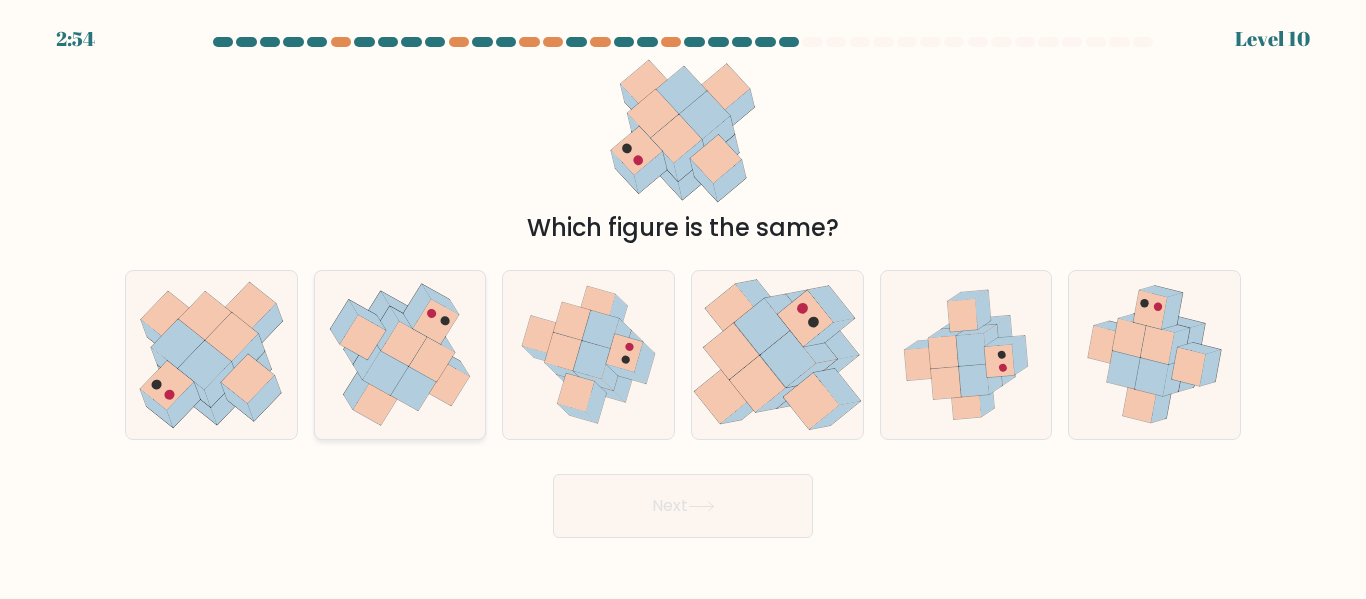 click 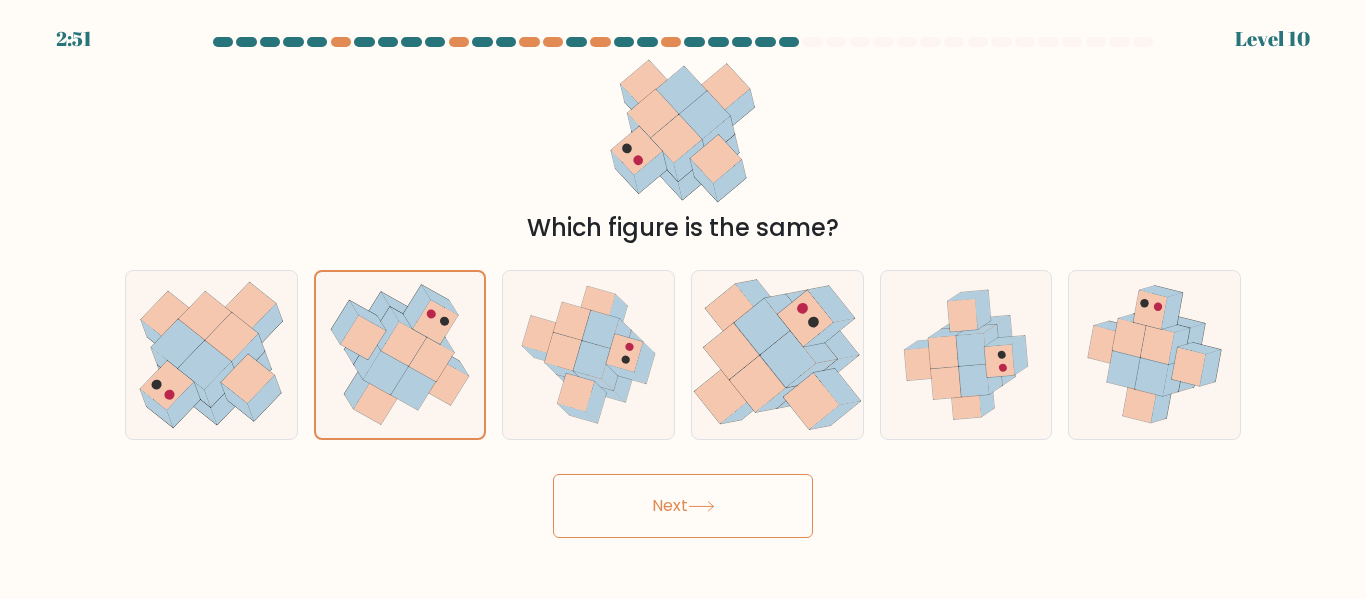 drag, startPoint x: 643, startPoint y: 496, endPoint x: 384, endPoint y: 538, distance: 262.3833 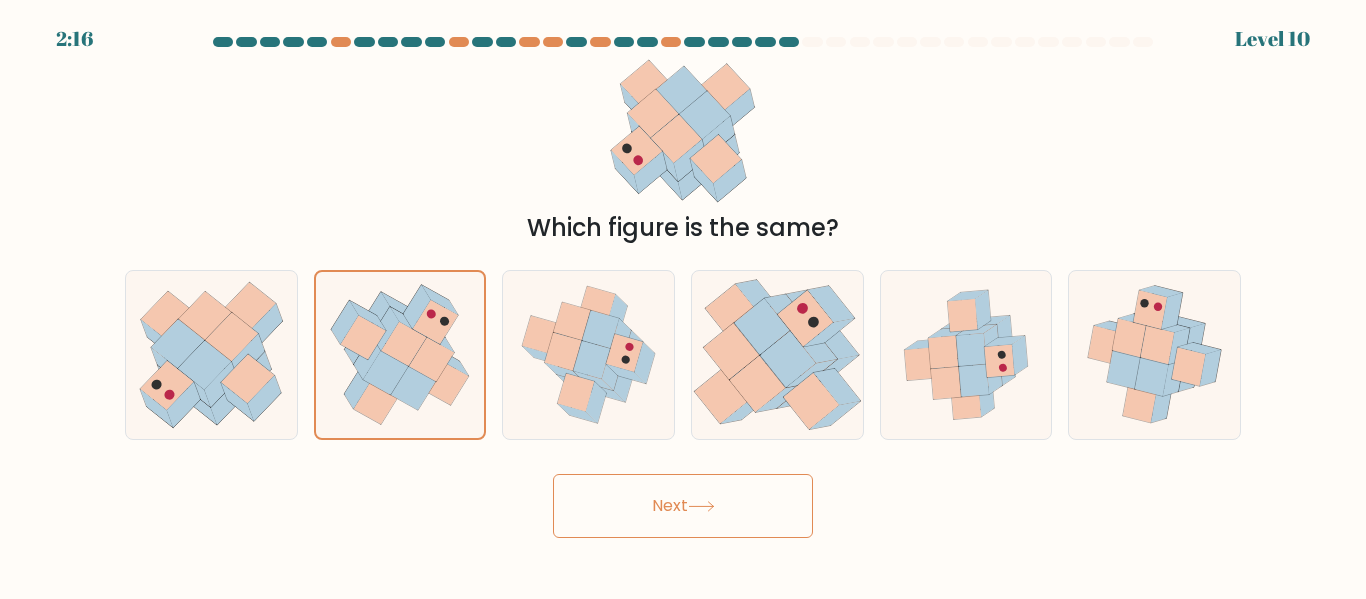 click on "Next" at bounding box center (683, 506) 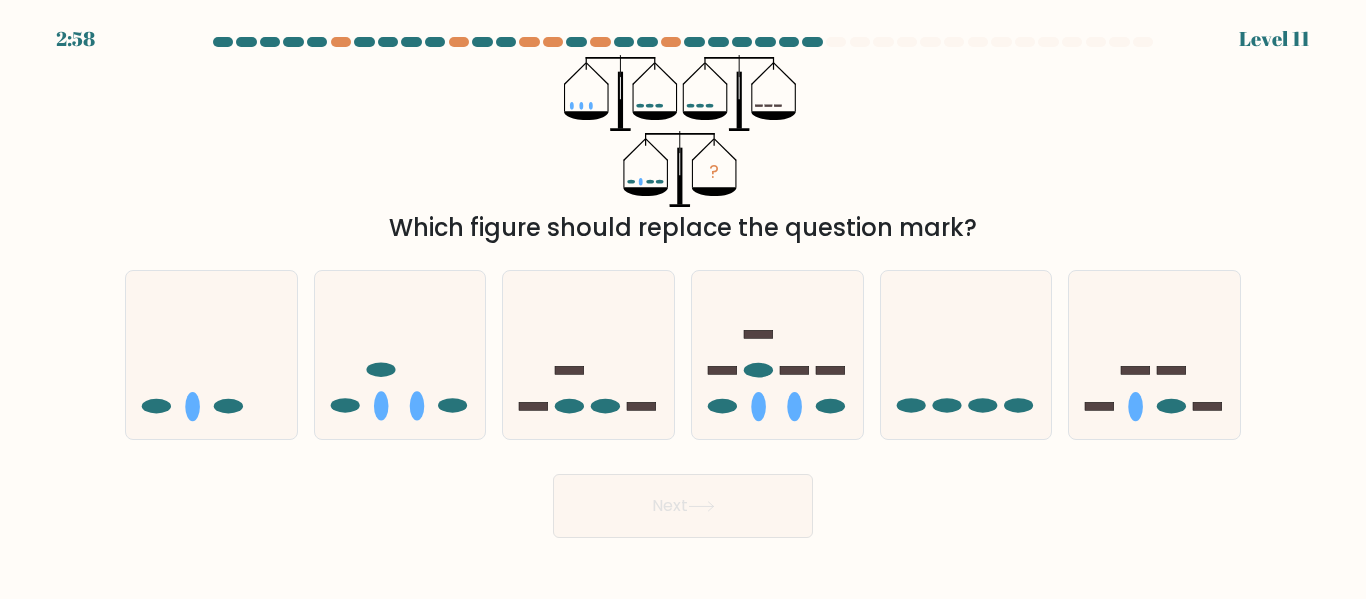 type 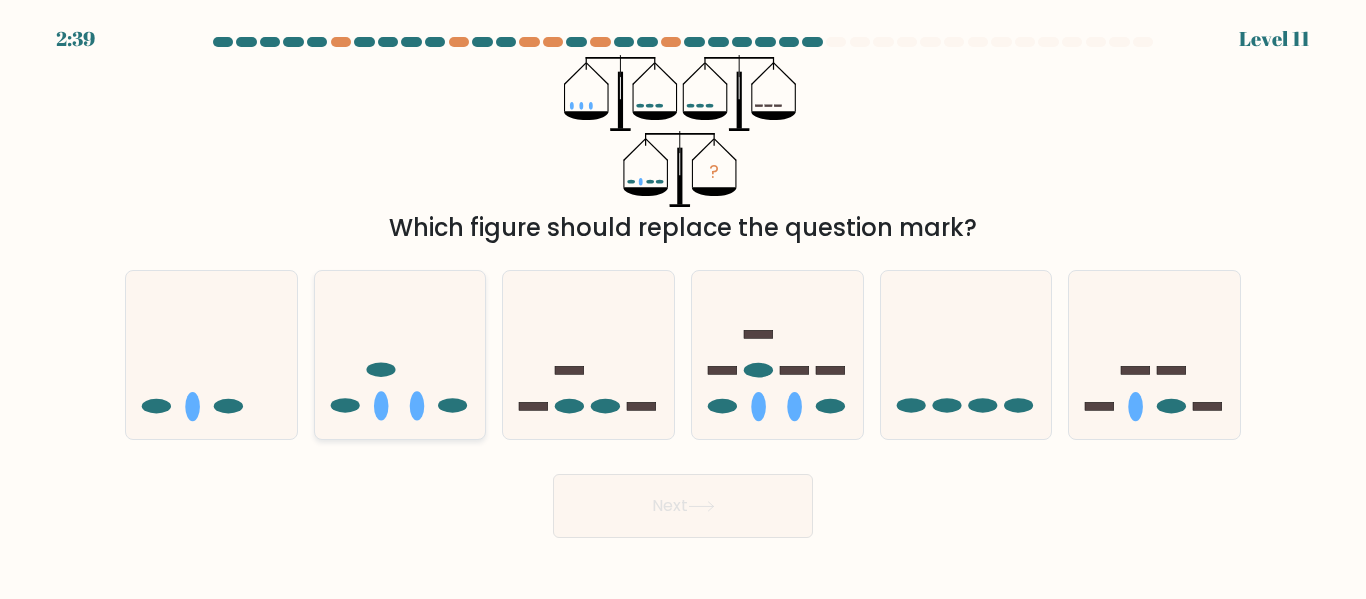 click 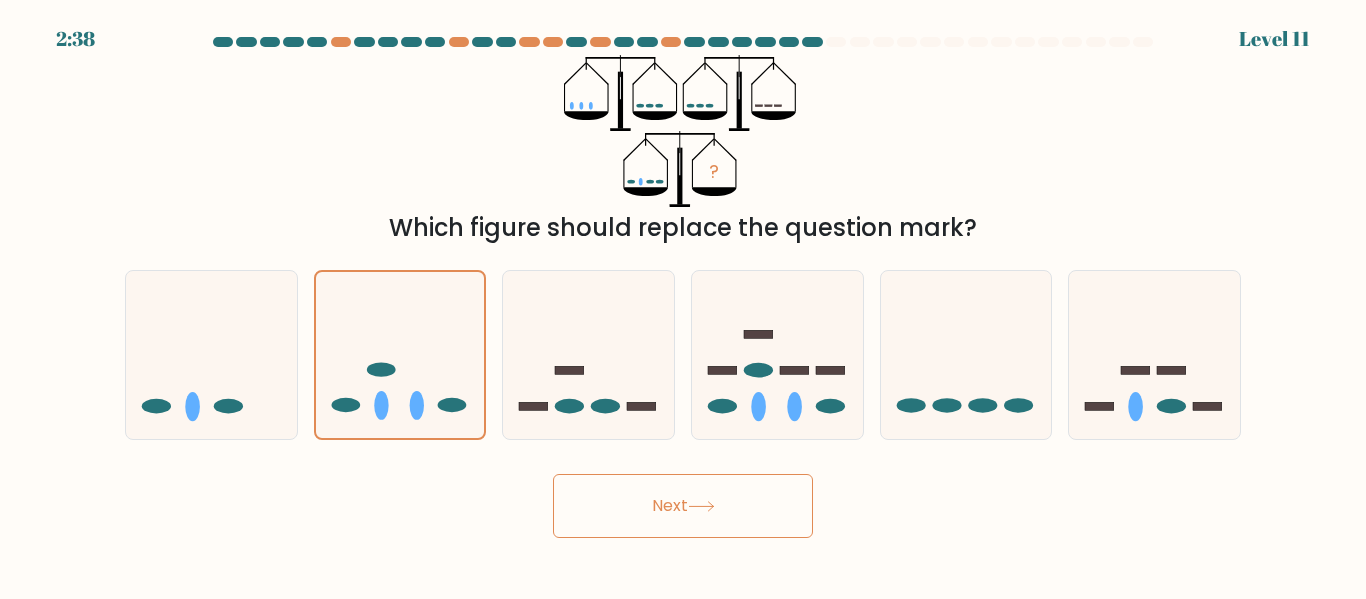 click on "Next" at bounding box center (683, 506) 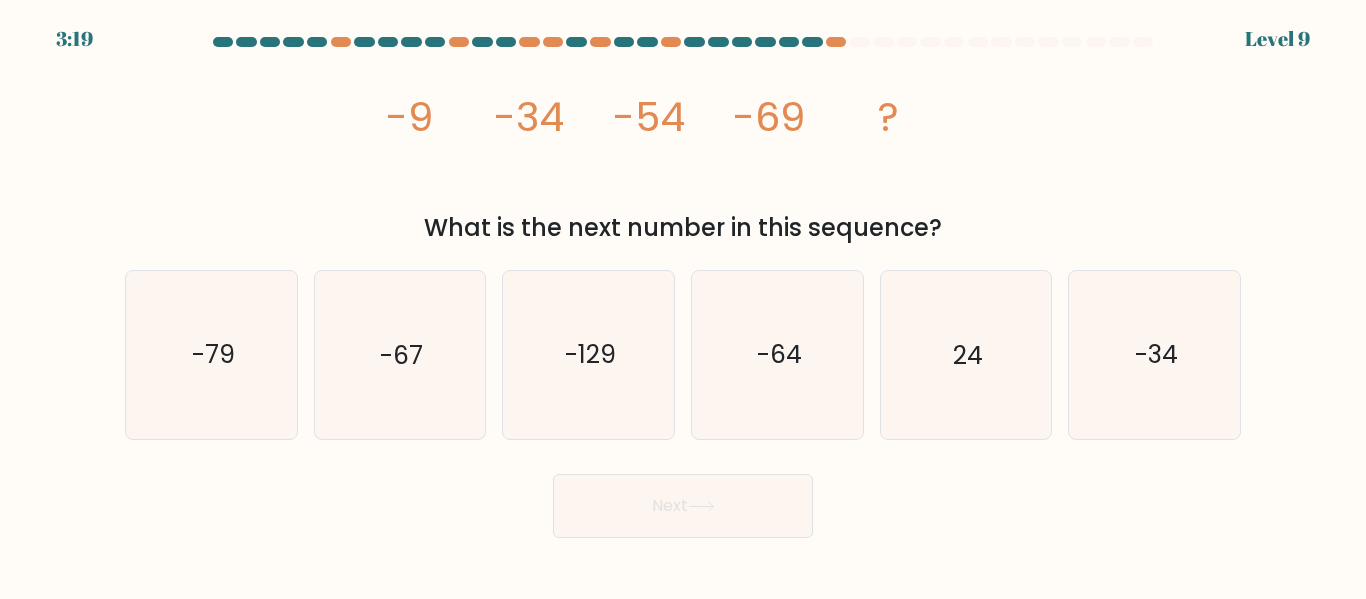 type 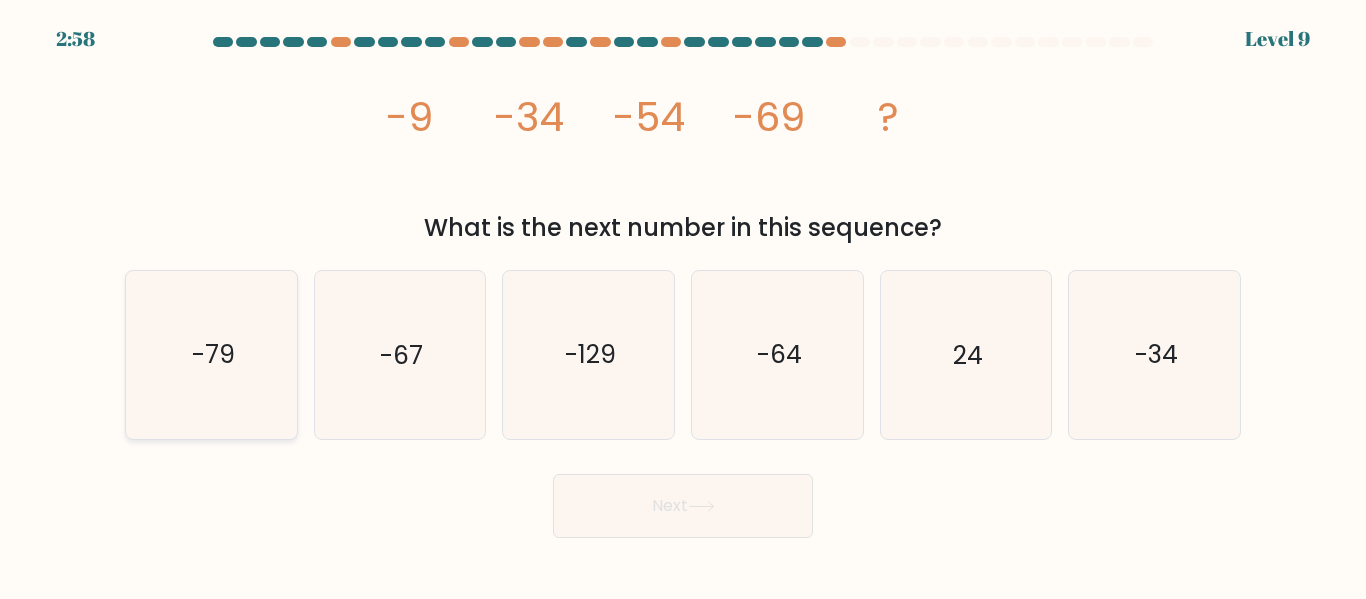 drag, startPoint x: 165, startPoint y: 353, endPoint x: 216, endPoint y: 356, distance: 51.088158 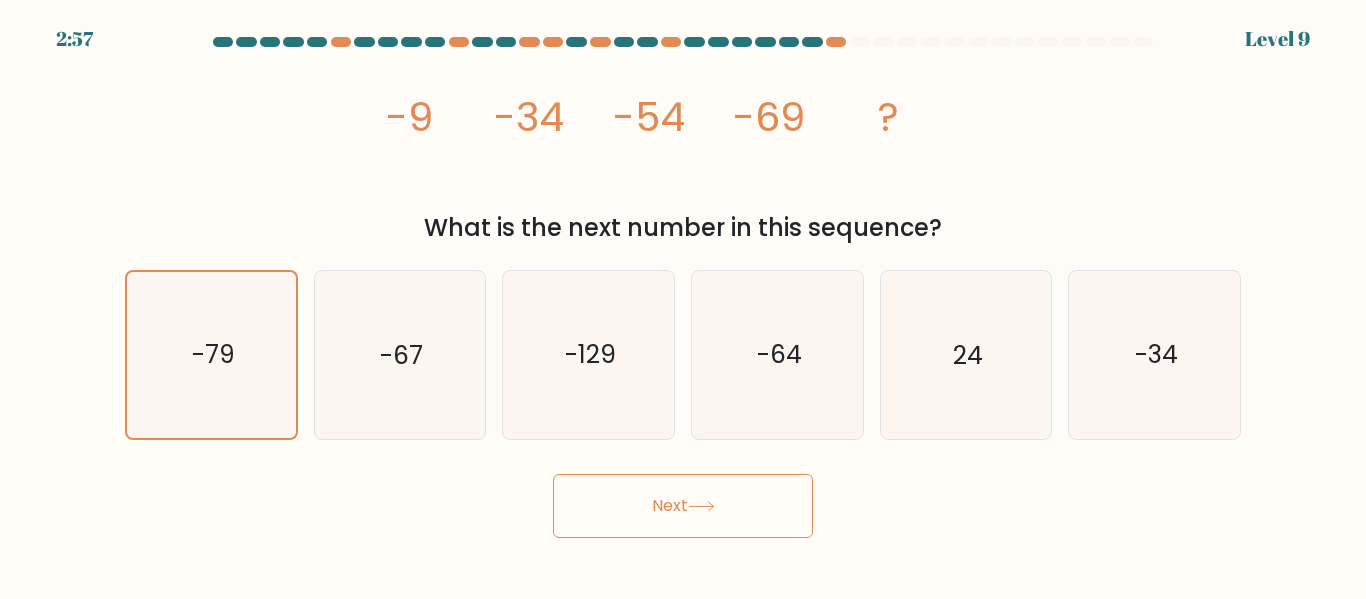click on "Next" at bounding box center (683, 506) 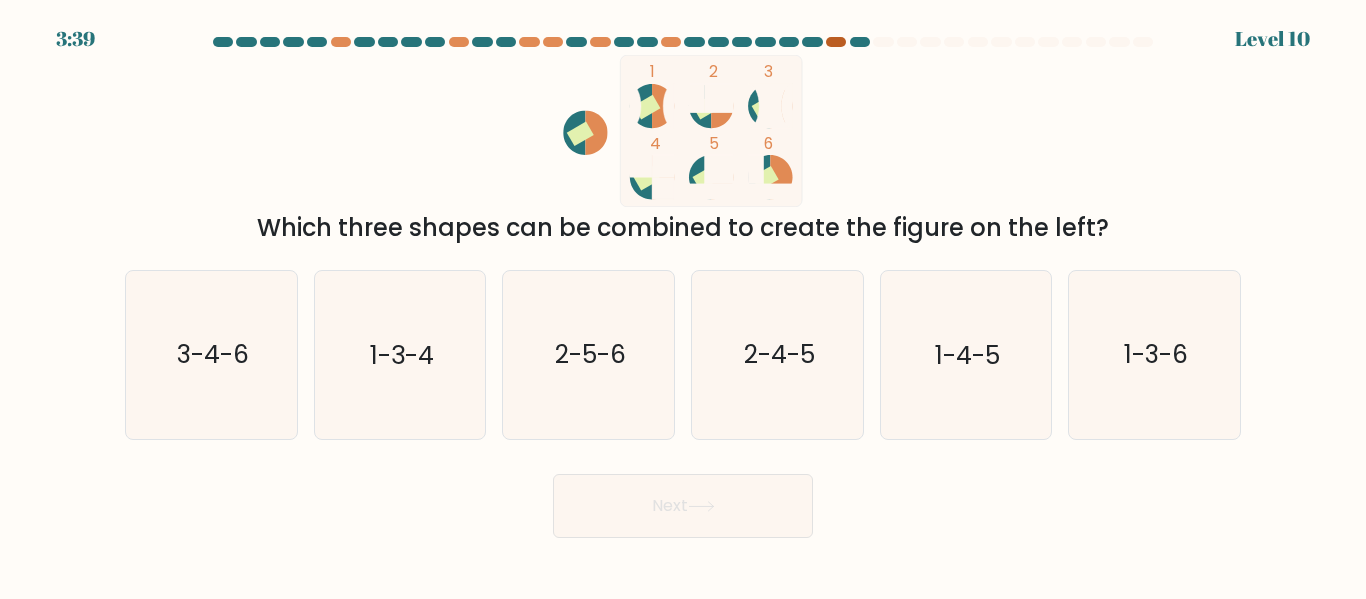 click at bounding box center (836, 42) 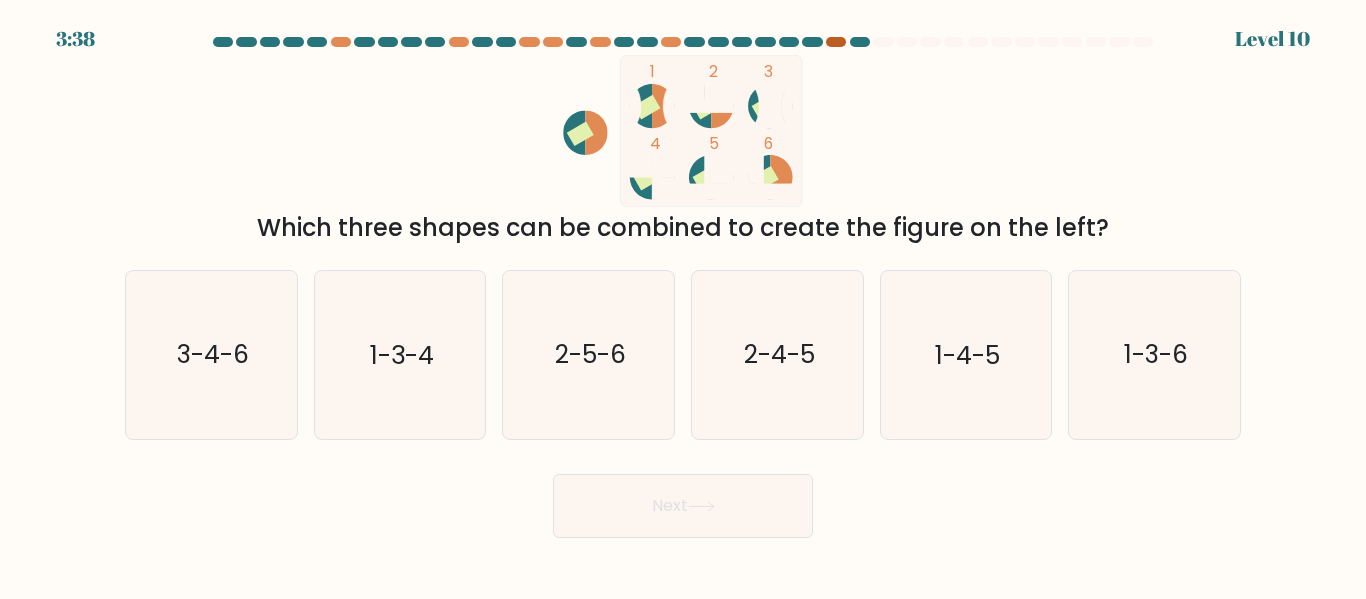 click at bounding box center (836, 42) 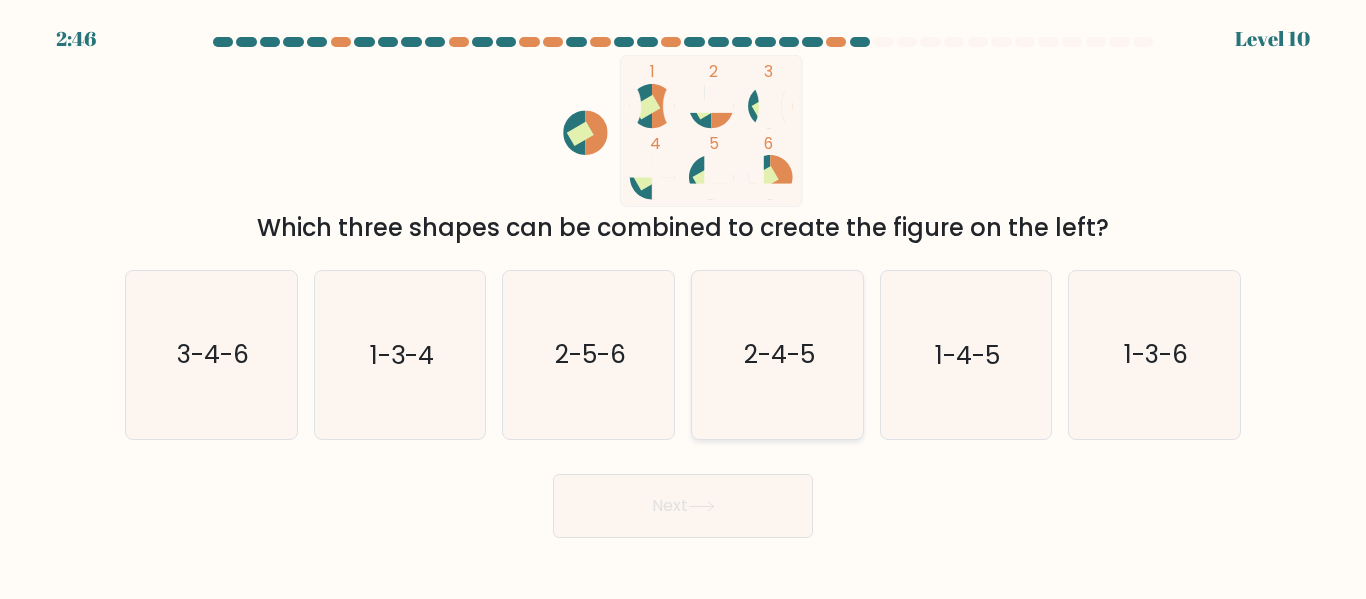 click on "2-4-5" 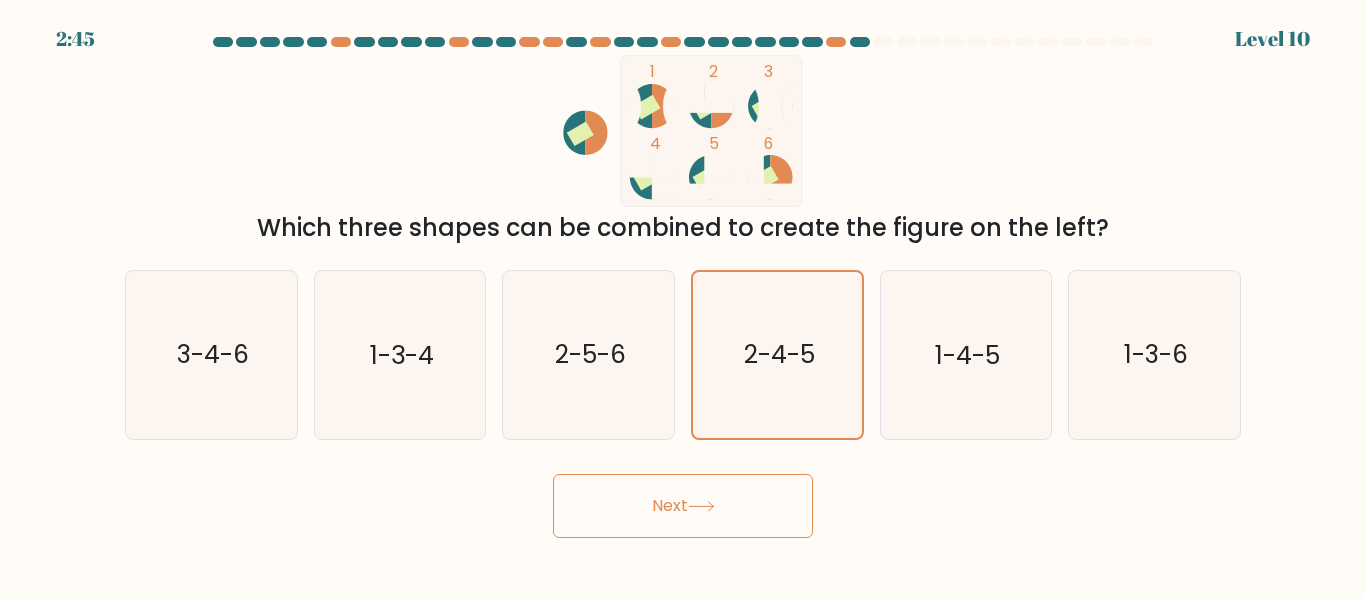 click on "Next" at bounding box center (683, 506) 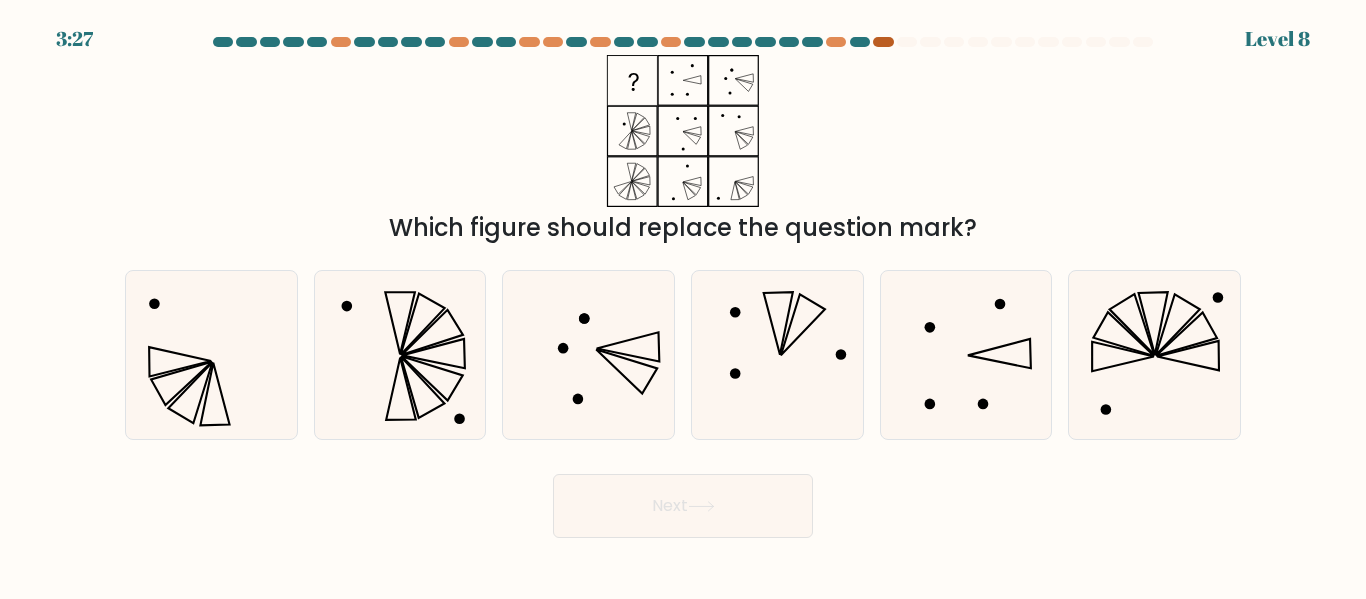 click at bounding box center [683, 46] 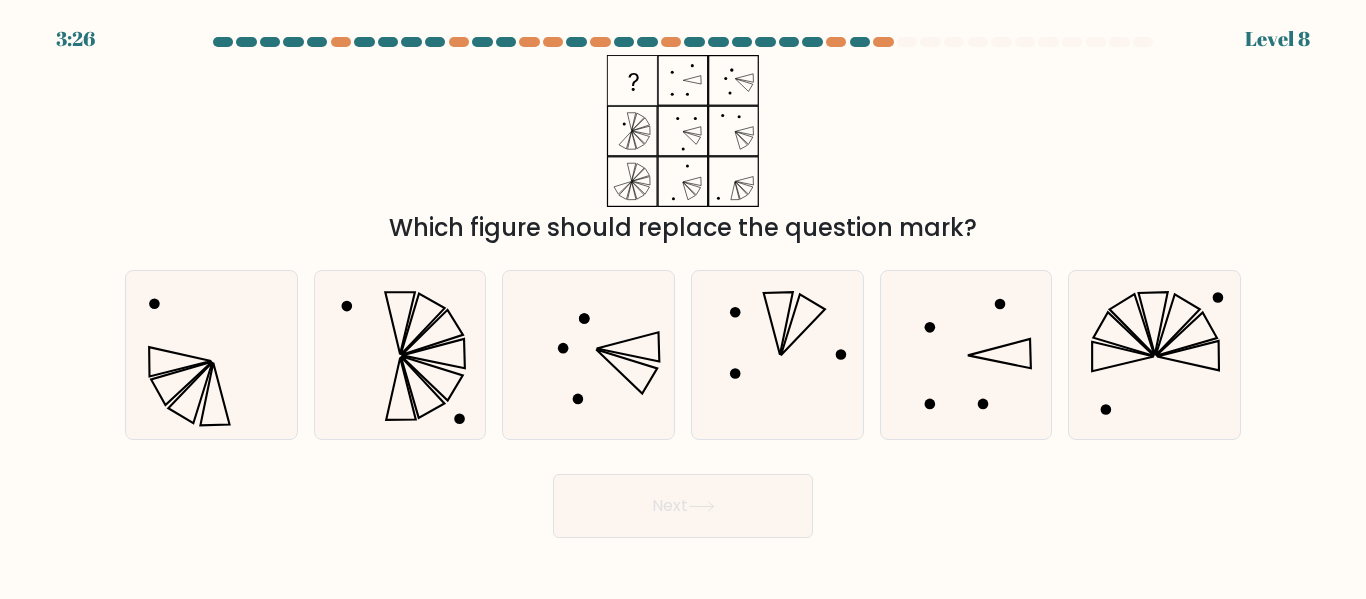 click at bounding box center [683, 46] 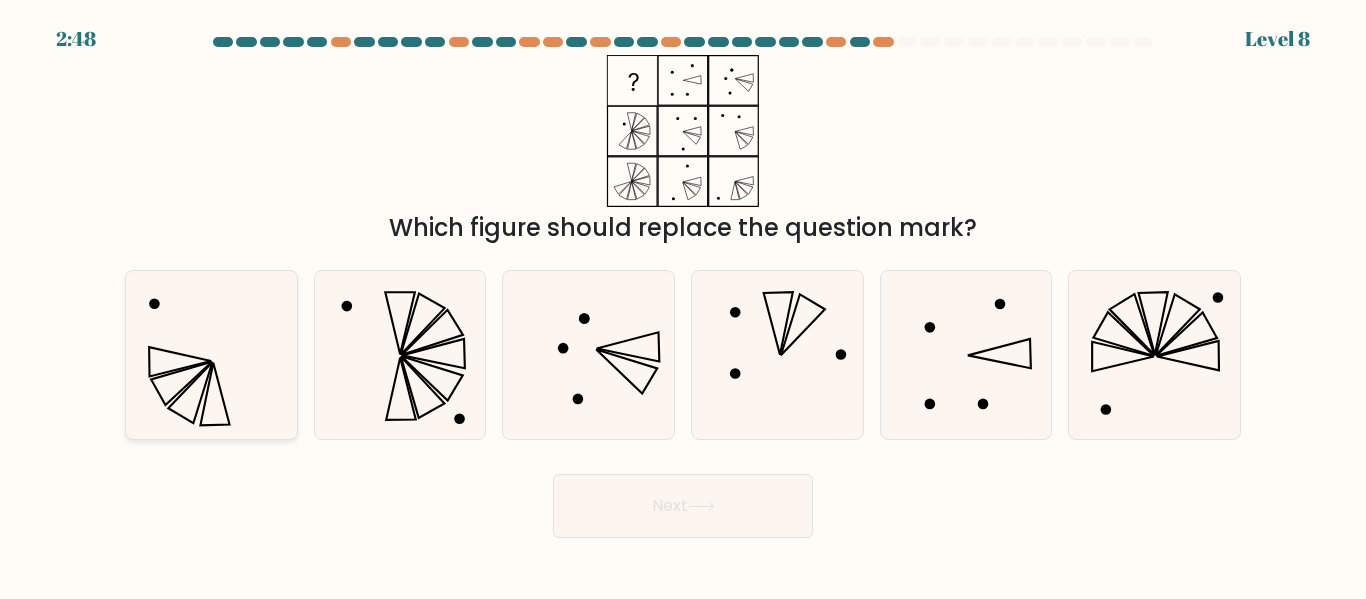 click 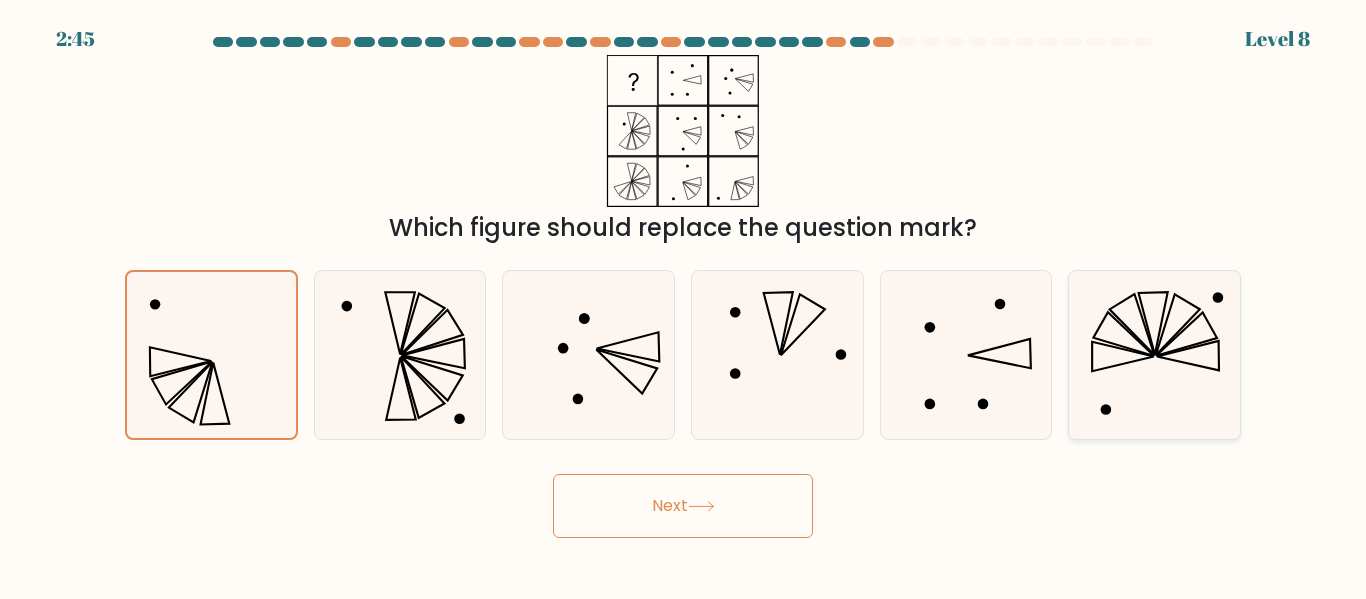 click 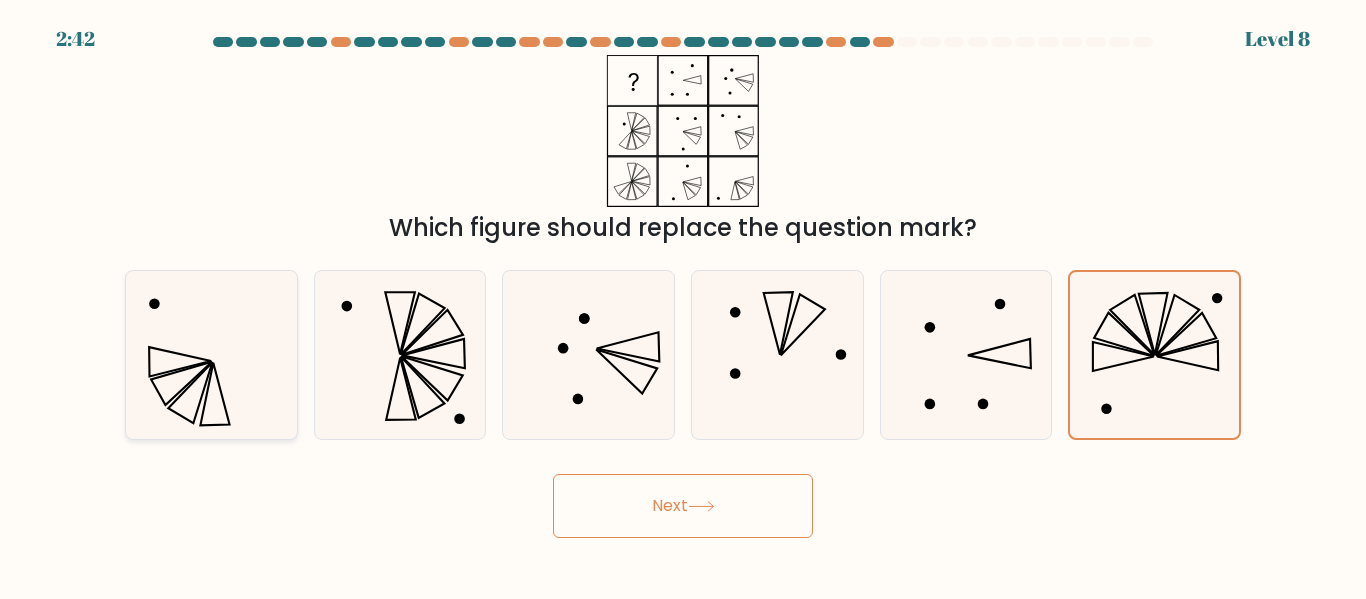 click 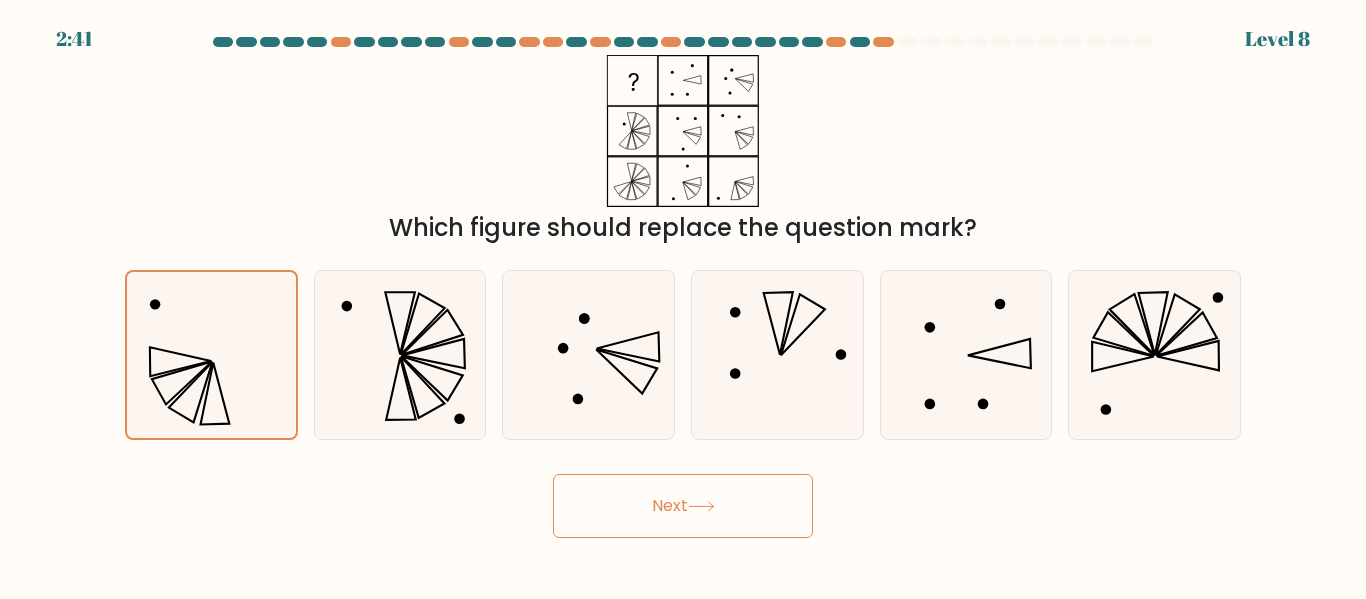click on "Next" at bounding box center (683, 506) 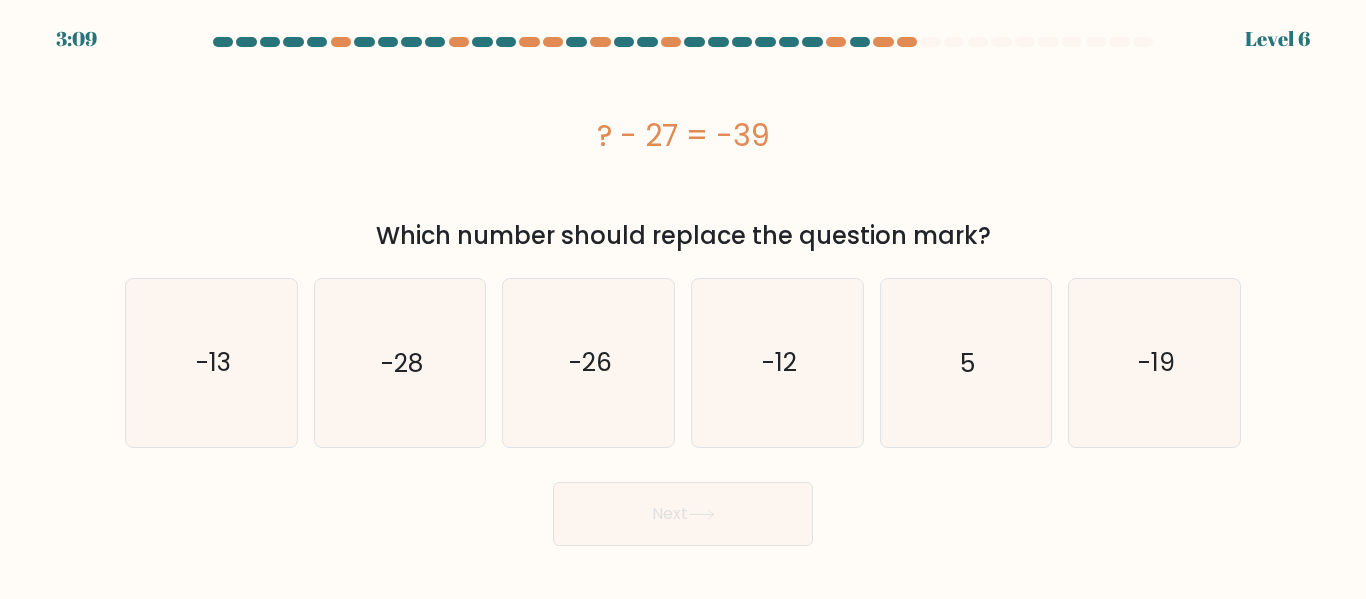click on "Next" at bounding box center [683, 514] 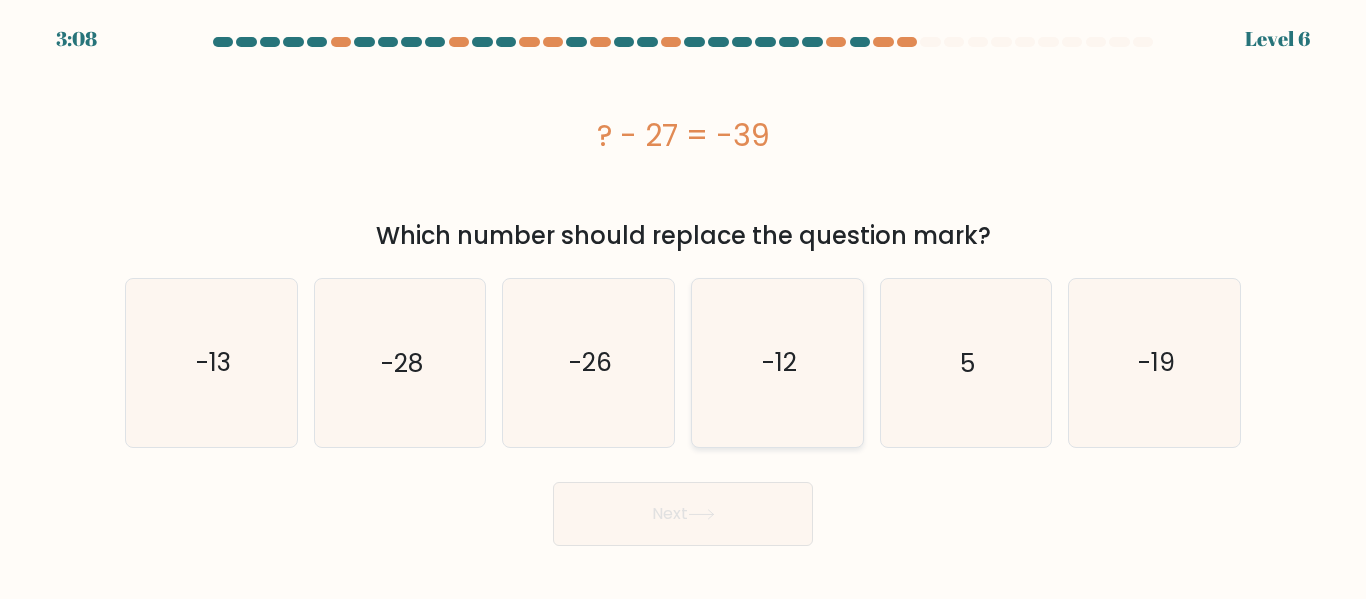 click on "-12" 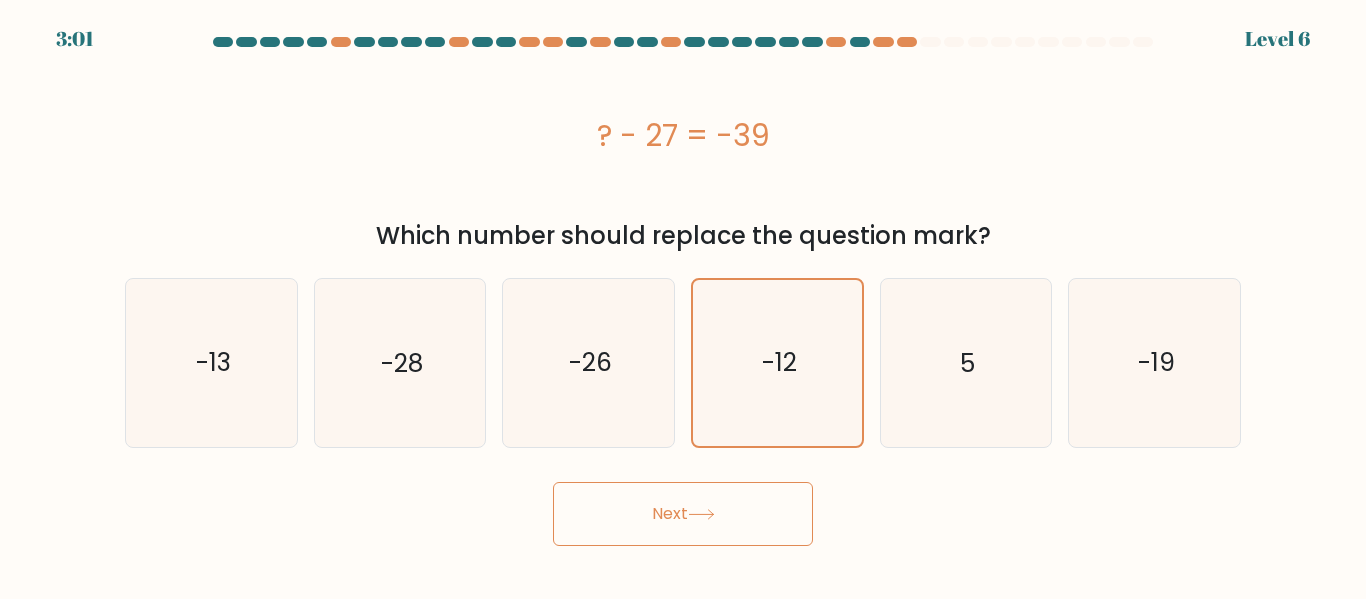 drag, startPoint x: 695, startPoint y: 589, endPoint x: 704, endPoint y: 492, distance: 97.41663 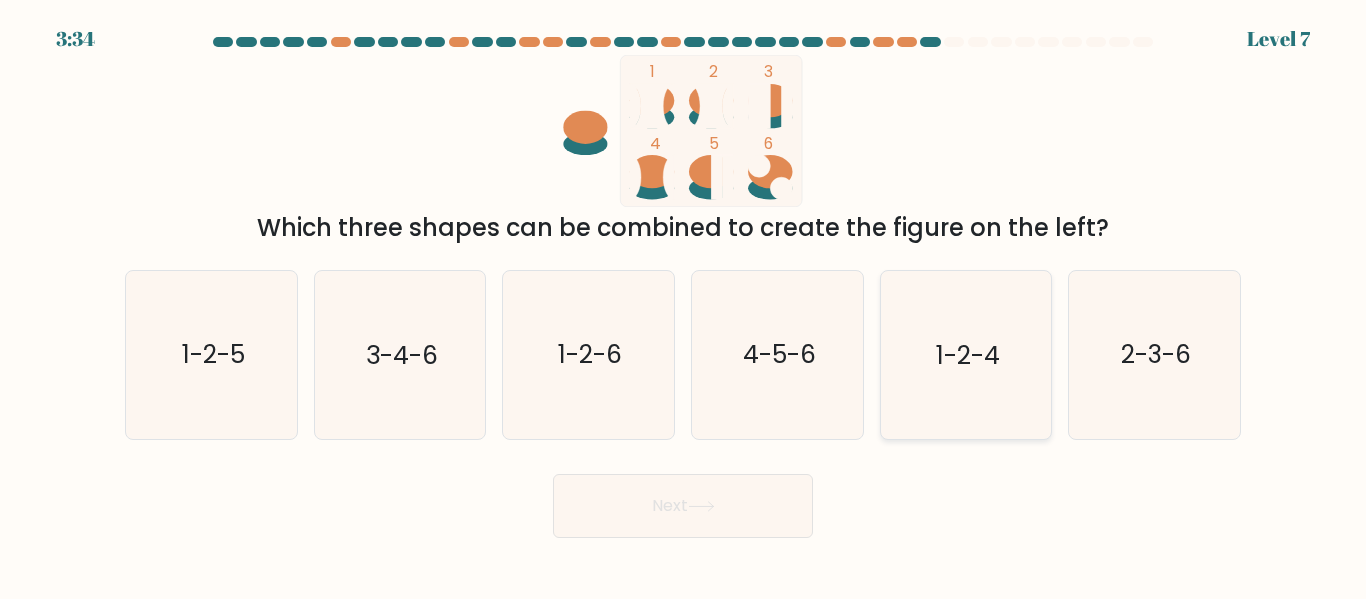 click on "1-2-4" 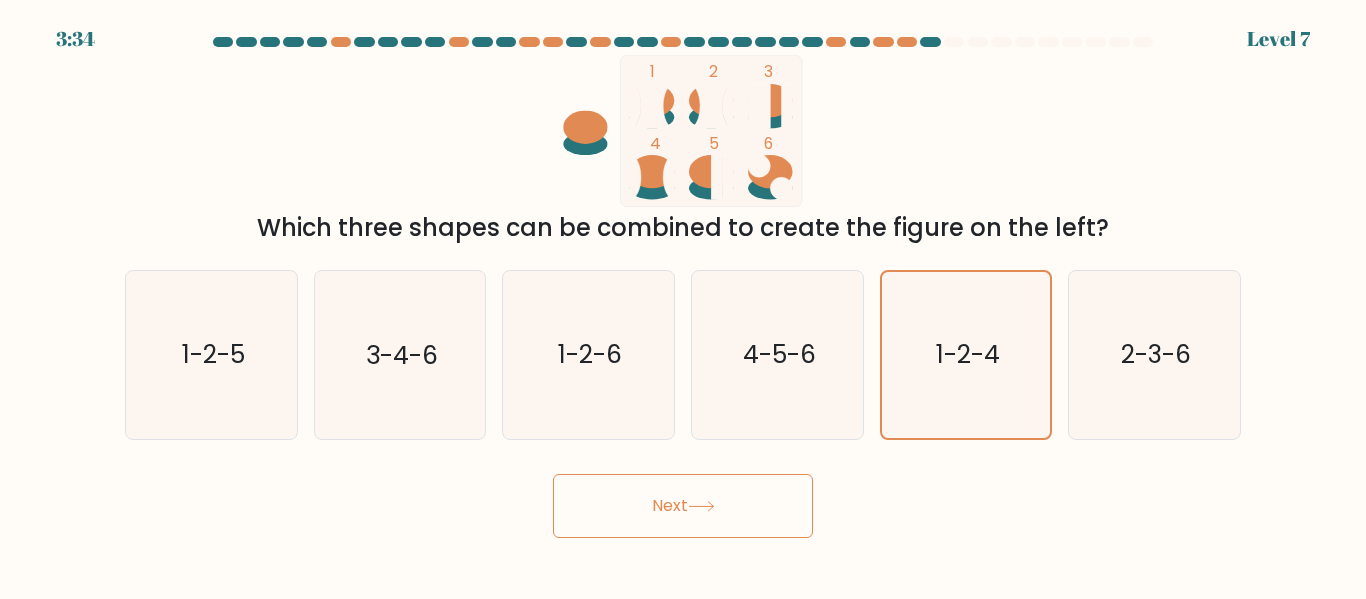 click on "3:34
Level 7" at bounding box center [683, 299] 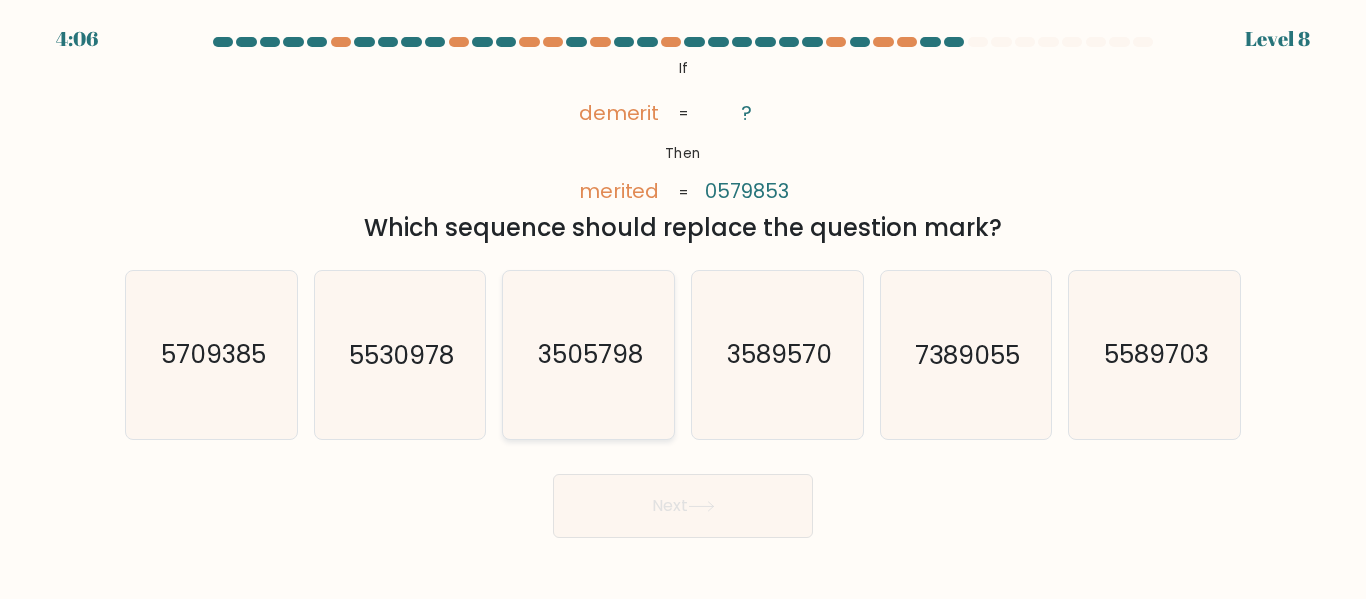 click on "3505798" 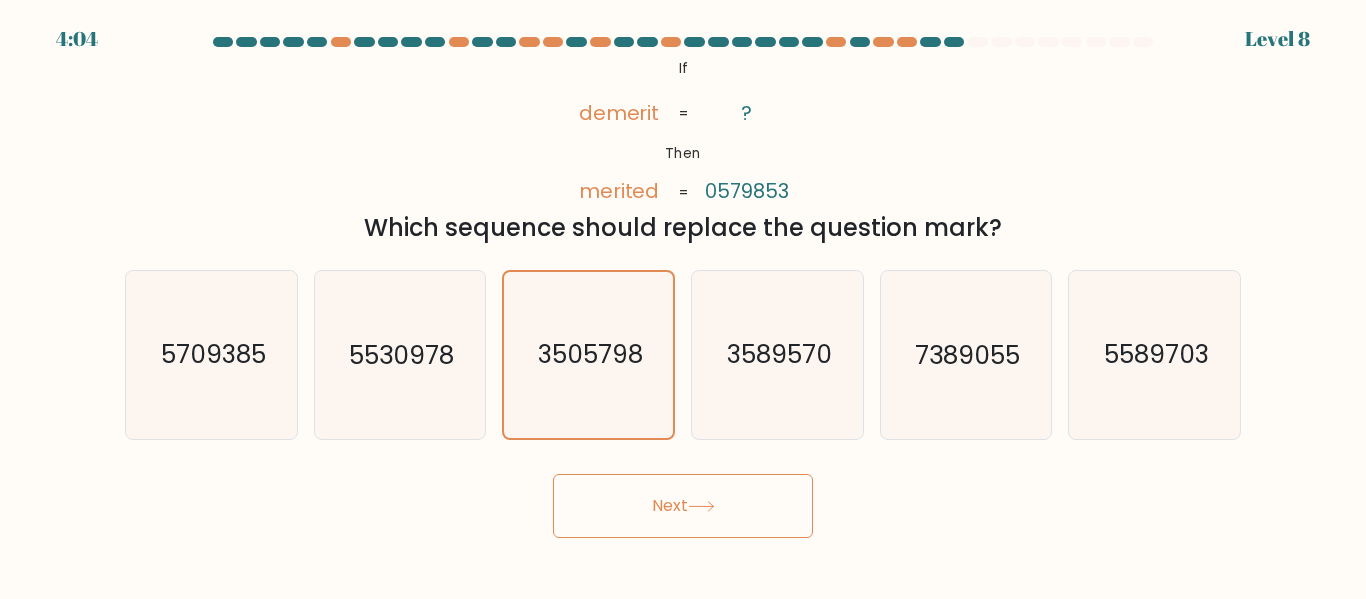 drag, startPoint x: 632, startPoint y: 512, endPoint x: 0, endPoint y: 329, distance: 657.96124 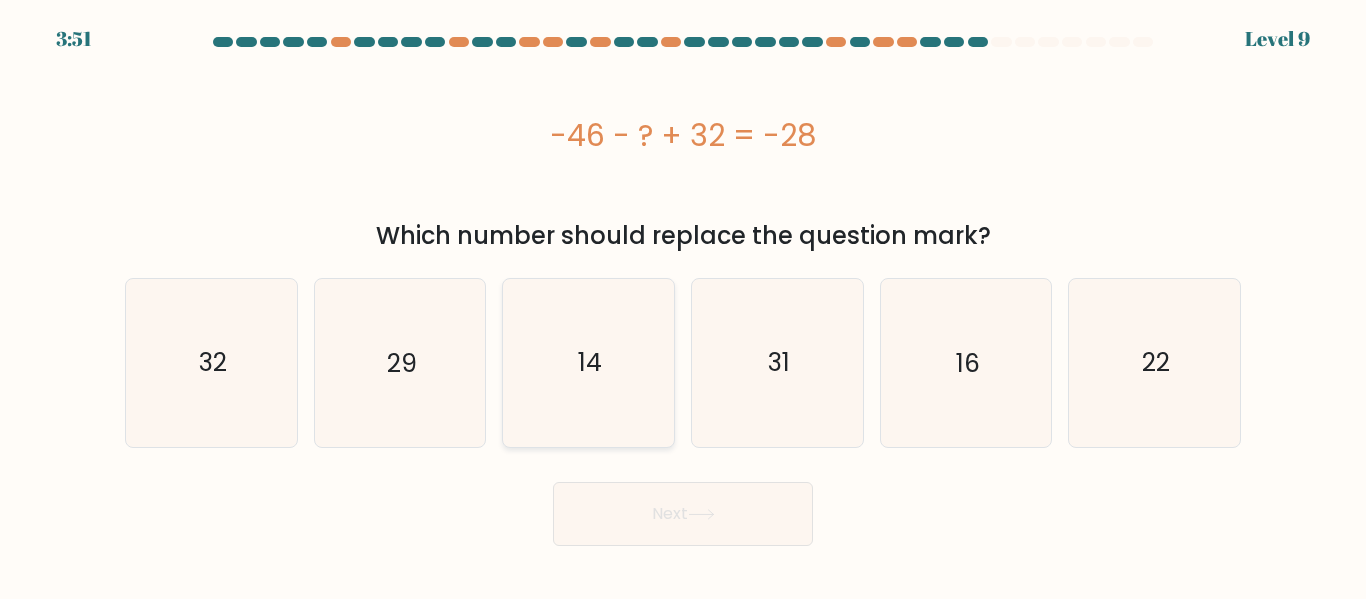 click on "14" 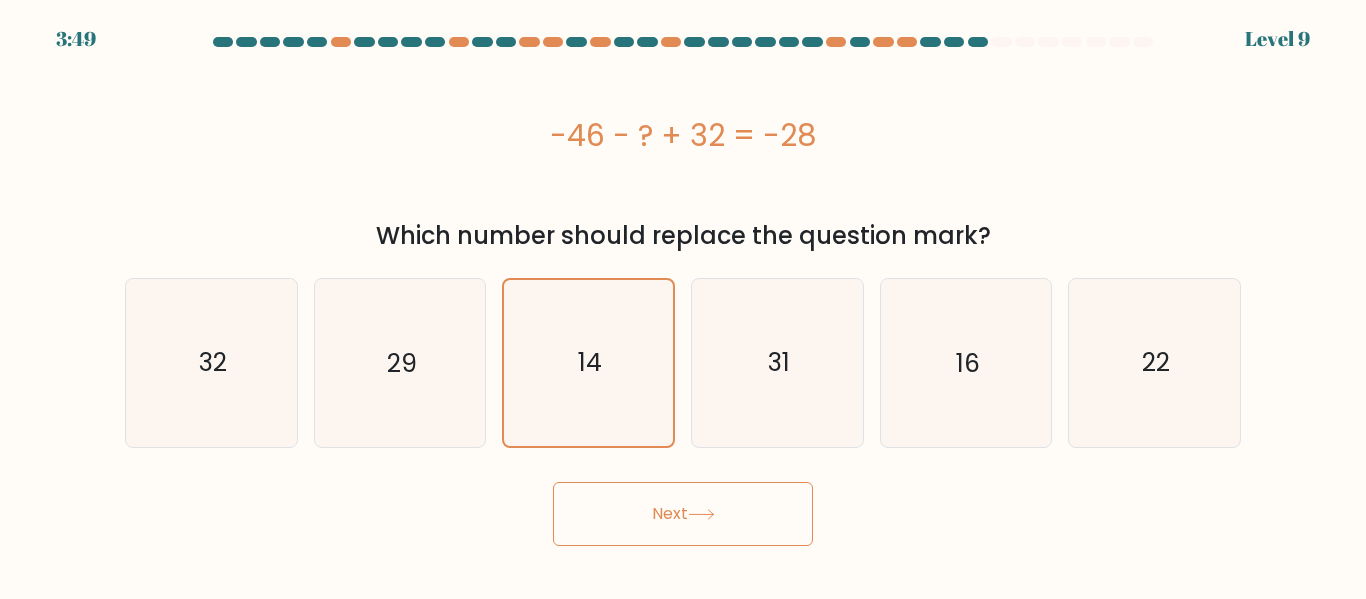 click on "Next" at bounding box center [683, 514] 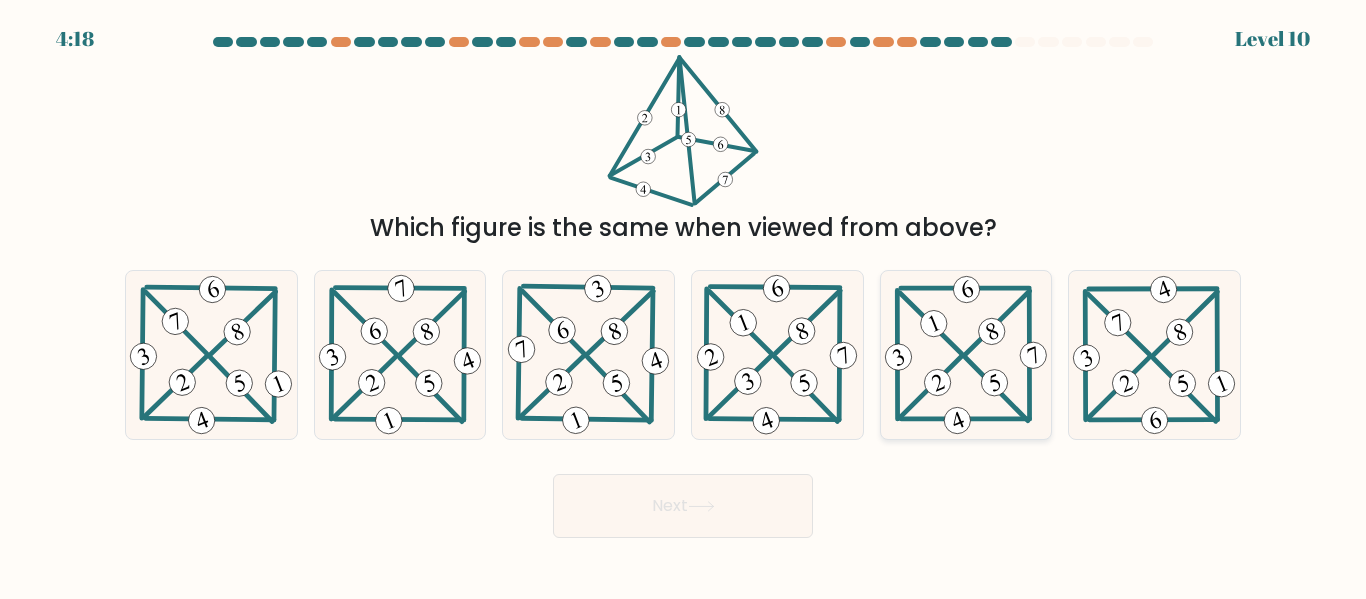 click 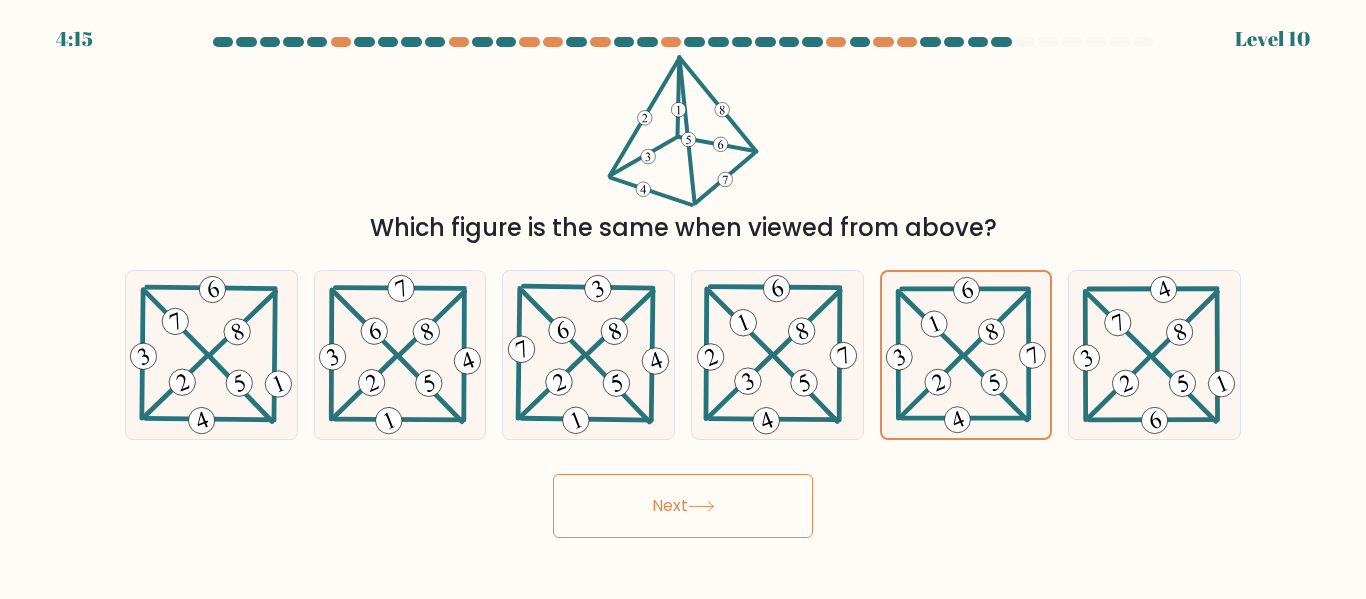 click on "Next" at bounding box center [683, 506] 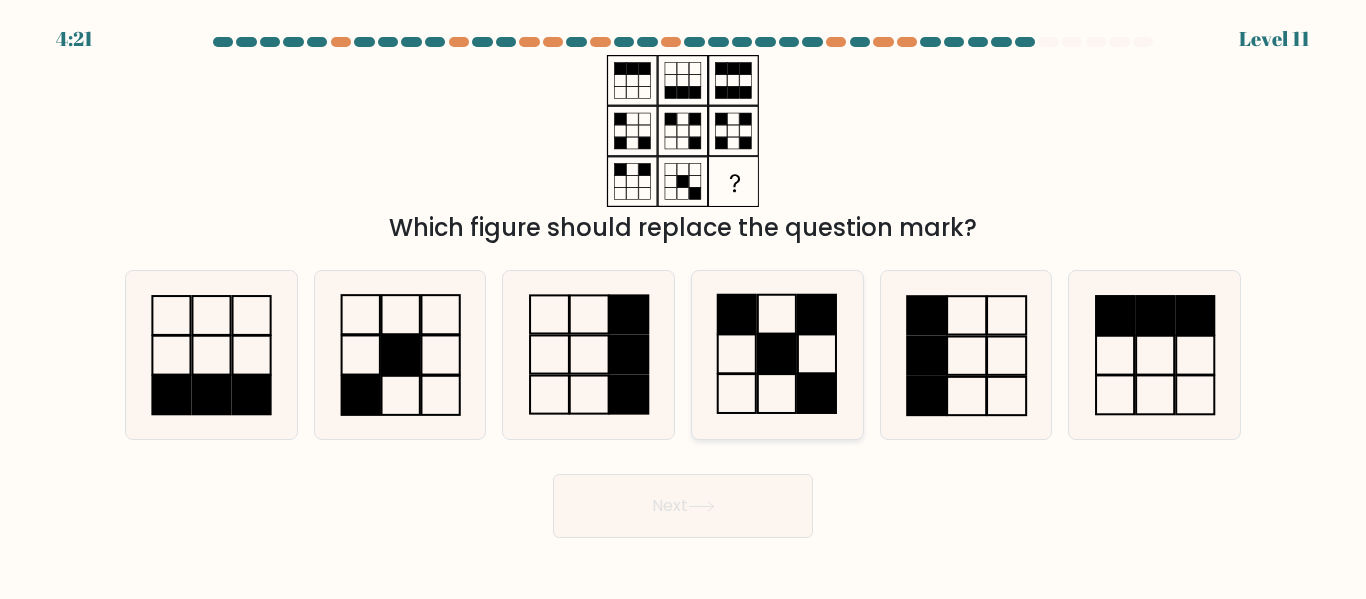 click 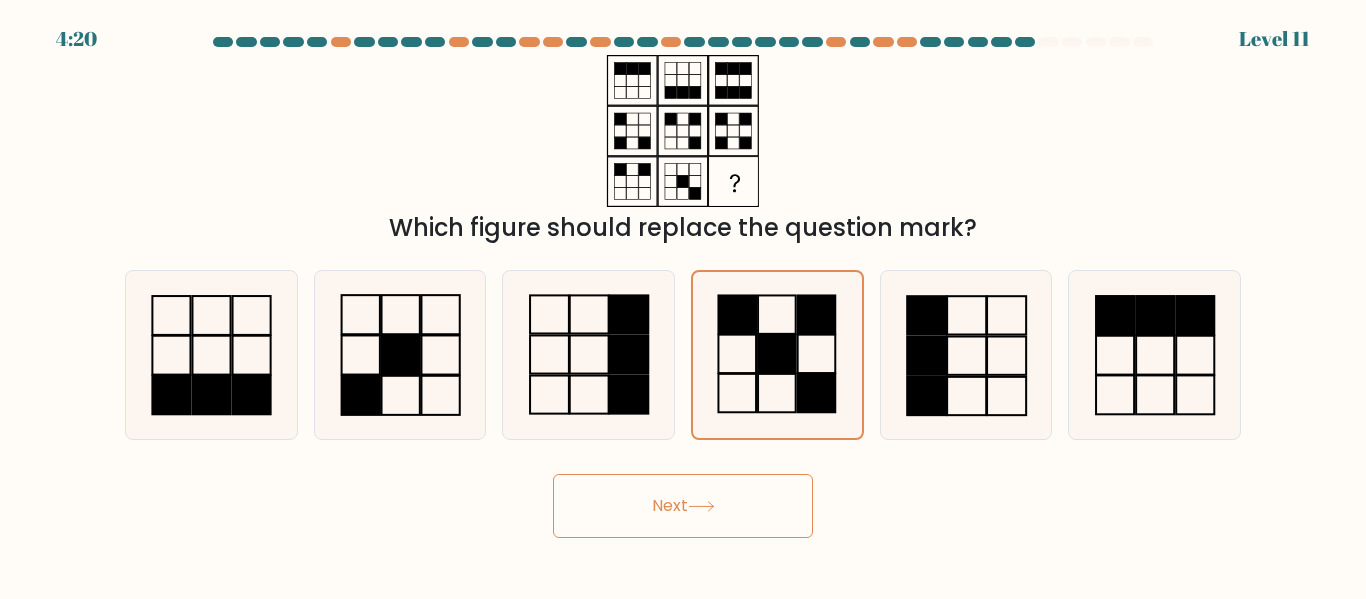 click on "Next" at bounding box center (683, 506) 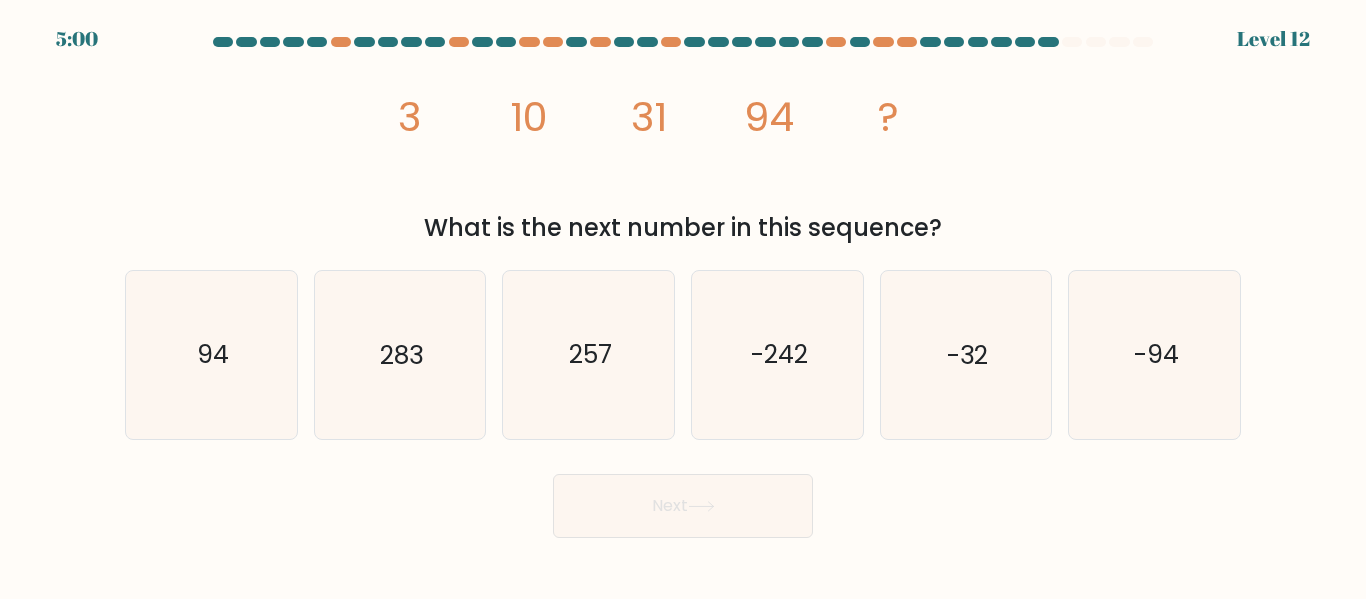 type 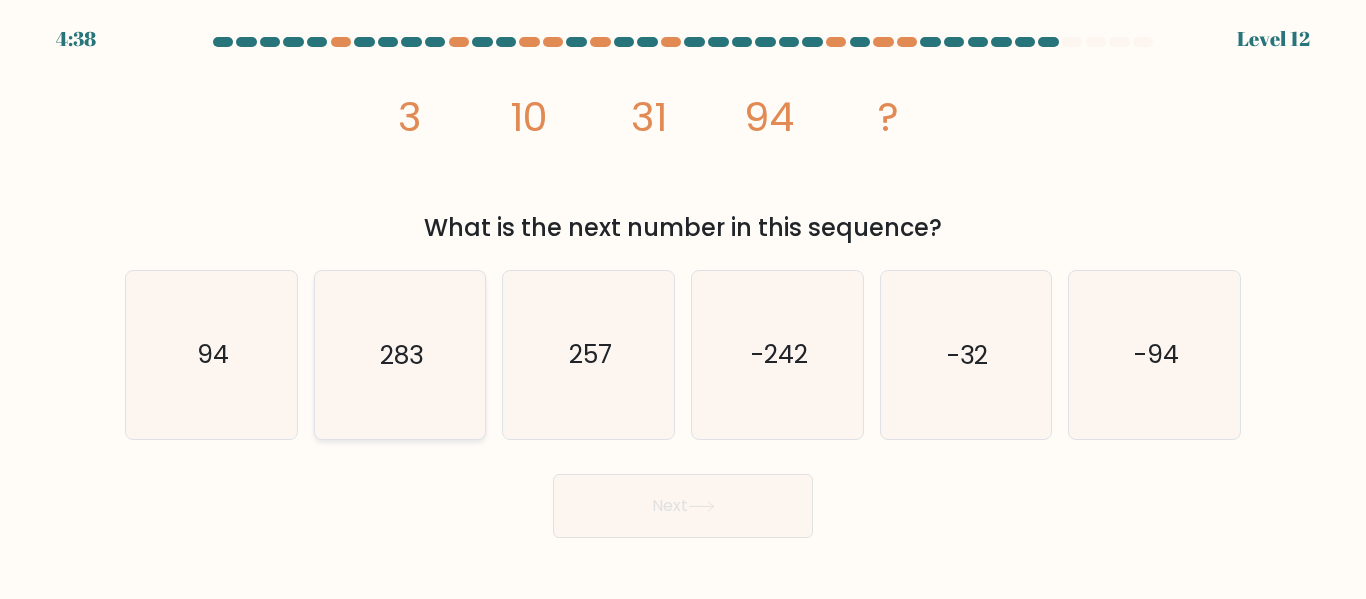 drag, startPoint x: 381, startPoint y: 344, endPoint x: 392, endPoint y: 339, distance: 12.083046 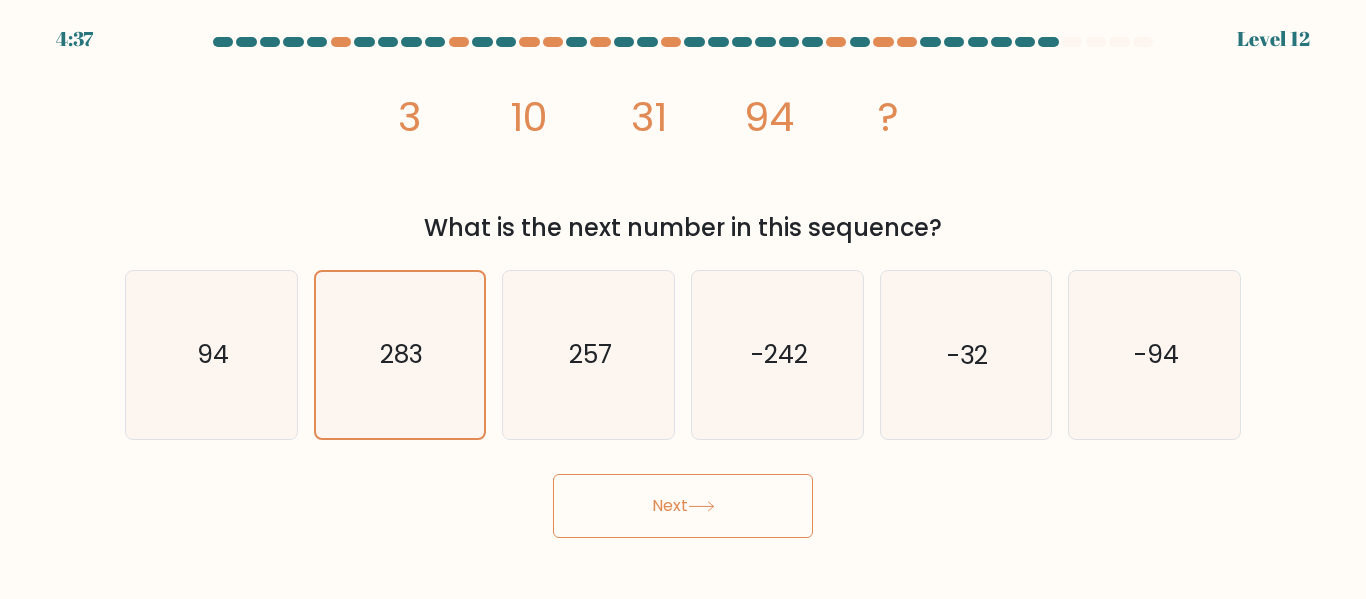 click on "Next" at bounding box center (683, 506) 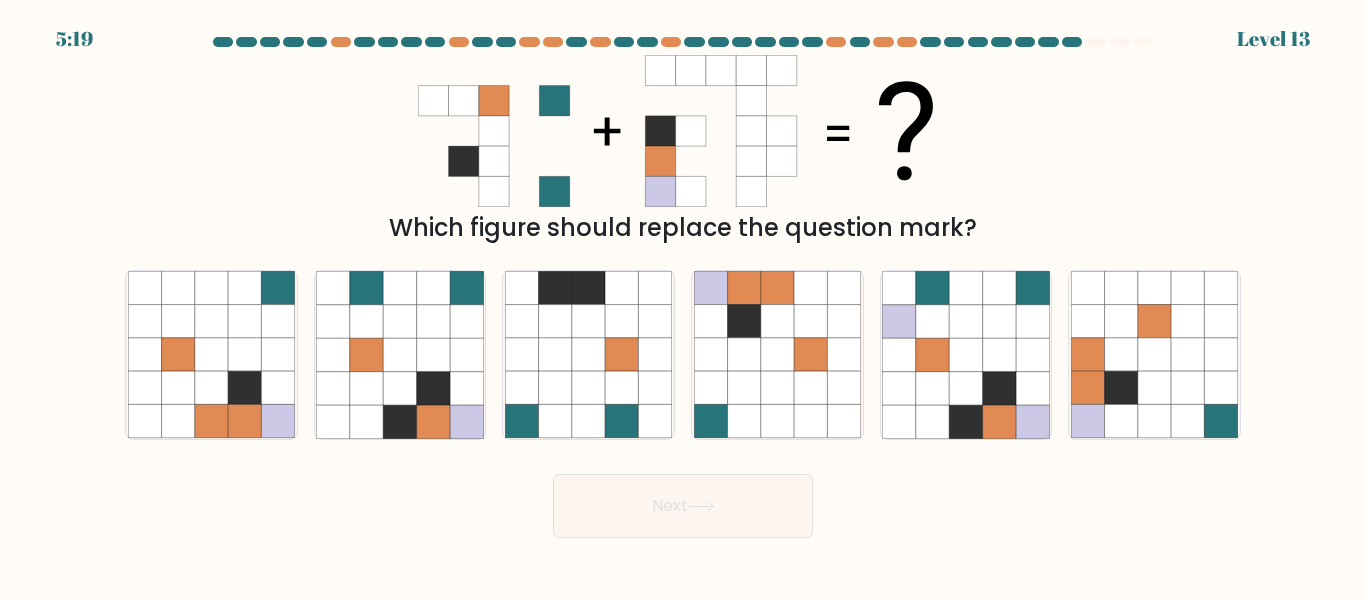 type 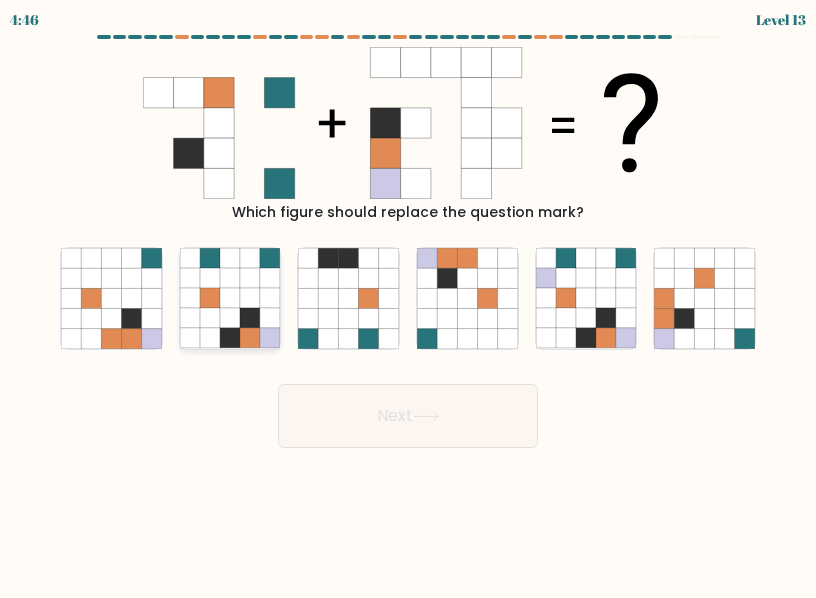 click 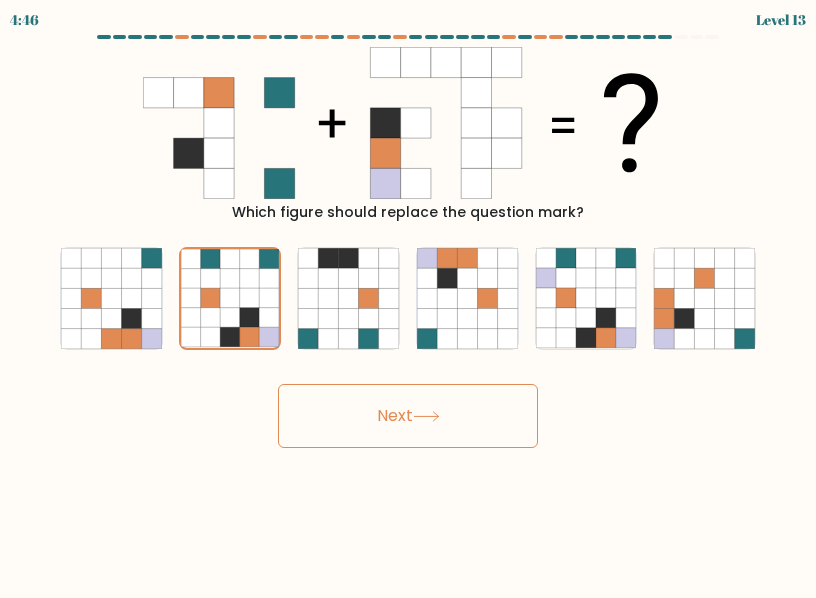 click on "Next" at bounding box center [408, 416] 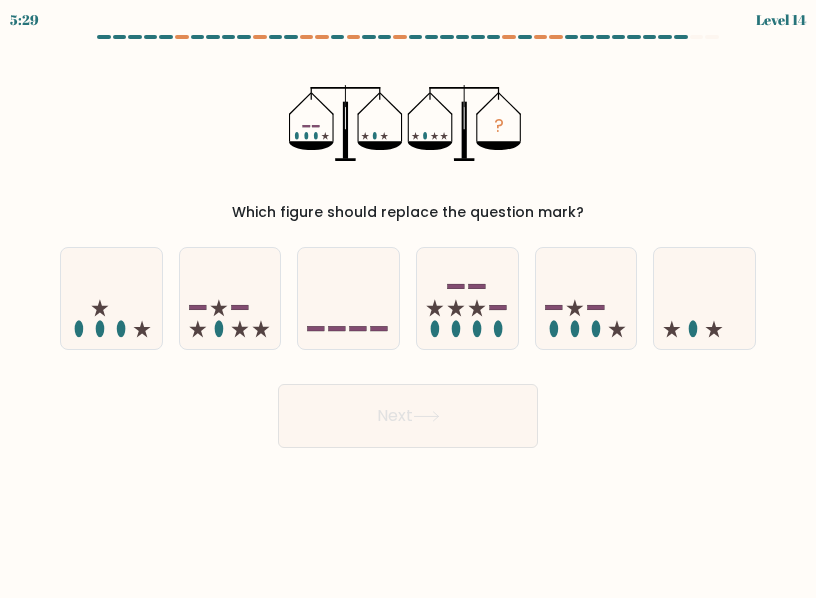 type 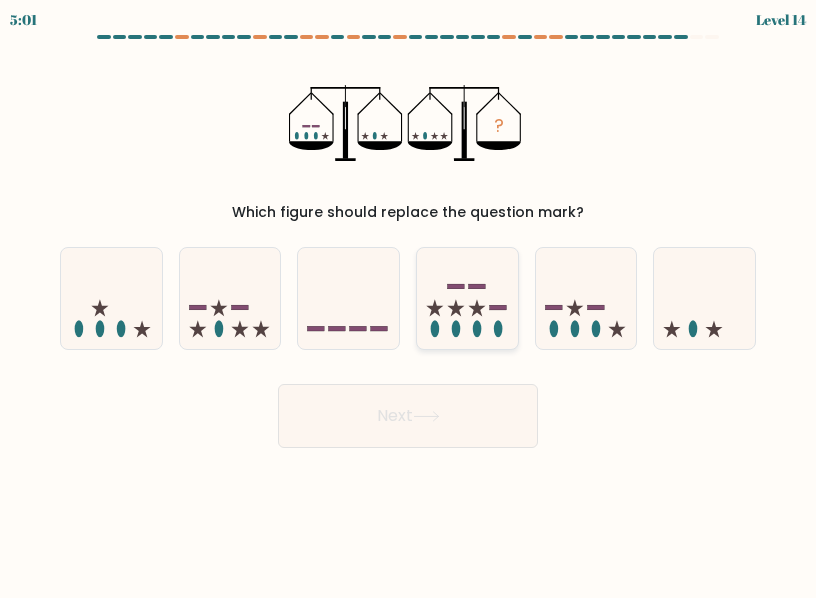 click 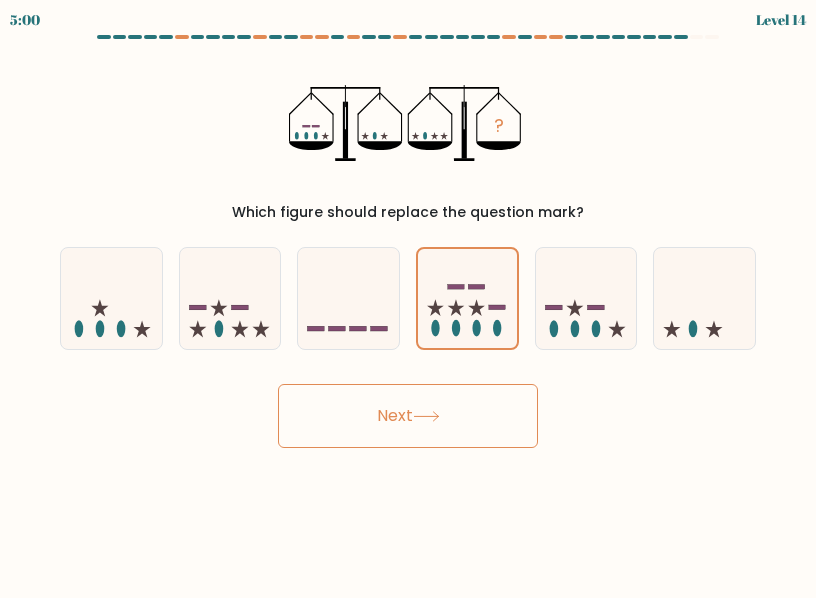 click on "Next" at bounding box center [408, 416] 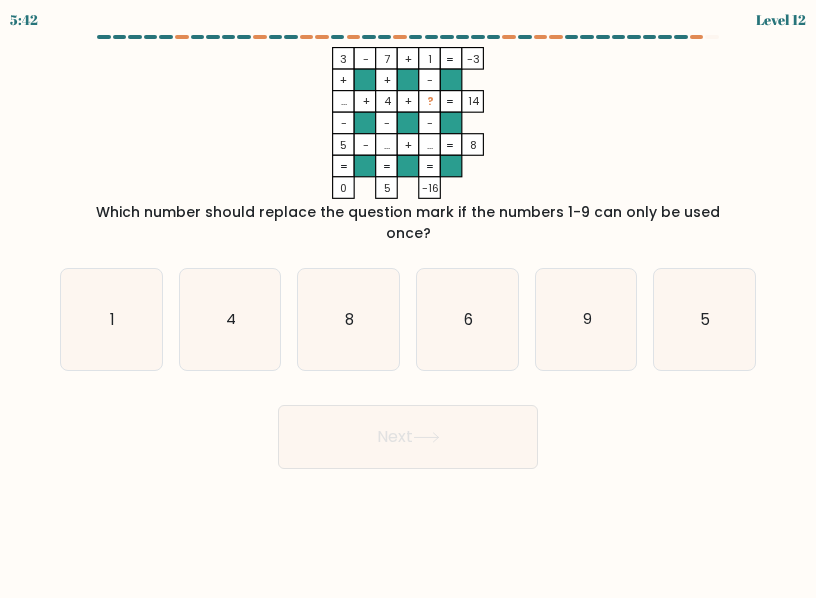 type 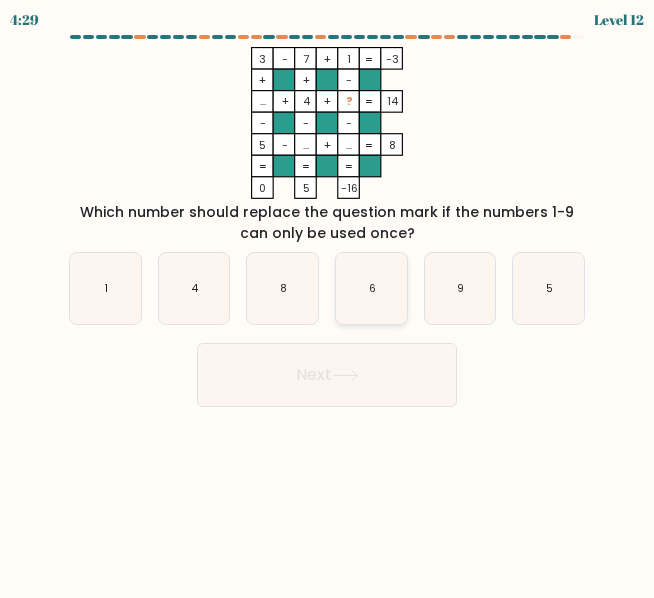 click on "6" 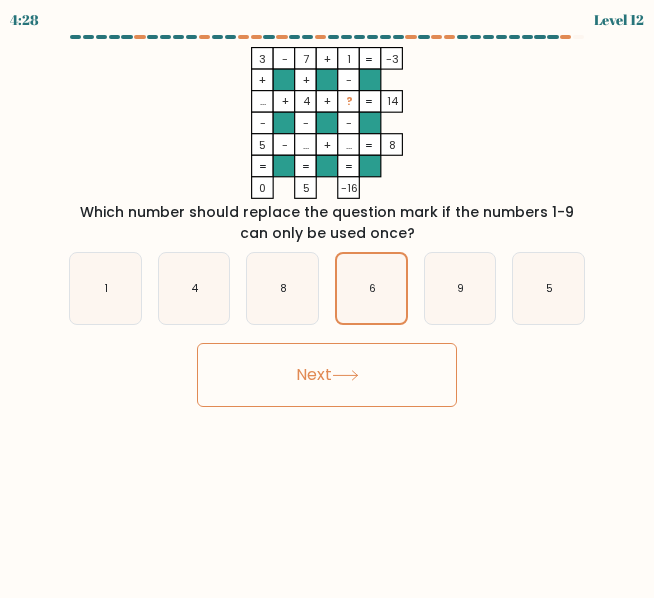 click on "Next" at bounding box center [327, 375] 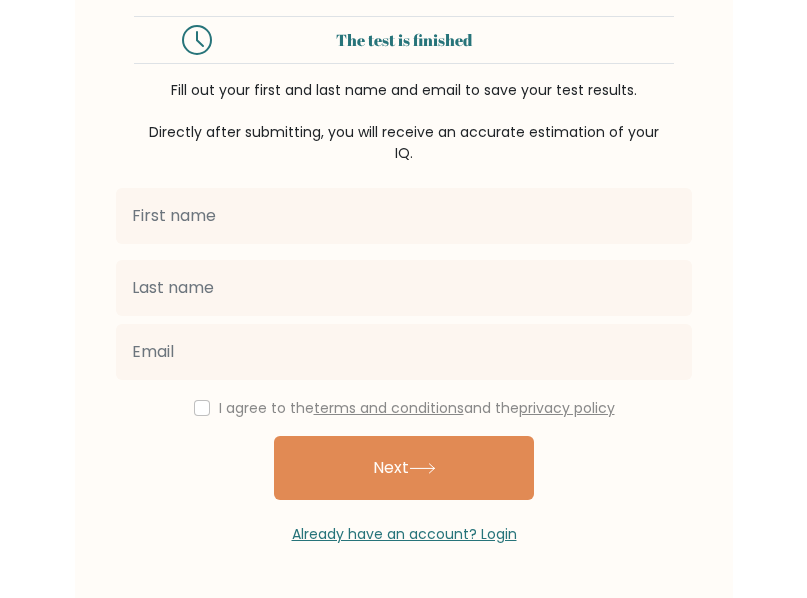 scroll, scrollTop: 0, scrollLeft: 0, axis: both 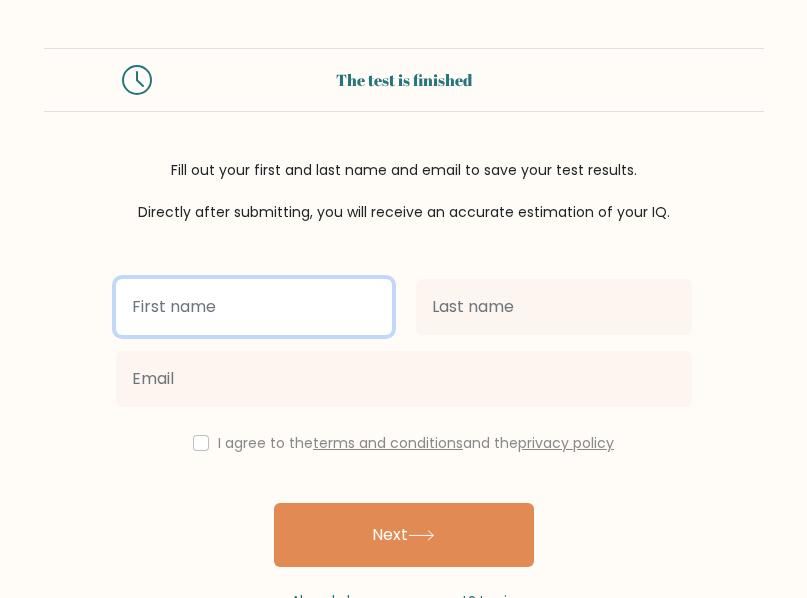 click at bounding box center (254, 307) 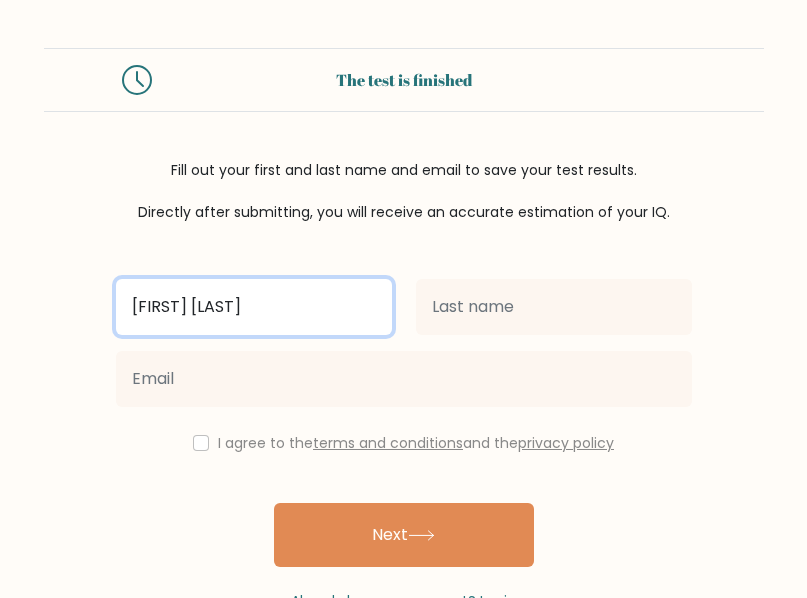 type on "[FIRST] [LAST]" 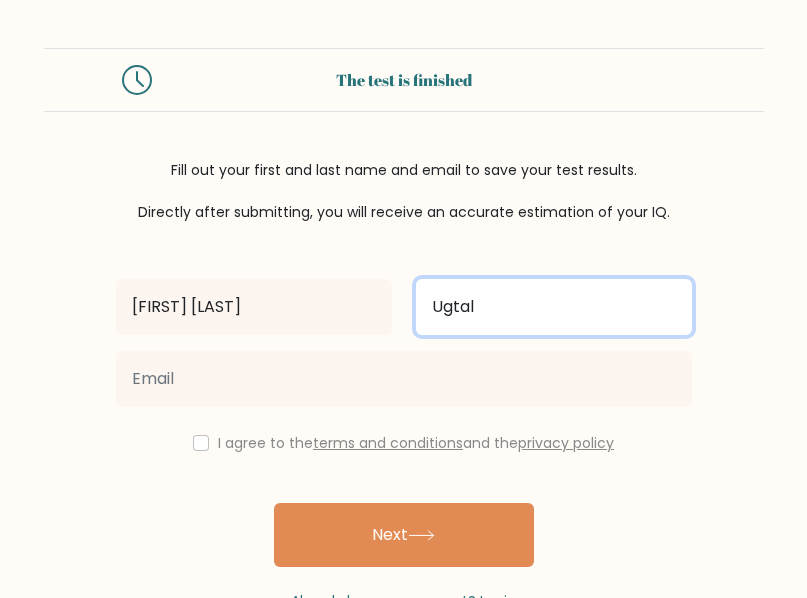 type on "Ugtal" 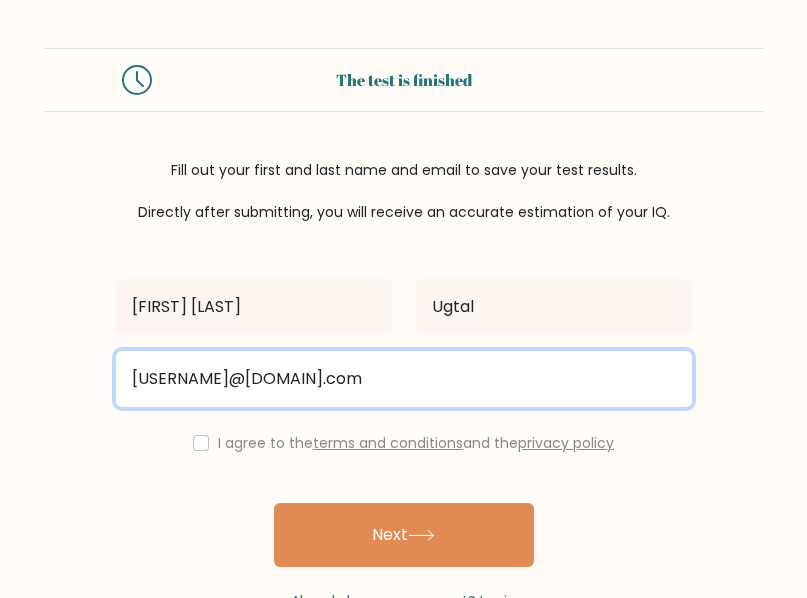 type on "diethergeorge.ugtal@gmail.com" 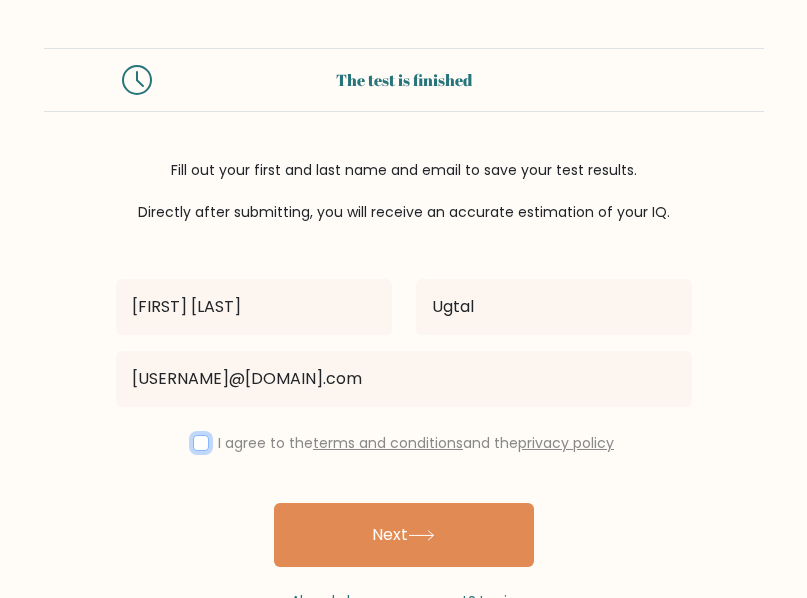click at bounding box center (201, 443) 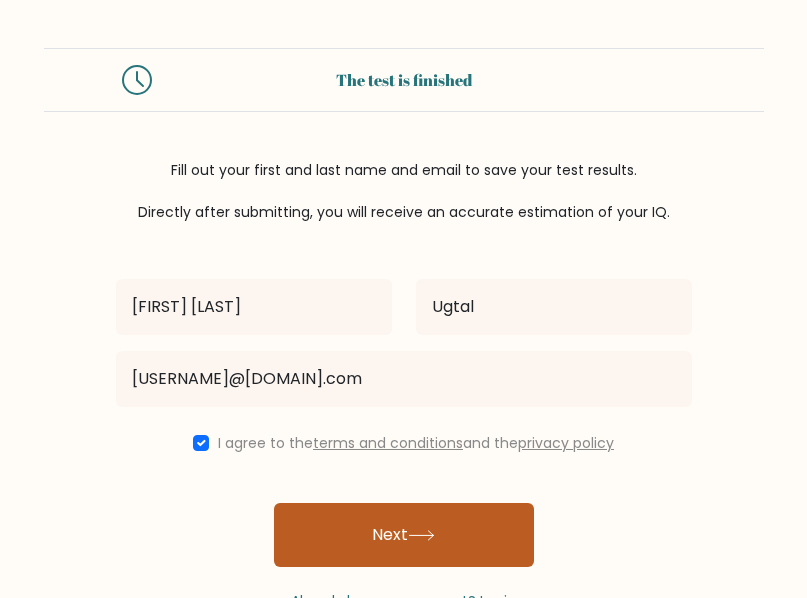 click on "Next" at bounding box center [404, 535] 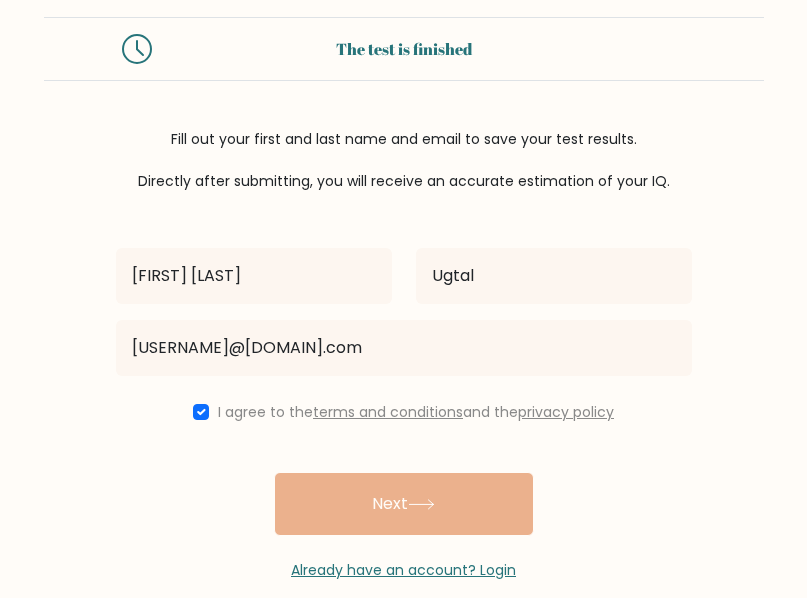 scroll, scrollTop: 62, scrollLeft: 0, axis: vertical 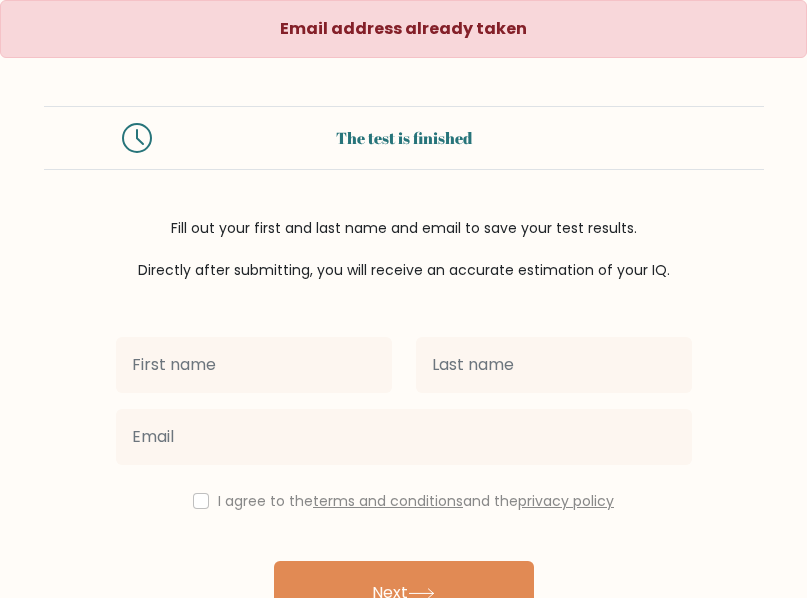 drag, startPoint x: 234, startPoint y: 350, endPoint x: 236, endPoint y: 363, distance: 13.152946 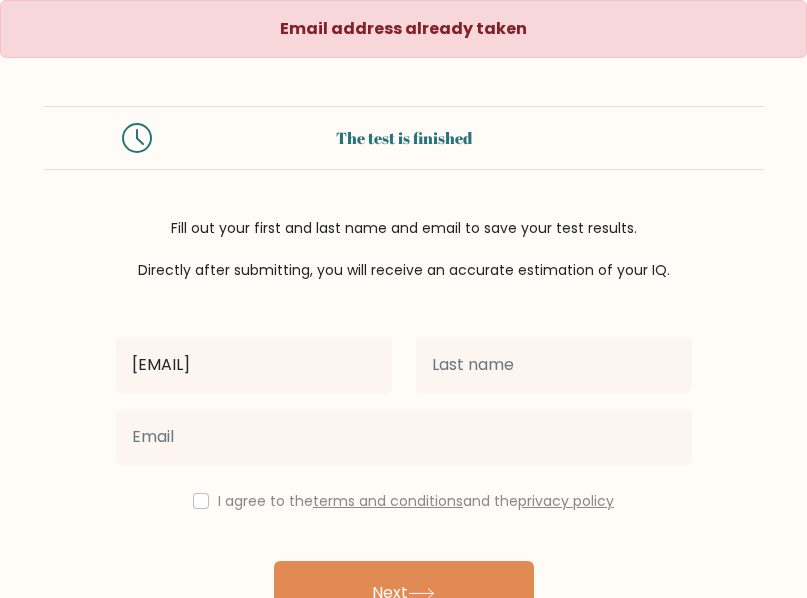 type on "[EMAIL]" 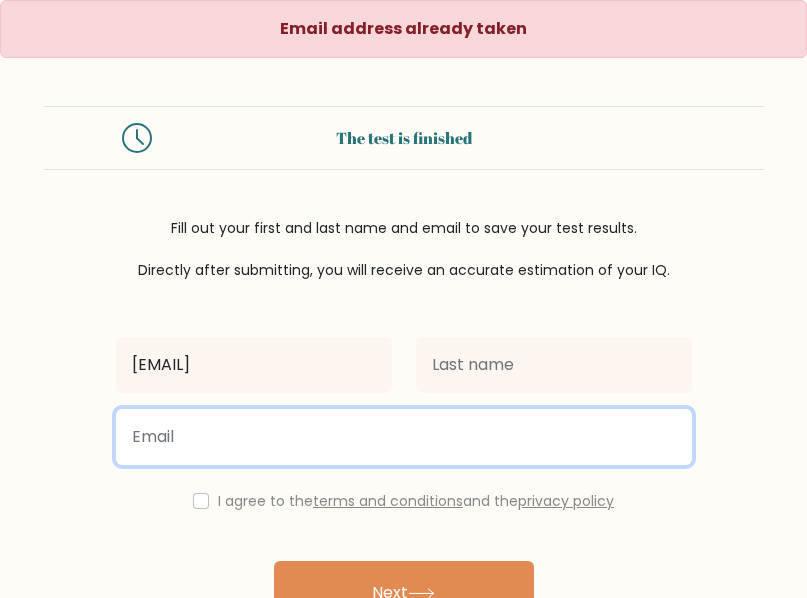 click at bounding box center [404, 437] 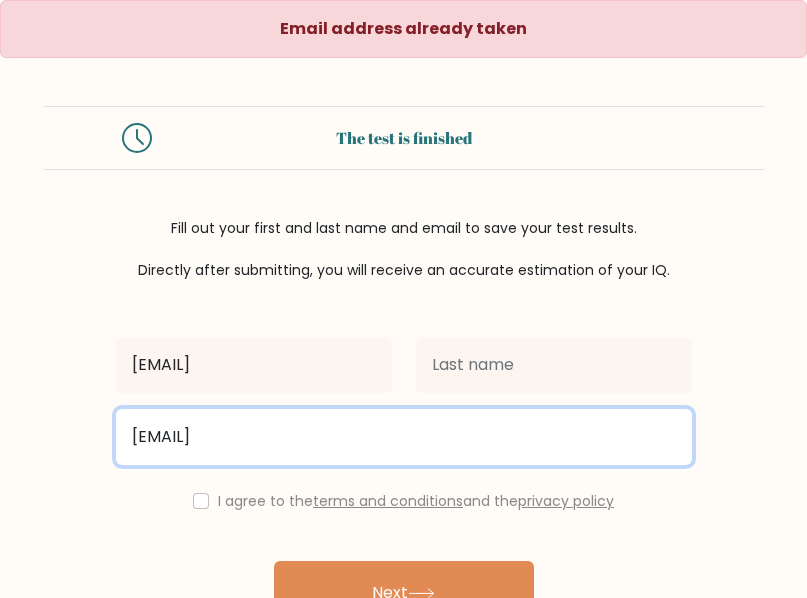 type on "[EMAIL]" 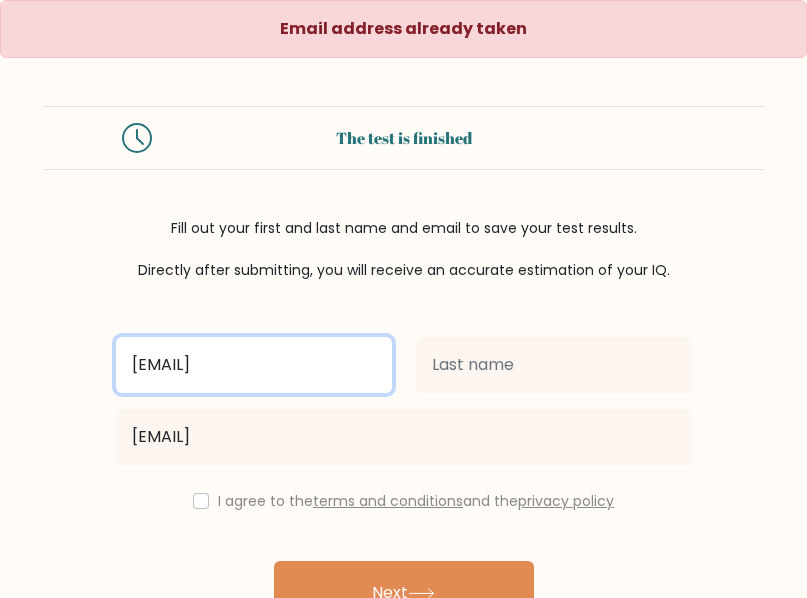 click on "[EMAIL]" at bounding box center [254, 365] 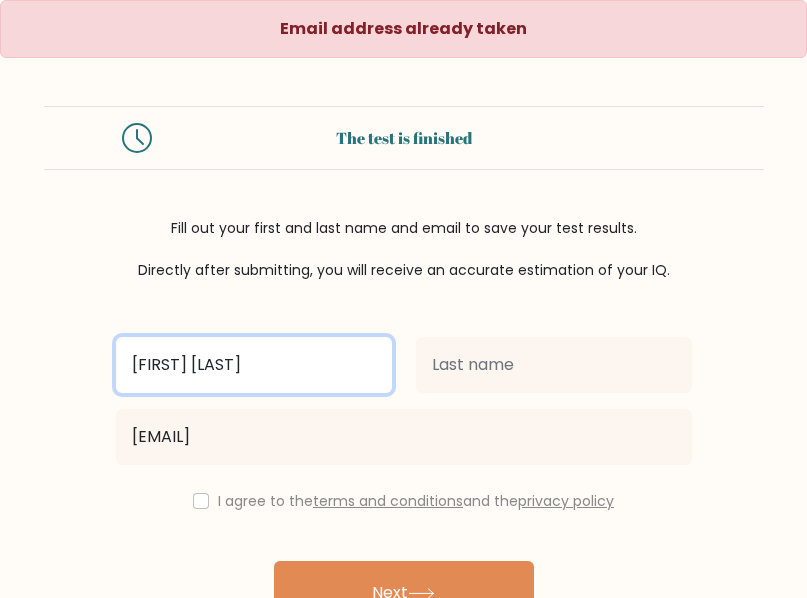 type on "[FIRST] [LAST]" 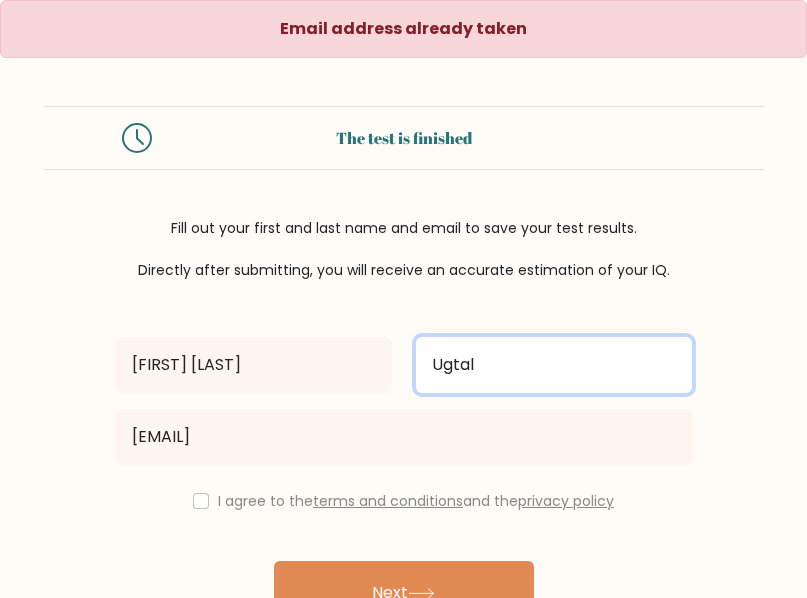 type on "Ugtal" 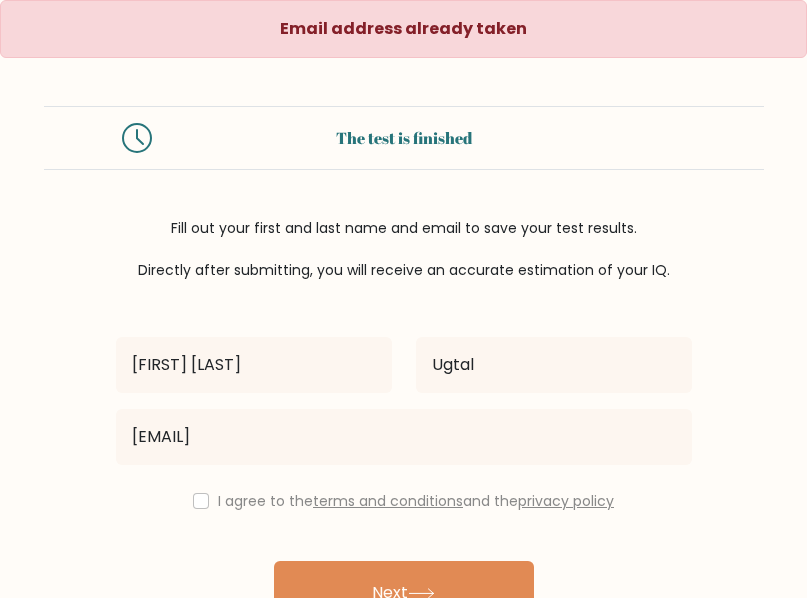 click on "I agree to the  terms and conditions  and the  privacy policy" at bounding box center [404, 501] 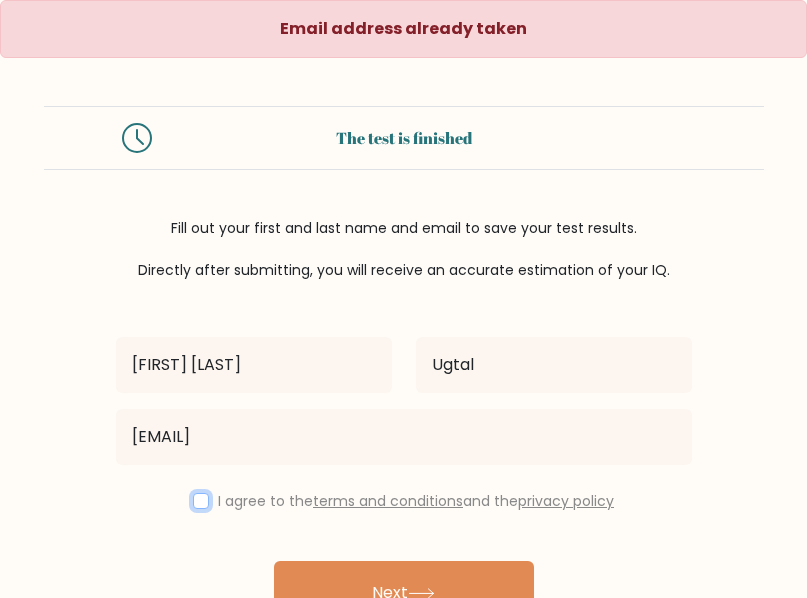 click at bounding box center [201, 501] 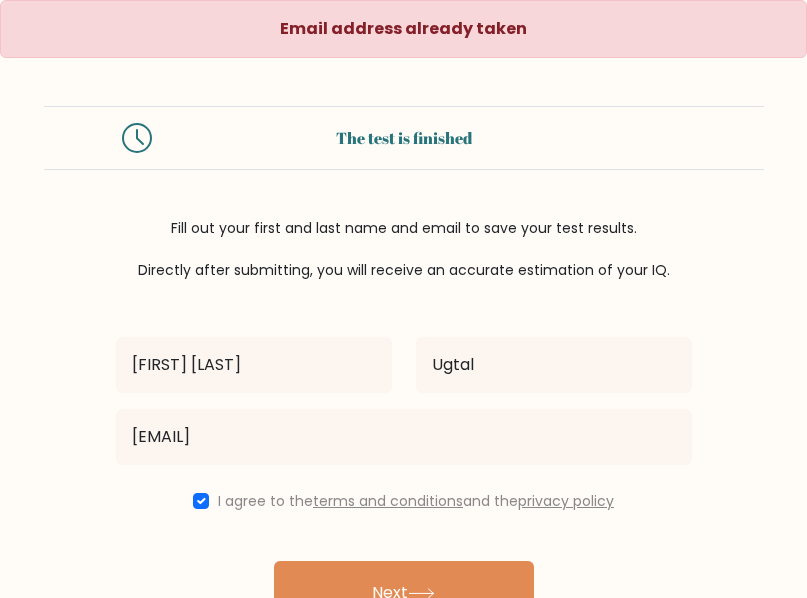 click on "Next" at bounding box center [404, 593] 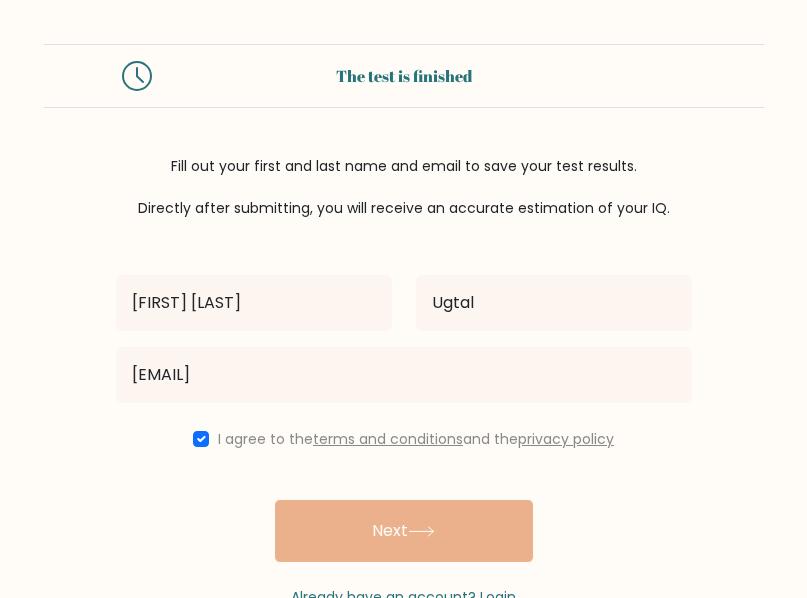 scroll, scrollTop: 120, scrollLeft: 0, axis: vertical 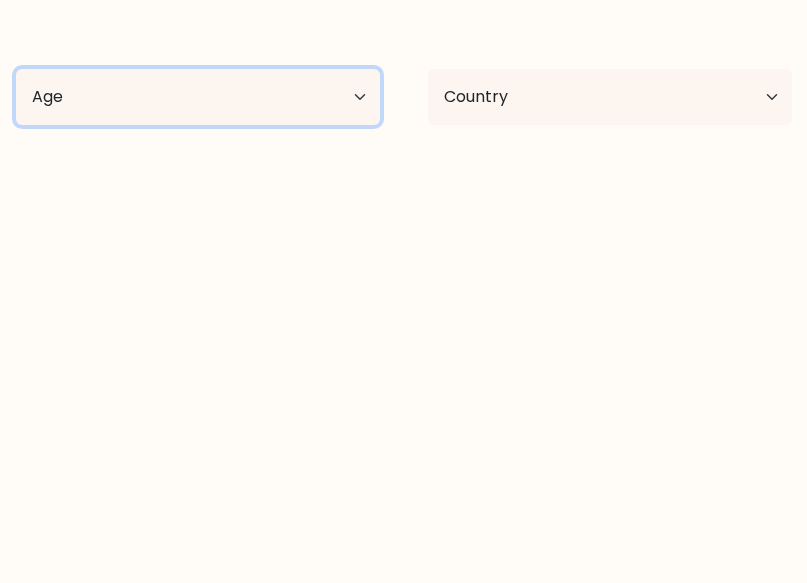 click on "Age
Under 18 years old
18-24 years old
25-34 years old
35-44 years old
45-54 years old
55-64 years old
65 years old and above" at bounding box center [198, 97] 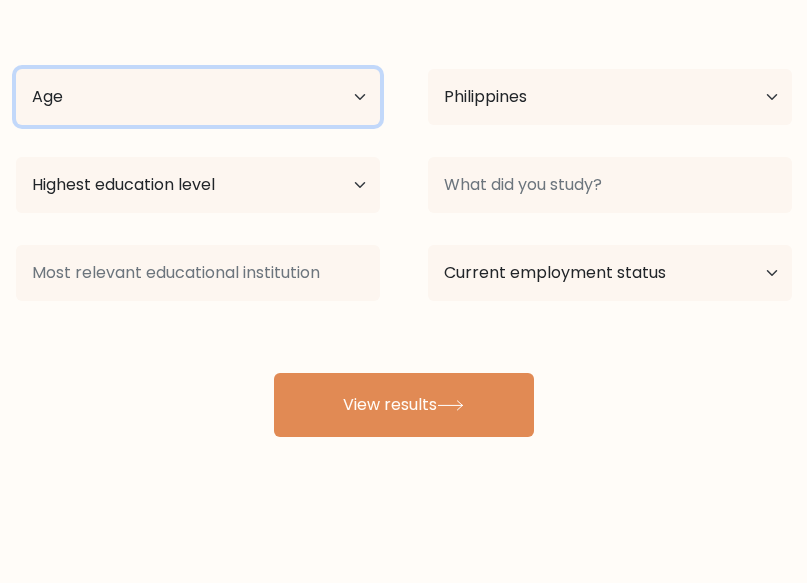 select on "25_34" 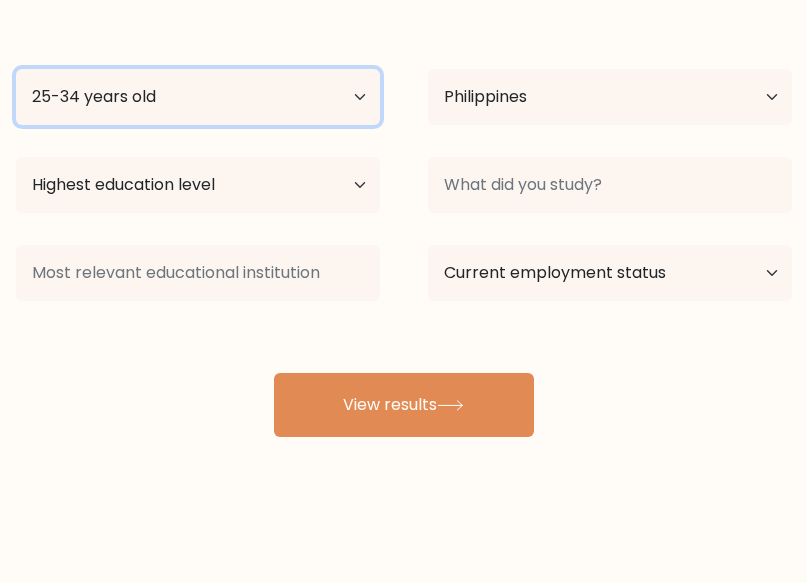 click on "Age
Under 18 years old
18-24 years old
25-34 years old
35-44 years old
45-54 years old
55-64 years old
65 years old and above" at bounding box center (198, 97) 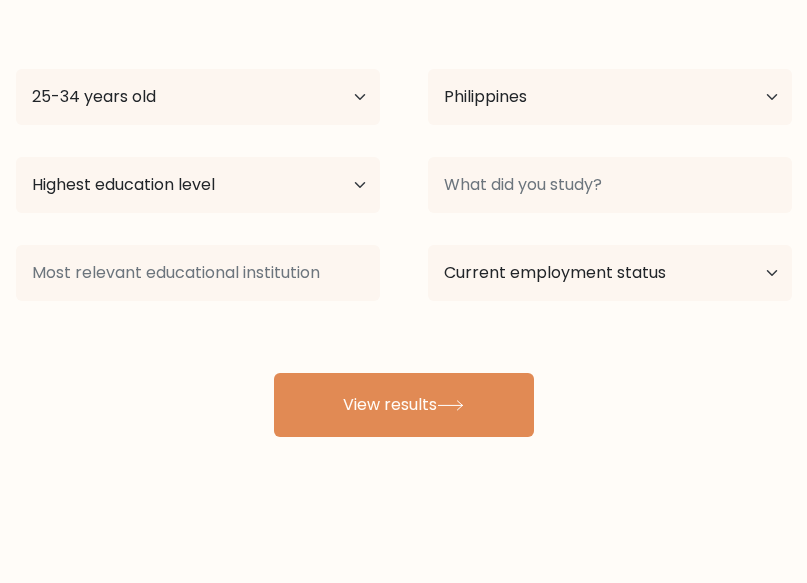 click on "Highest education level
No schooling
Primary
Lower Secondary
Upper Secondary
Occupation Specific
Bachelor's degree
Master's degree
Doctoral degree" at bounding box center [198, 185] 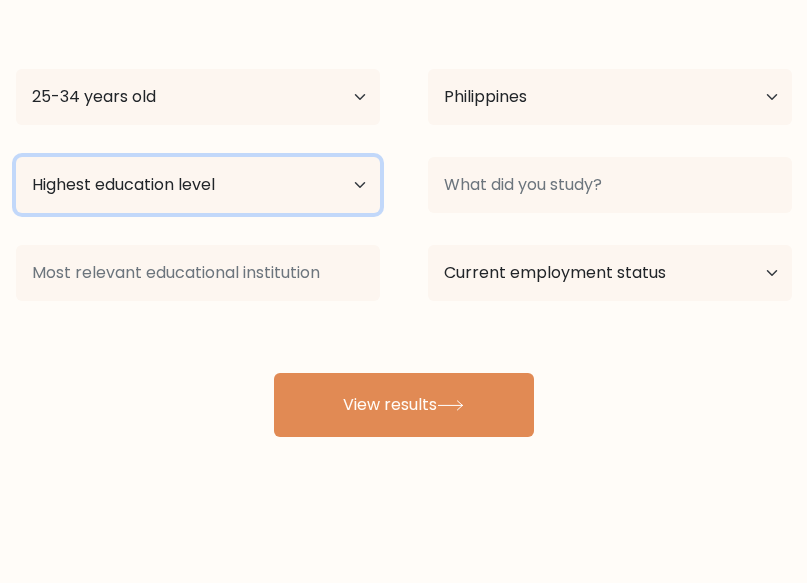 click on "Highest education level
No schooling
Primary
Lower Secondary
Upper Secondary
Occupation Specific
Bachelor's degree
Master's degree
Doctoral degree" at bounding box center (198, 185) 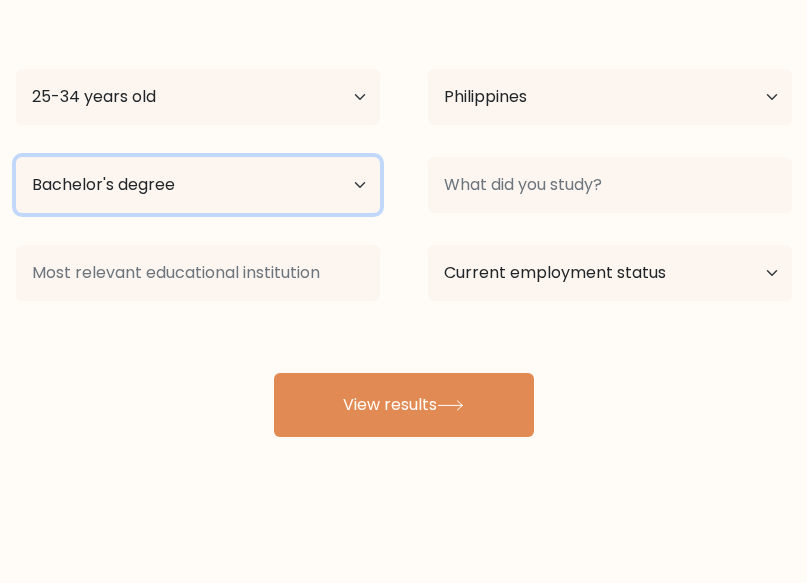 click on "Highest education level
No schooling
Primary
Lower Secondary
Upper Secondary
Occupation Specific
Bachelor's degree
Master's degree
Doctoral degree" at bounding box center (198, 185) 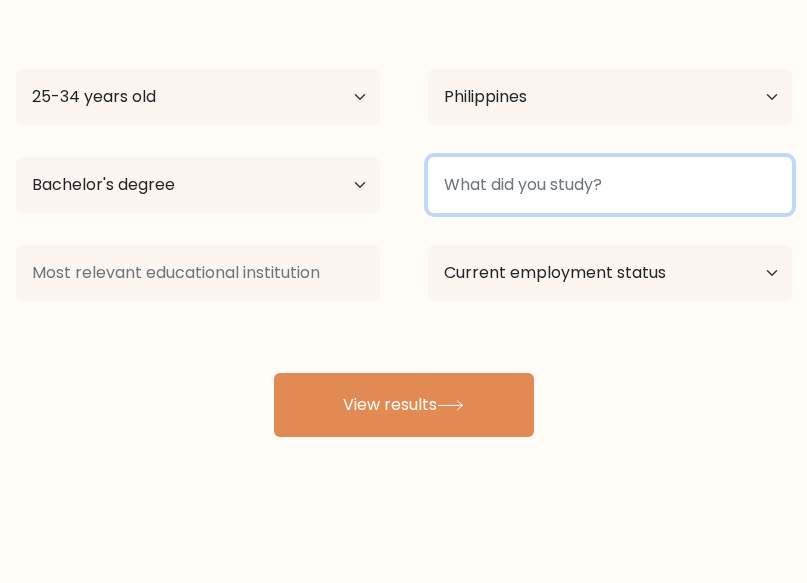 click at bounding box center [610, 185] 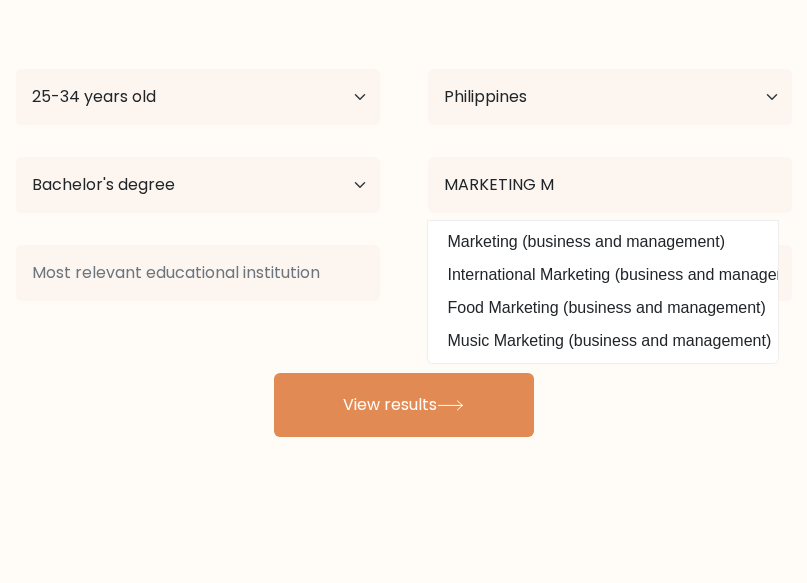 click on "Music Marketing (business and management)" at bounding box center (603, 341) 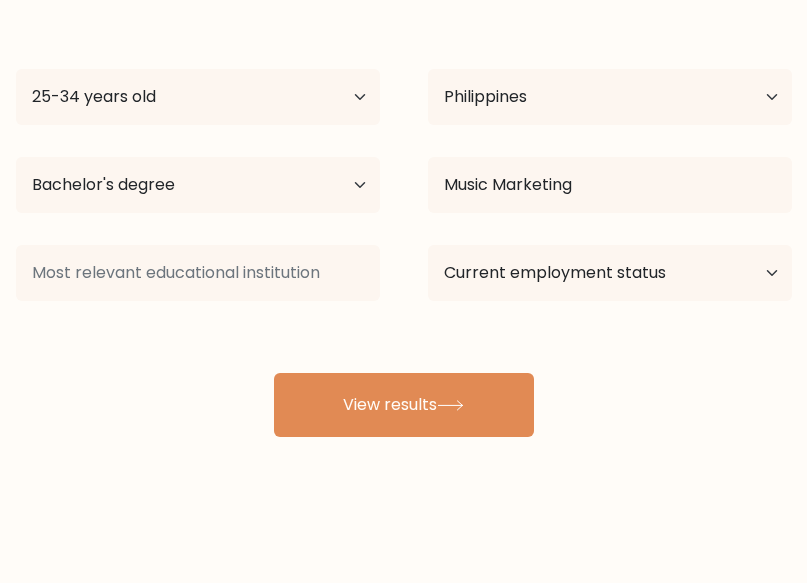 click on "Diether George
Ugtal
Age
Under 18 years old
18-24 years old
25-34 years old
35-44 years old
45-54 years old
55-64 years old
65 years old and above
Country
Afghanistan
Albania
Algeria
American Samoa
Andorra
Angola
Anguilla
Antarctica
Antigua and Barbuda
Argentina
Armenia
Aruba
Australia
Austria
Azerbaijan
Bahamas
Bahrain
Bangladesh
Barbados
Belarus
Belgium
Belize
Benin
Bermuda
Bhutan
Bolivia
Bonaire, Sint Eustatius and Saba
Bosnia and Herzegovina
Botswana
Bouvet Island
Brazil" at bounding box center (404, 217) 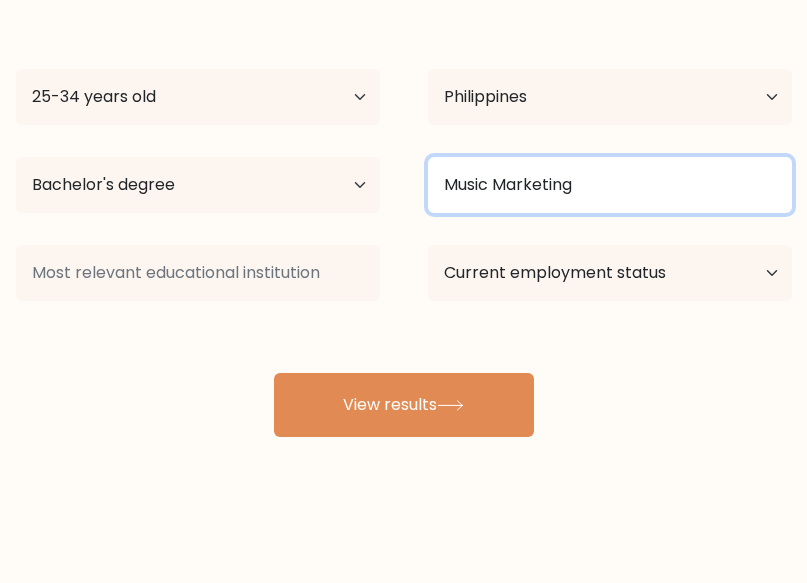 click on "Music Marketing" at bounding box center [610, 185] 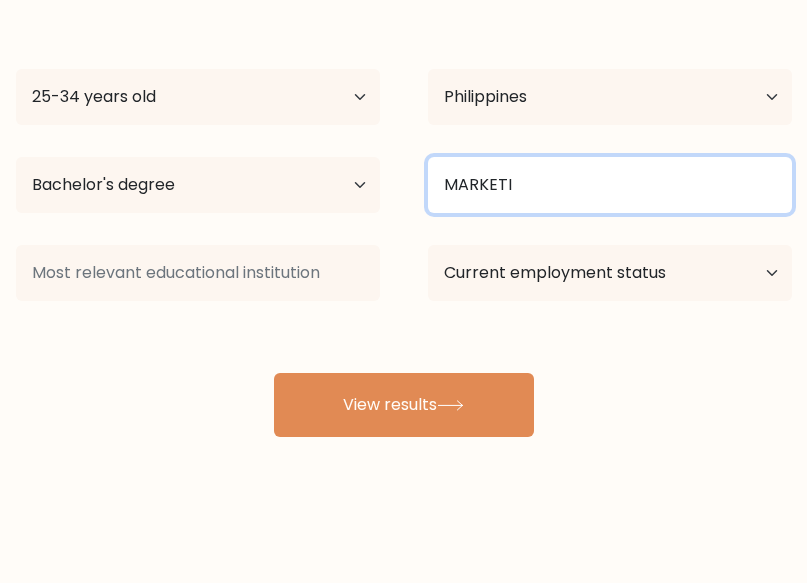 click on "MARKETI" at bounding box center (610, 185) 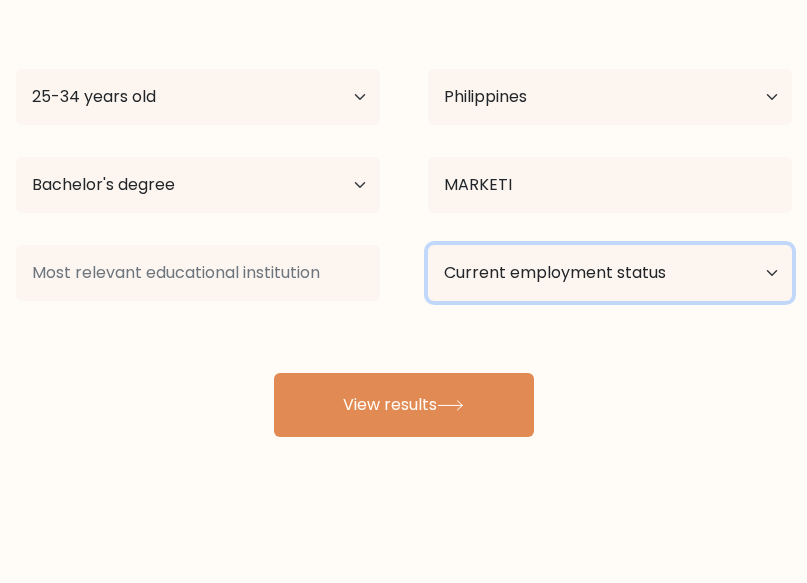 click on "Current employment status
Employed
Student
Retired
Other / prefer not to answer" at bounding box center [610, 273] 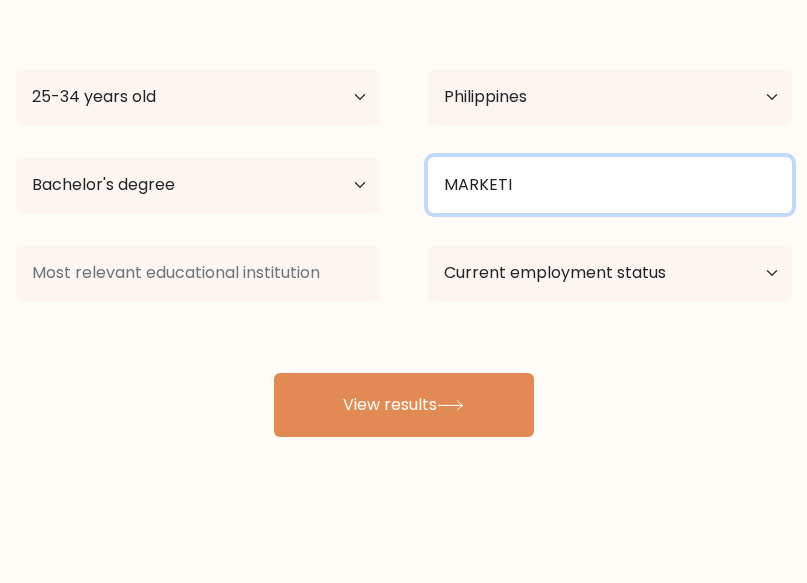 click on "MARKETI" at bounding box center [610, 185] 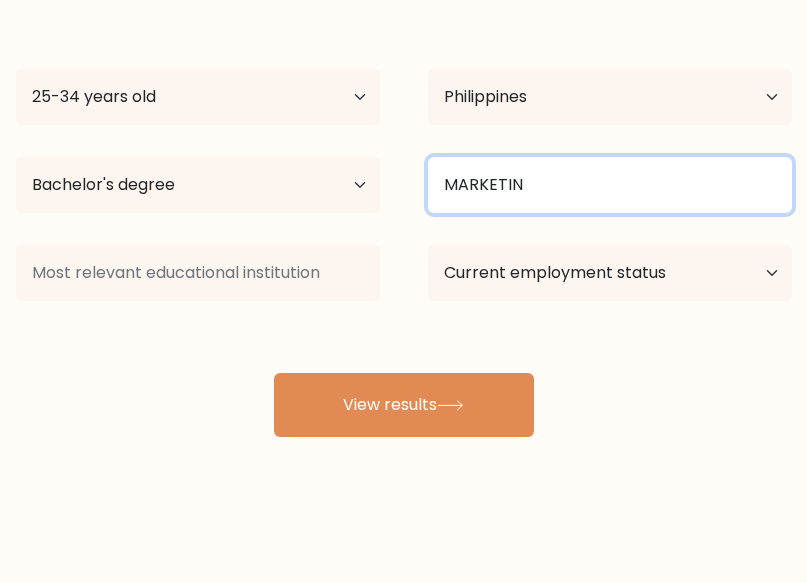 type on "MARKETING" 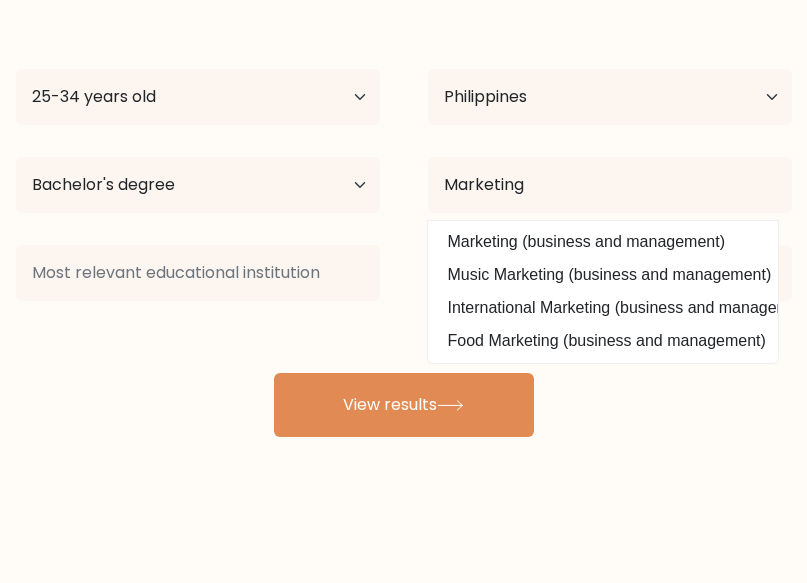 click on "Diether George
Ugtal
Age
Under 18 years old
18-24 years old
25-34 years old
35-44 years old
45-54 years old
55-64 years old
65 years old and above
Country
Afghanistan
Albania
Algeria
American Samoa
Andorra
Angola
Anguilla
Antarctica
Antigua and Barbuda
Argentina
Armenia
Aruba
Australia
Austria
Azerbaijan
Bahamas
Bahrain
Bangladesh
Barbados
Belarus
Belgium
Belize
Benin
Bermuda
Bhutan
Bolivia
Bonaire, Sint Eustatius and Saba
Bosnia and Herzegovina
Botswana
Bouvet Island
Brazil" at bounding box center (404, 217) 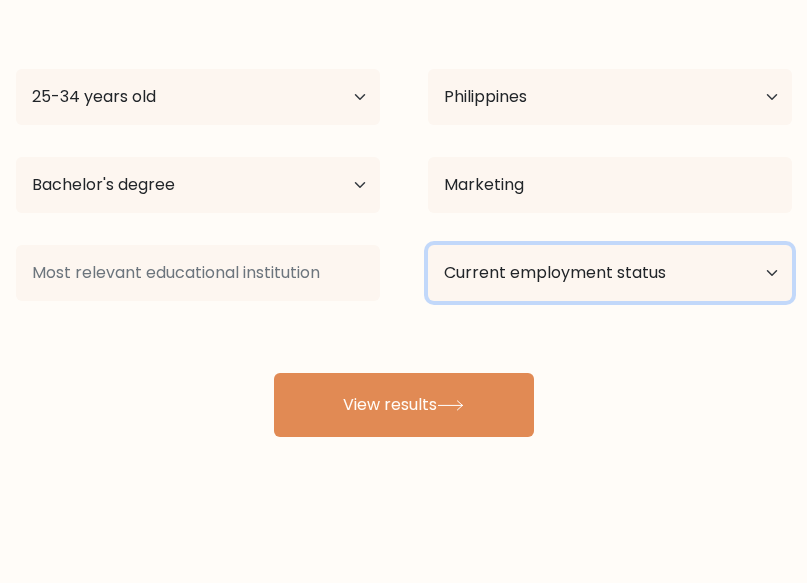 click on "Diether George
Ugtal
Age
Under 18 years old
18-24 years old
25-34 years old
35-44 years old
45-54 years old
55-64 years old
65 years old and above
Country
Afghanistan
Albania
Algeria
American Samoa
Andorra
Angola
Anguilla
Antarctica
Antigua and Barbuda
Argentina
Armenia
Aruba
Australia
Austria
Azerbaijan
Bahamas
Bahrain
Bangladesh
Barbados
Belarus
Belgium
Belize
Benin
Bermuda
Bhutan
Bolivia
Bonaire, Sint Eustatius and Saba
Bosnia and Herzegovina
Botswana
Bouvet Island
Brazil" at bounding box center (404, 217) 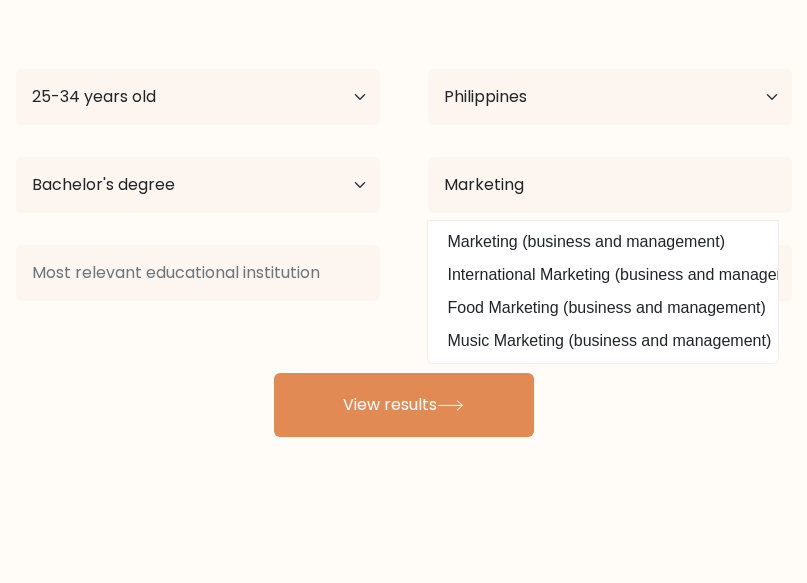 click on "Marketing (business and management)" at bounding box center (603, 242) 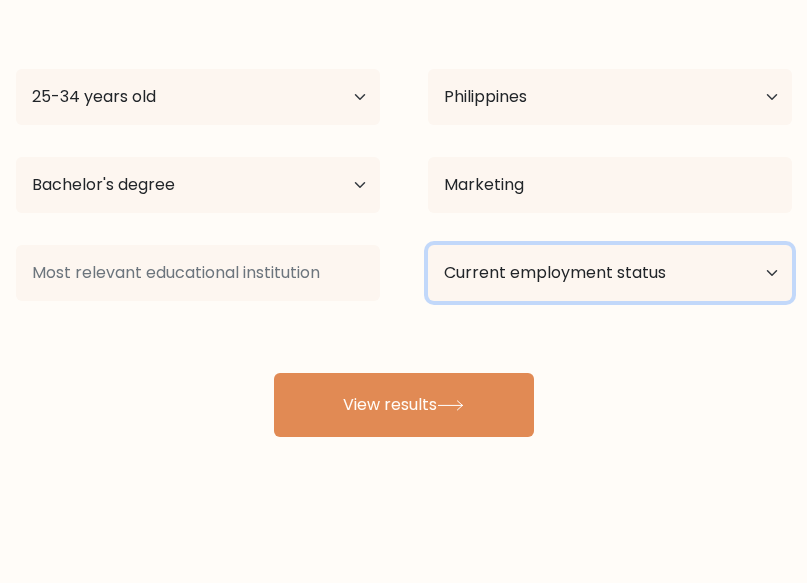 click on "Current employment status
Employed
Student
Retired
Other / prefer not to answer" at bounding box center [610, 273] 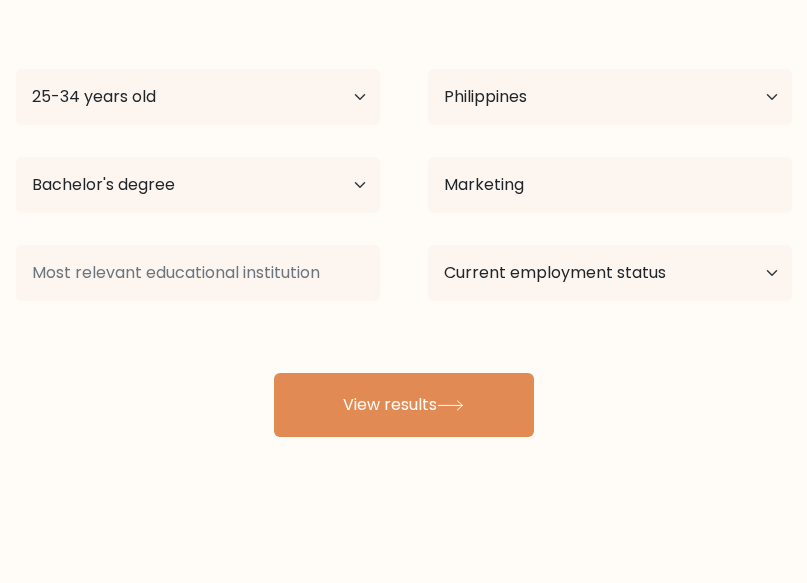drag, startPoint x: 560, startPoint y: 155, endPoint x: 568, endPoint y: 181, distance: 27.202942 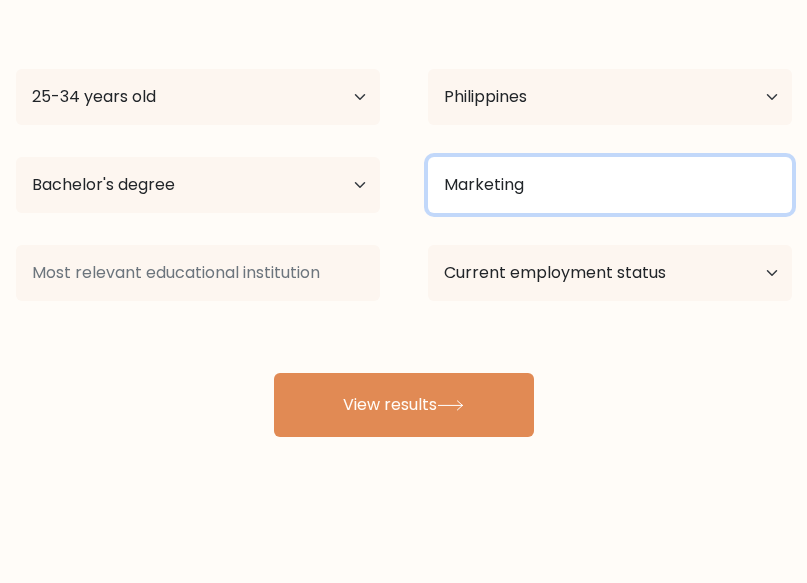 click on "Marketing" at bounding box center [610, 185] 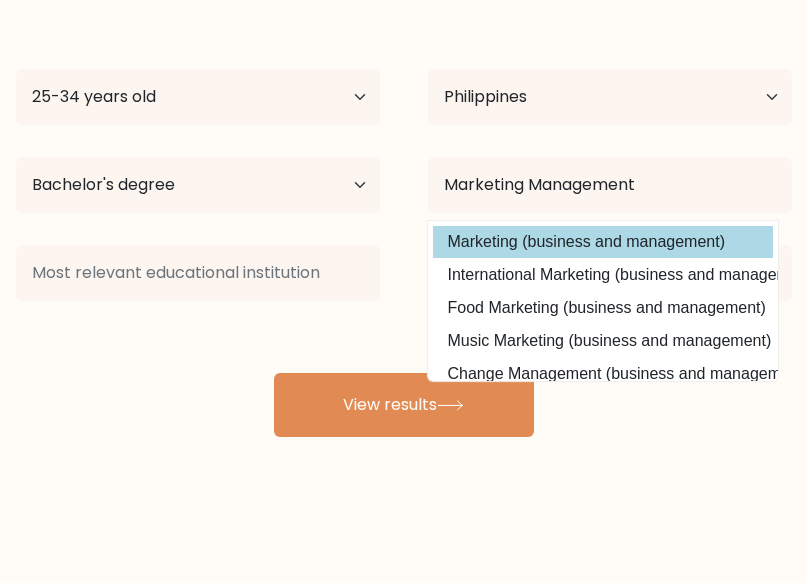 click on "Marketing (business and management)" at bounding box center (603, 242) 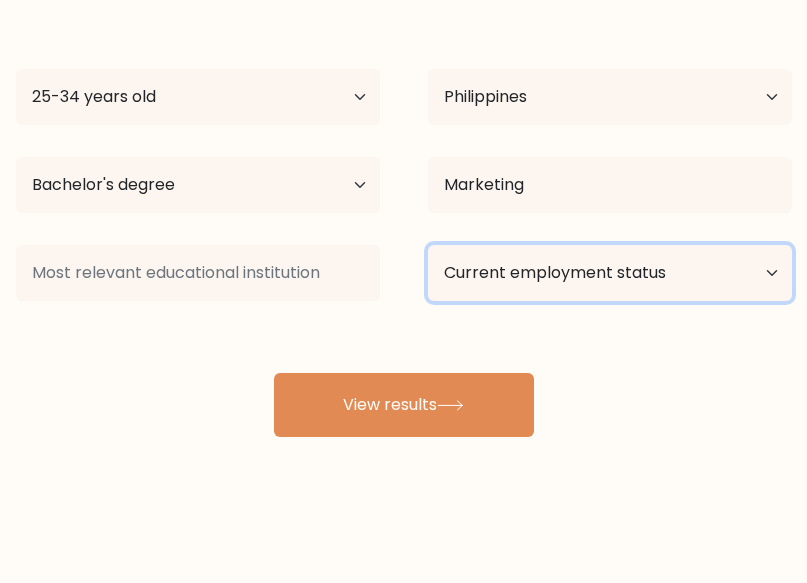 click on "Current employment status
Employed
Student
Retired
Other / prefer not to answer" at bounding box center (610, 273) 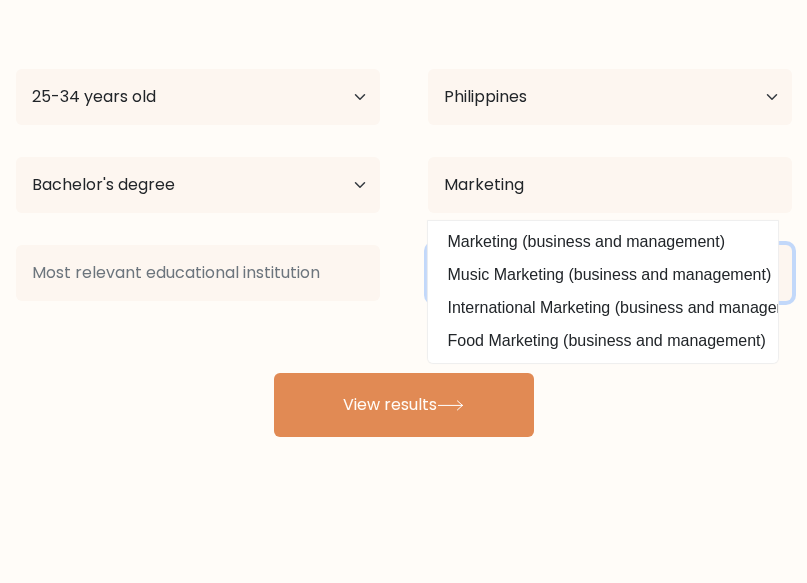 select on "other" 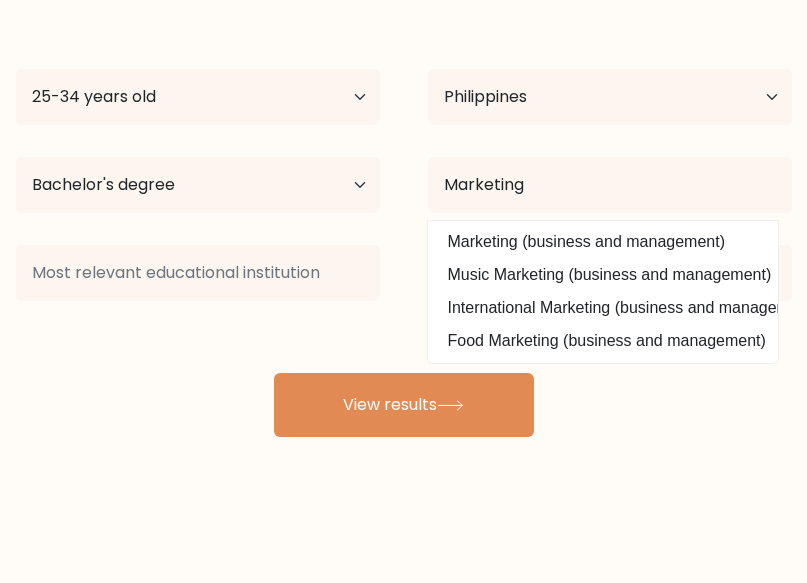 click on "Compare your results to your peers
Diether George
Ugtal
Age
Under 18 years old
18-24 years old
25-34 years old
35-44 years old
45-54 years old
55-64 years old
65 years old and above
Country
Afghanistan
Albania
Algeria
American Samoa
Andorra
Angola
Anguilla
Antarctica
Antigua and Barbuda
Argentina
Armenia" at bounding box center [403, 204] 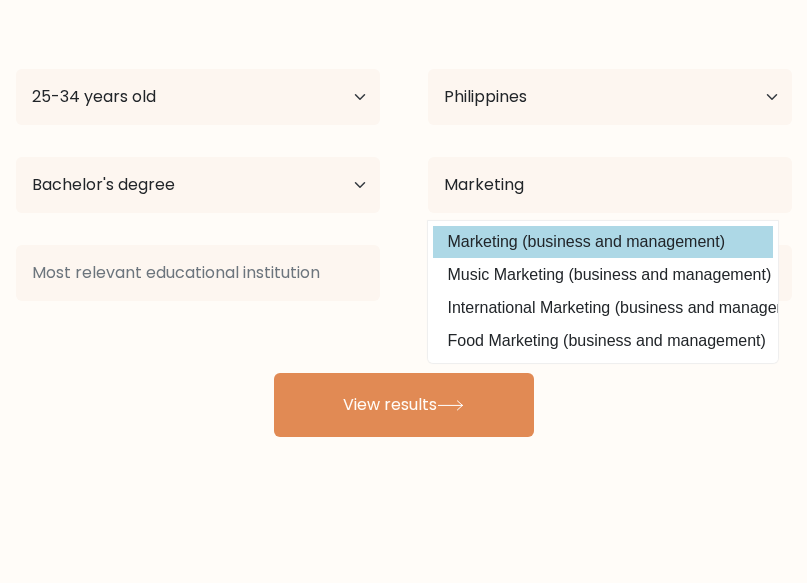 click on "Marketing (business and management)" at bounding box center (603, 242) 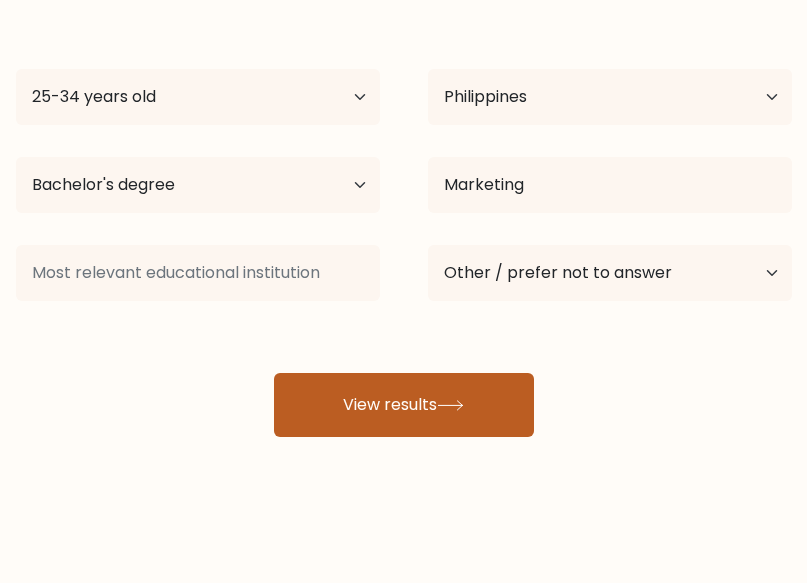 click on "View results" at bounding box center (404, 405) 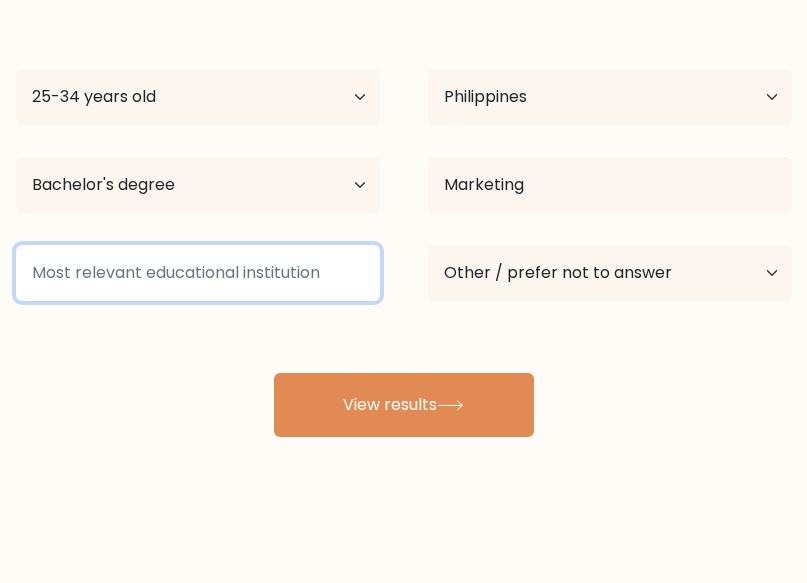 click at bounding box center [198, 273] 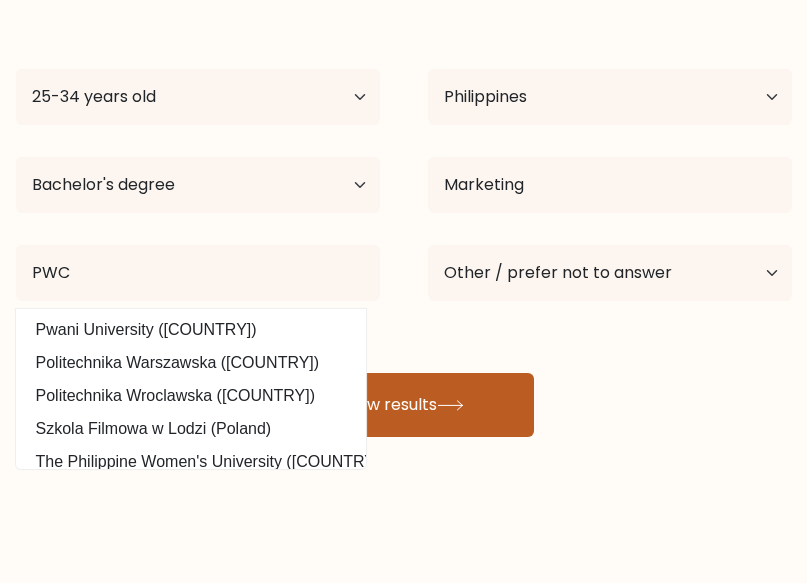 click on "Szkola Filmowa w Lodzi (Poland)" at bounding box center [191, 429] 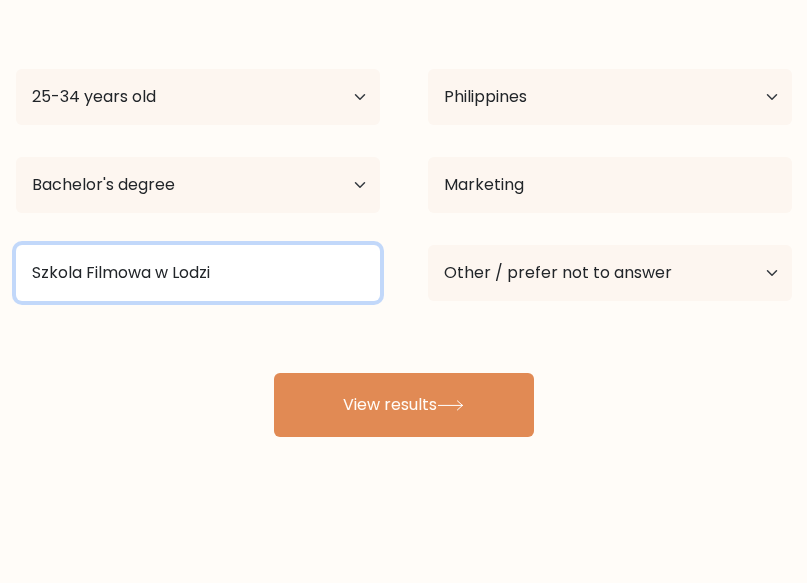 click on "Szkola Filmowa w Lodzi" at bounding box center [198, 273] 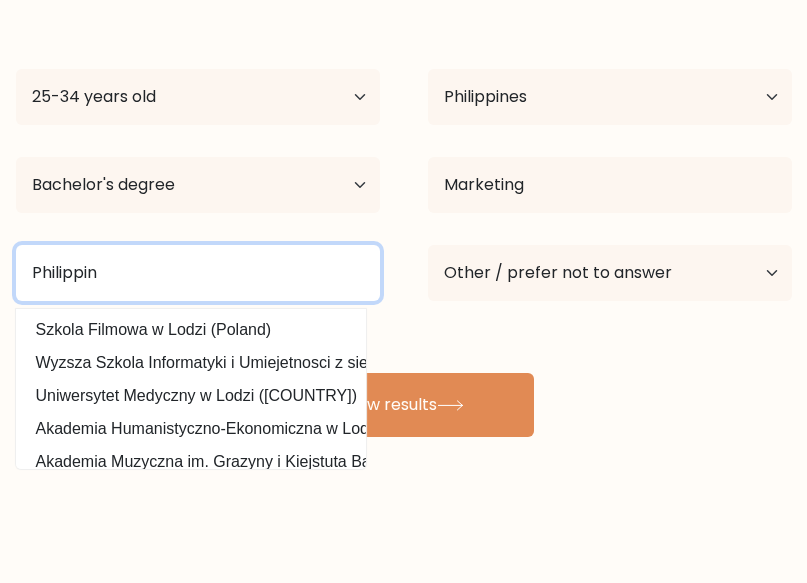 type on "Philippine" 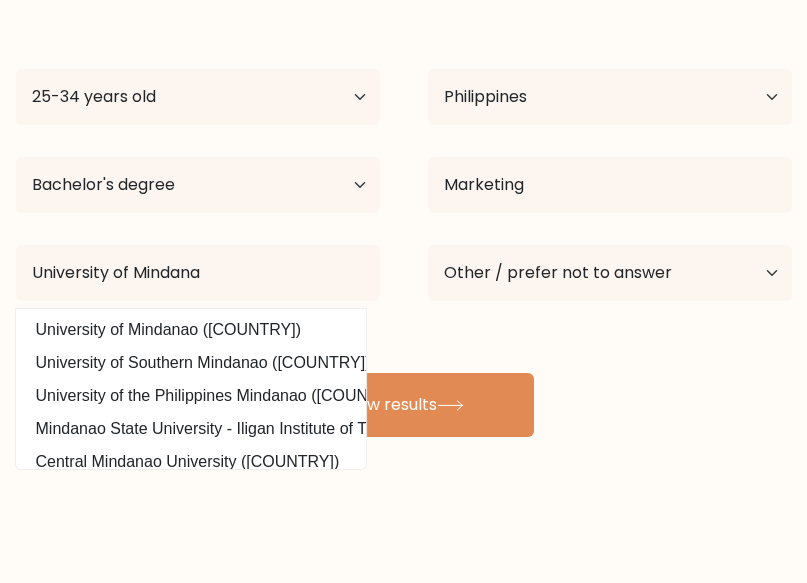 click on "University of Mindanao (Philippines)" at bounding box center (191, 330) 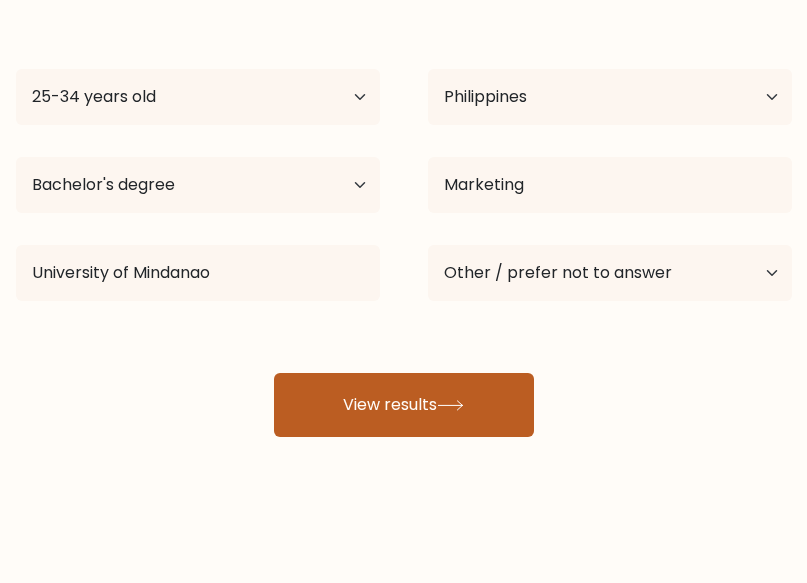 click on "View results" at bounding box center [404, 405] 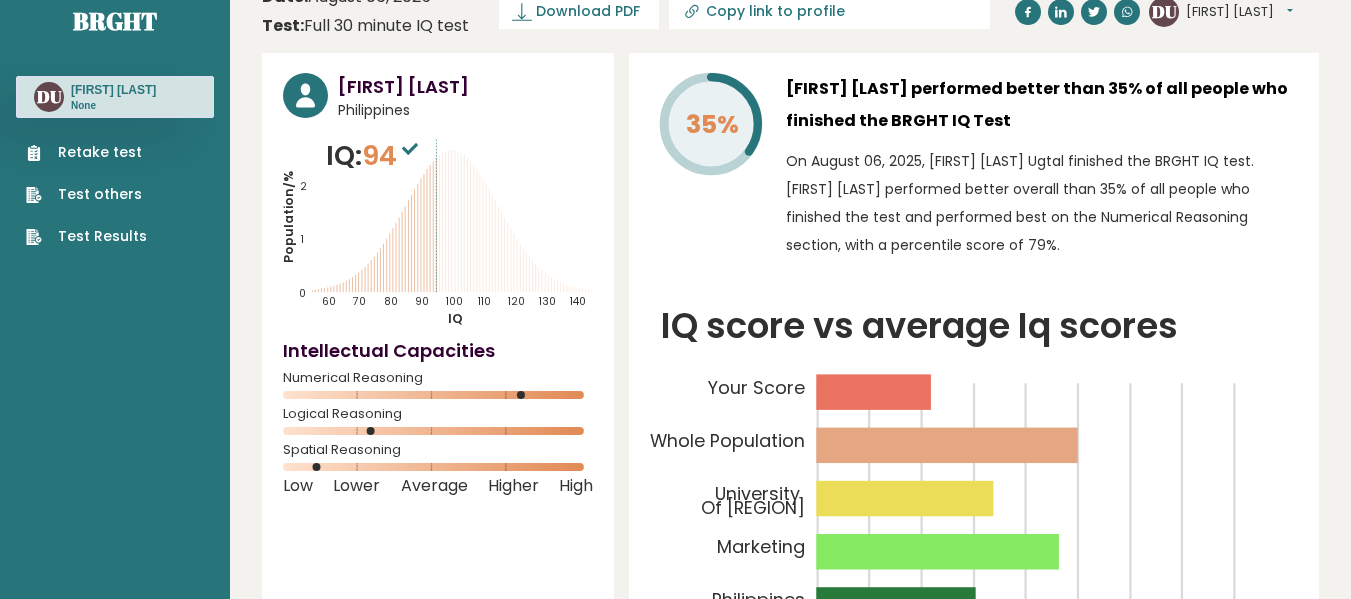 scroll, scrollTop: 0, scrollLeft: 0, axis: both 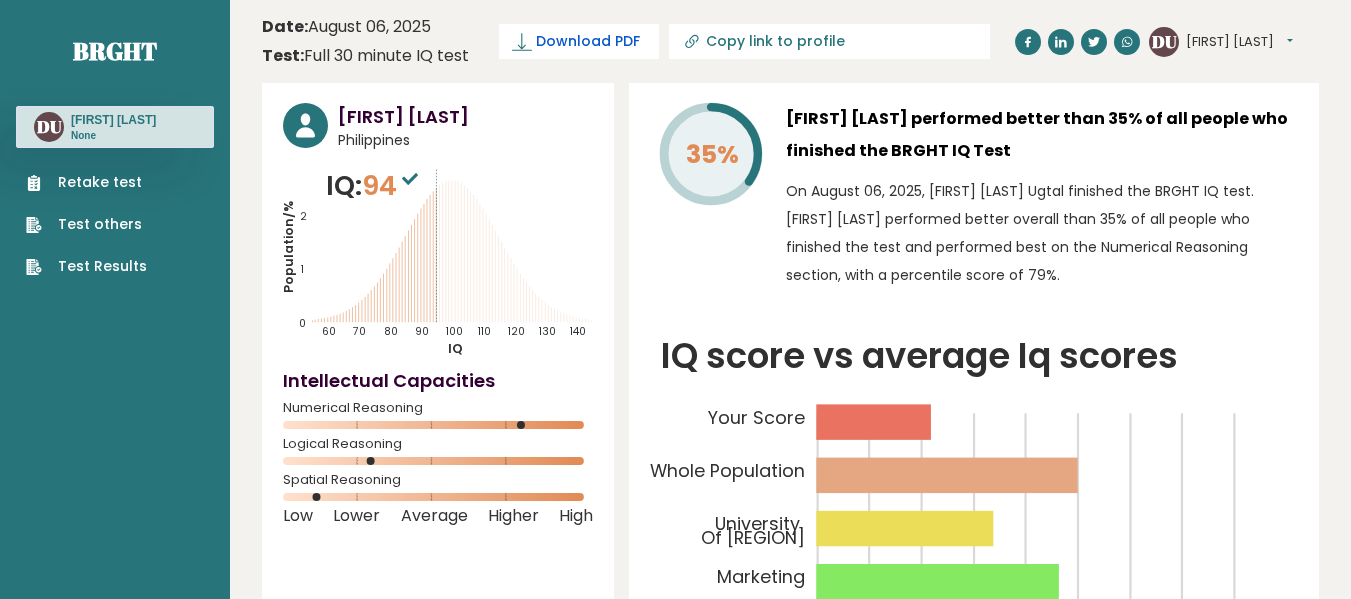 click on "Download PDF" at bounding box center [588, 41] 